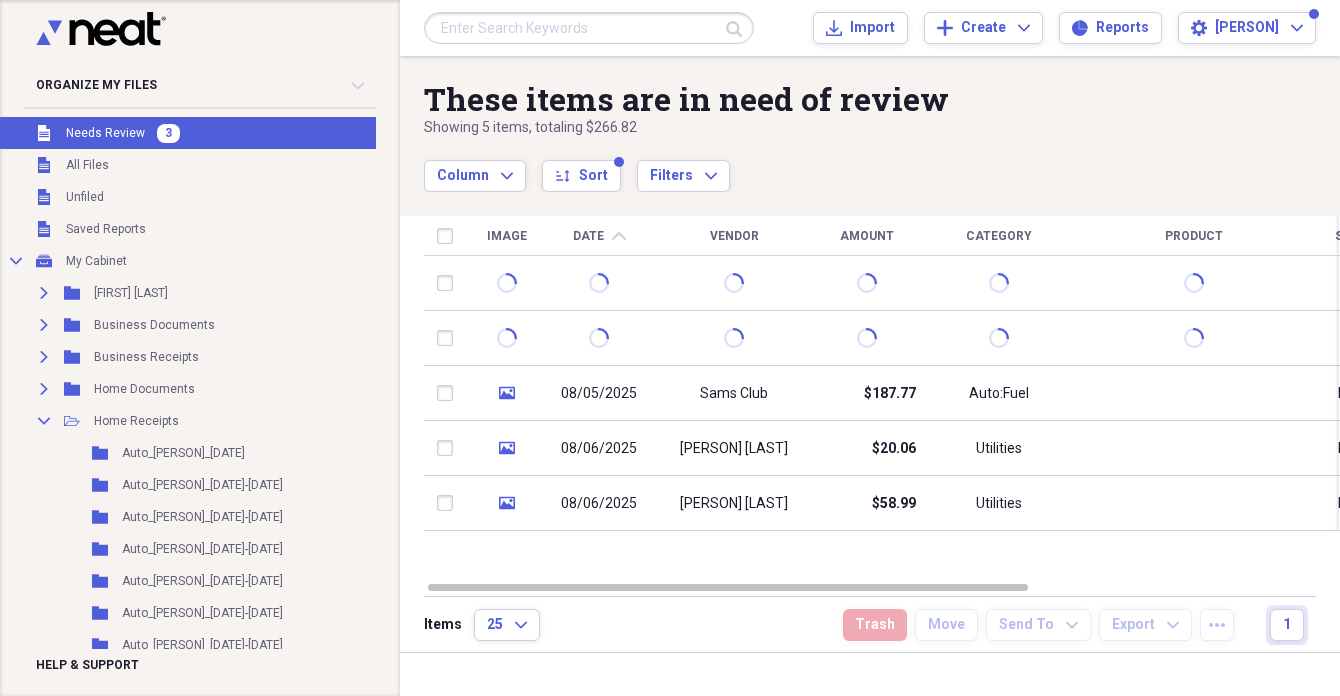 scroll, scrollTop: 0, scrollLeft: 0, axis: both 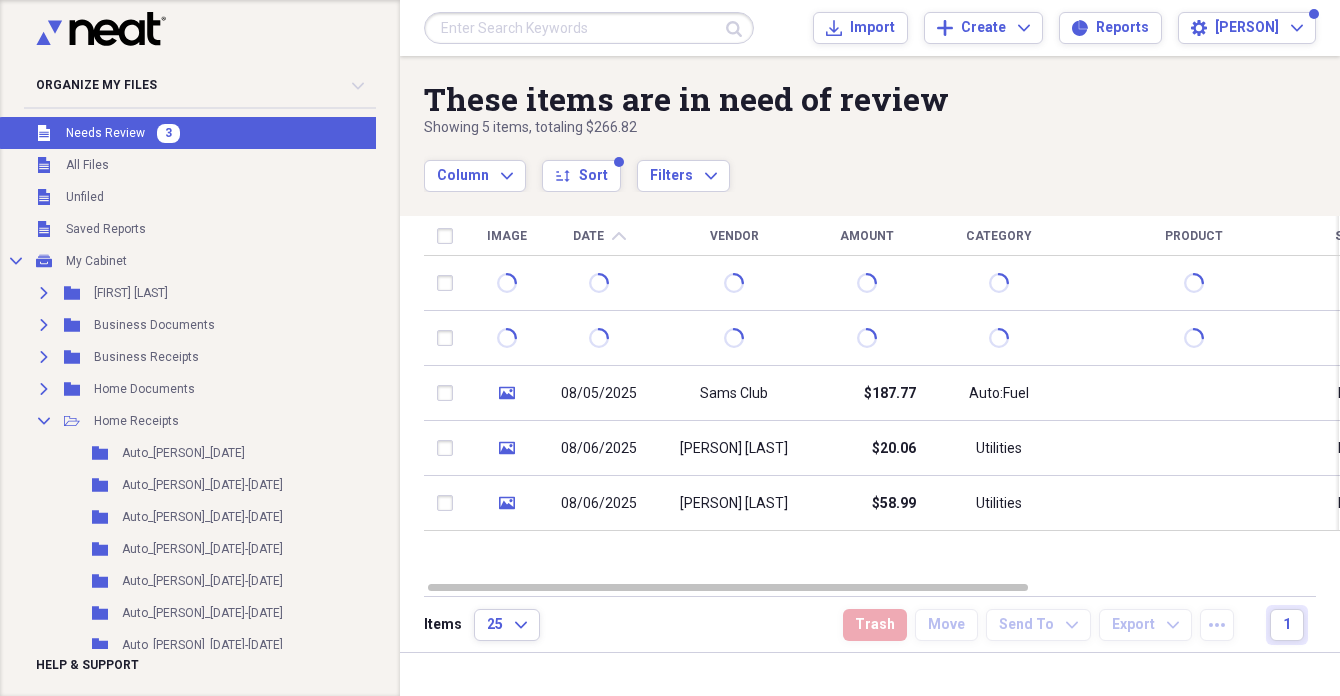 click at bounding box center (589, 28) 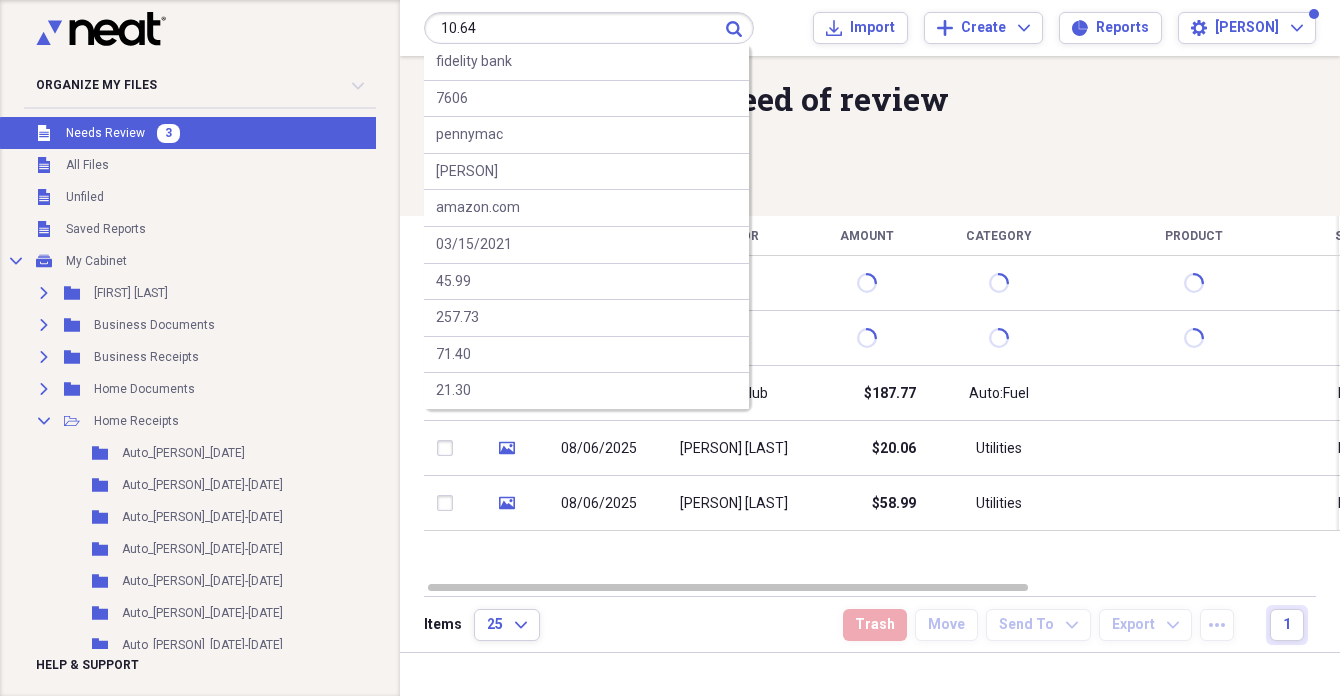 type on "10.64" 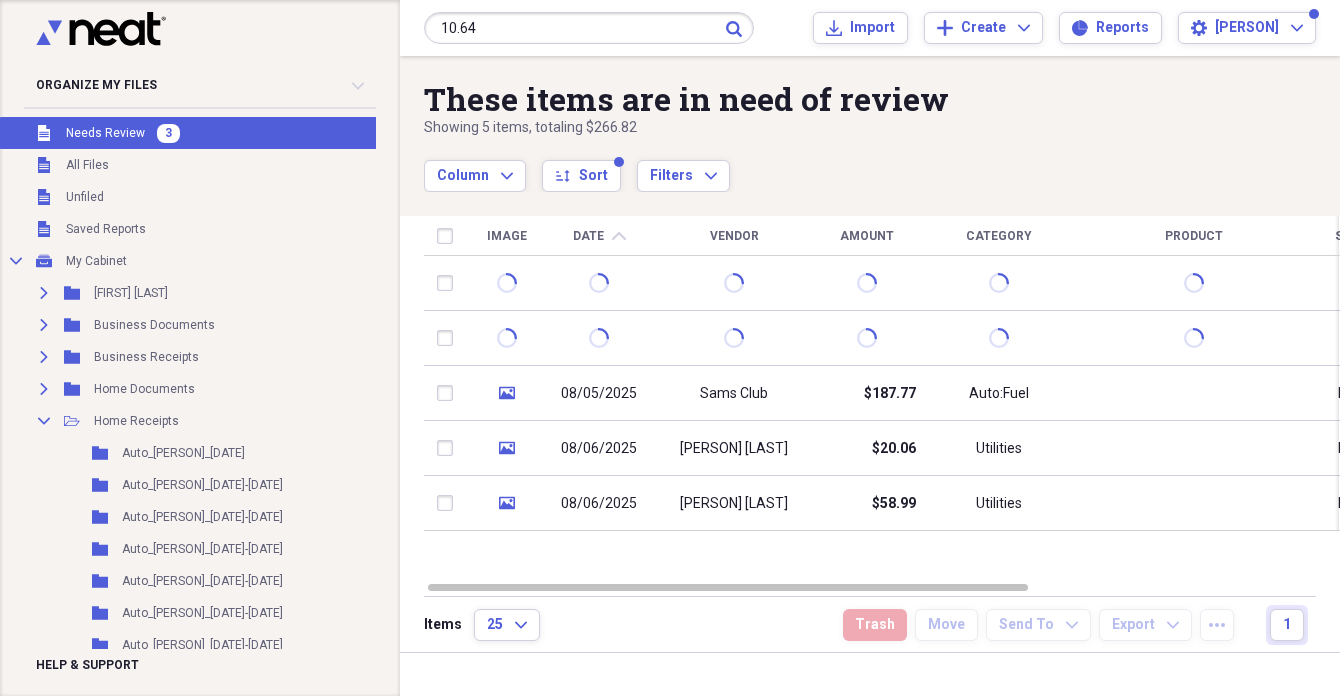 click on "Submit" 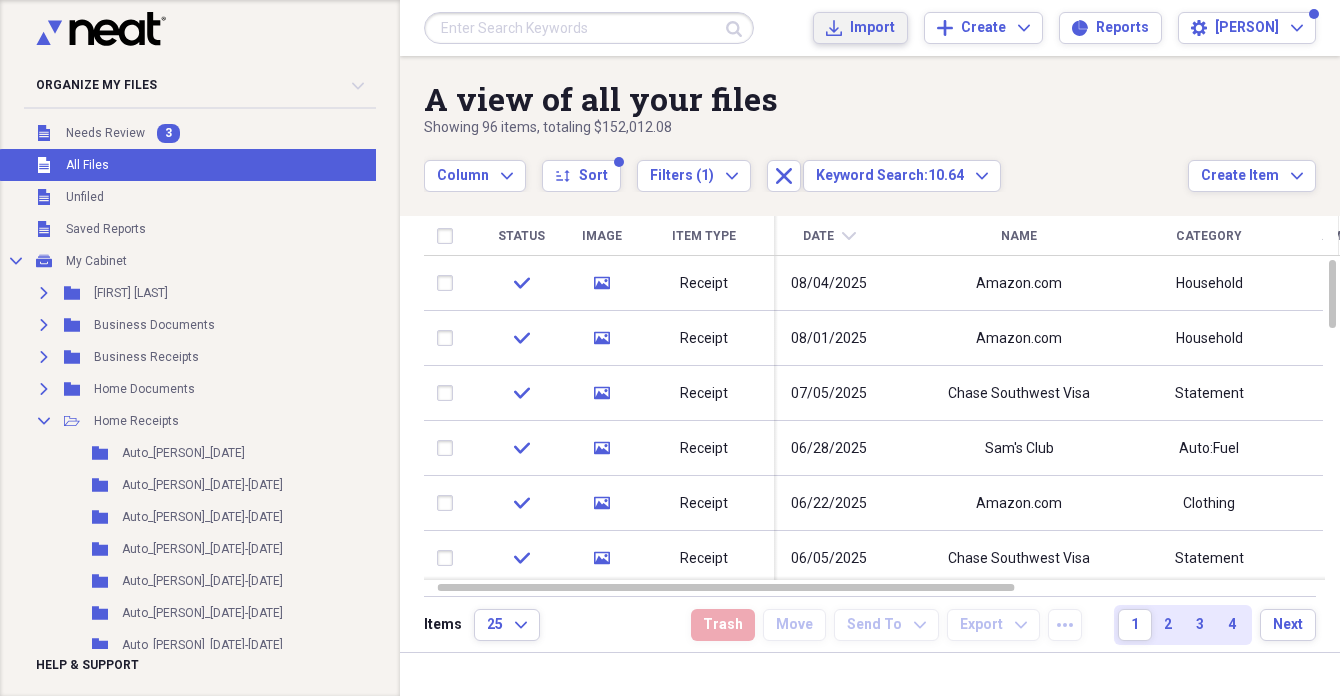 click on "Import" at bounding box center [872, 28] 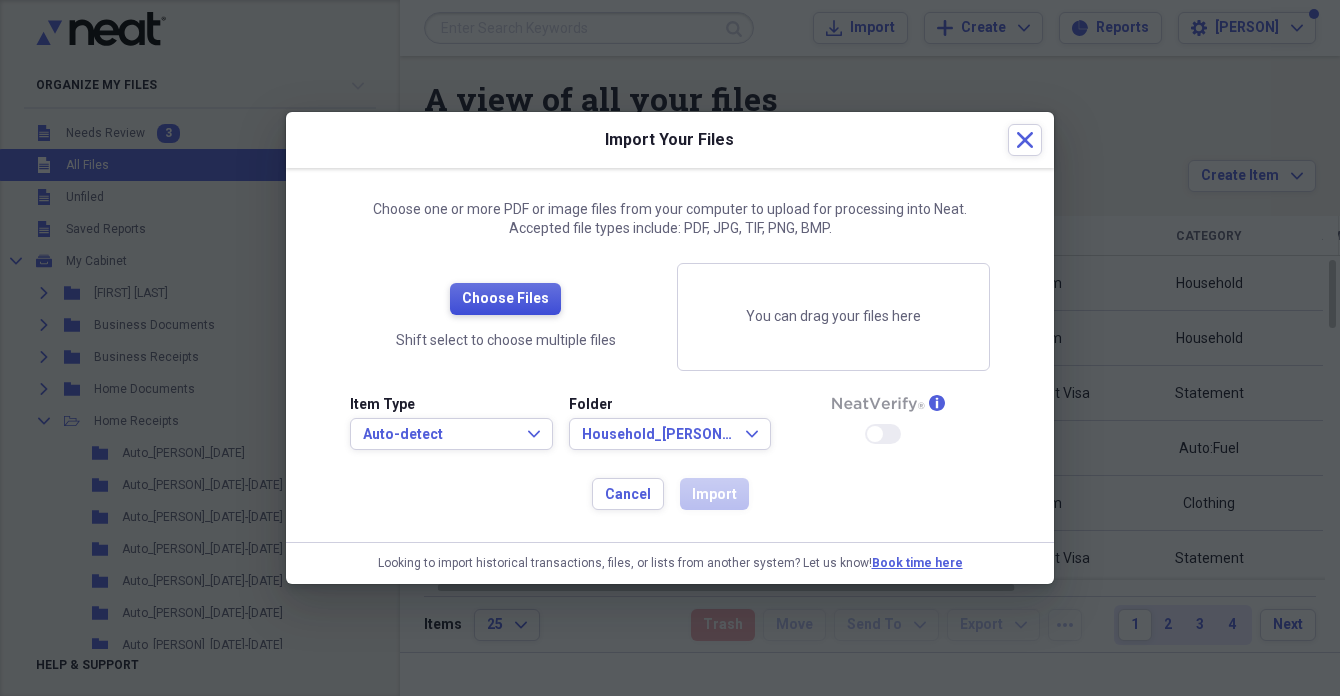 click on "Choose Files" at bounding box center (505, 299) 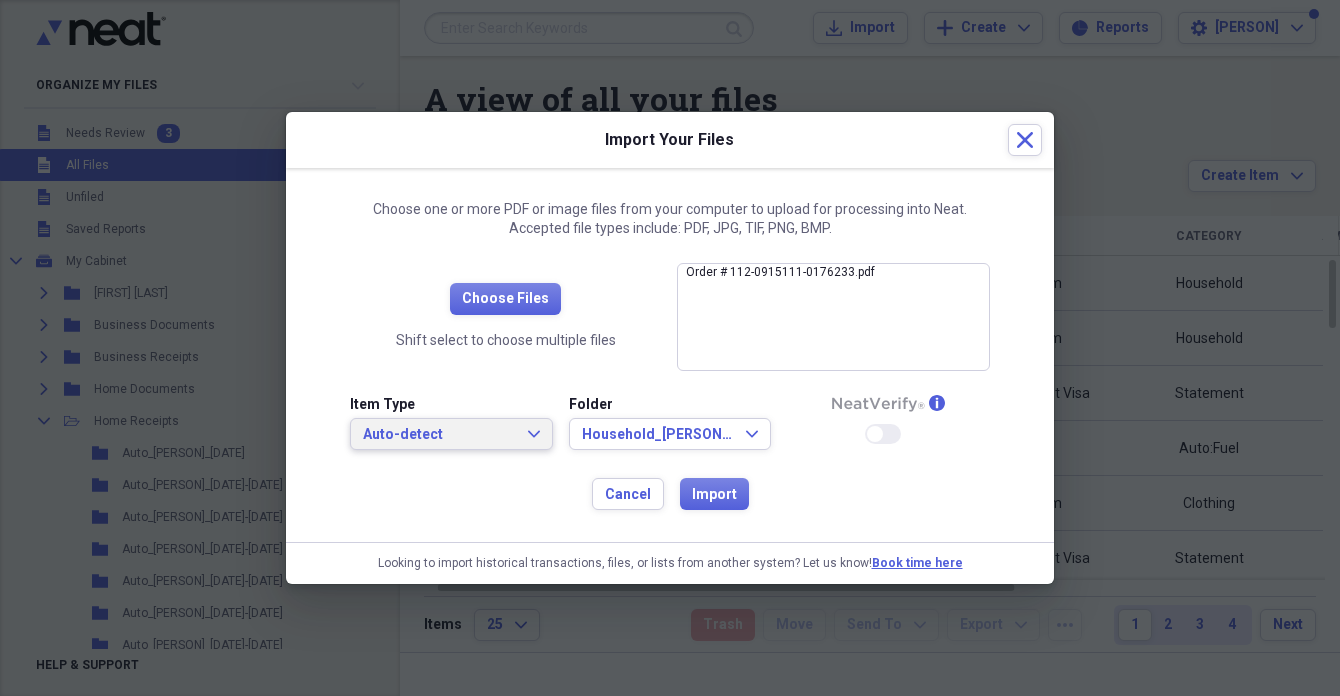 click on "Auto-detect" at bounding box center [439, 435] 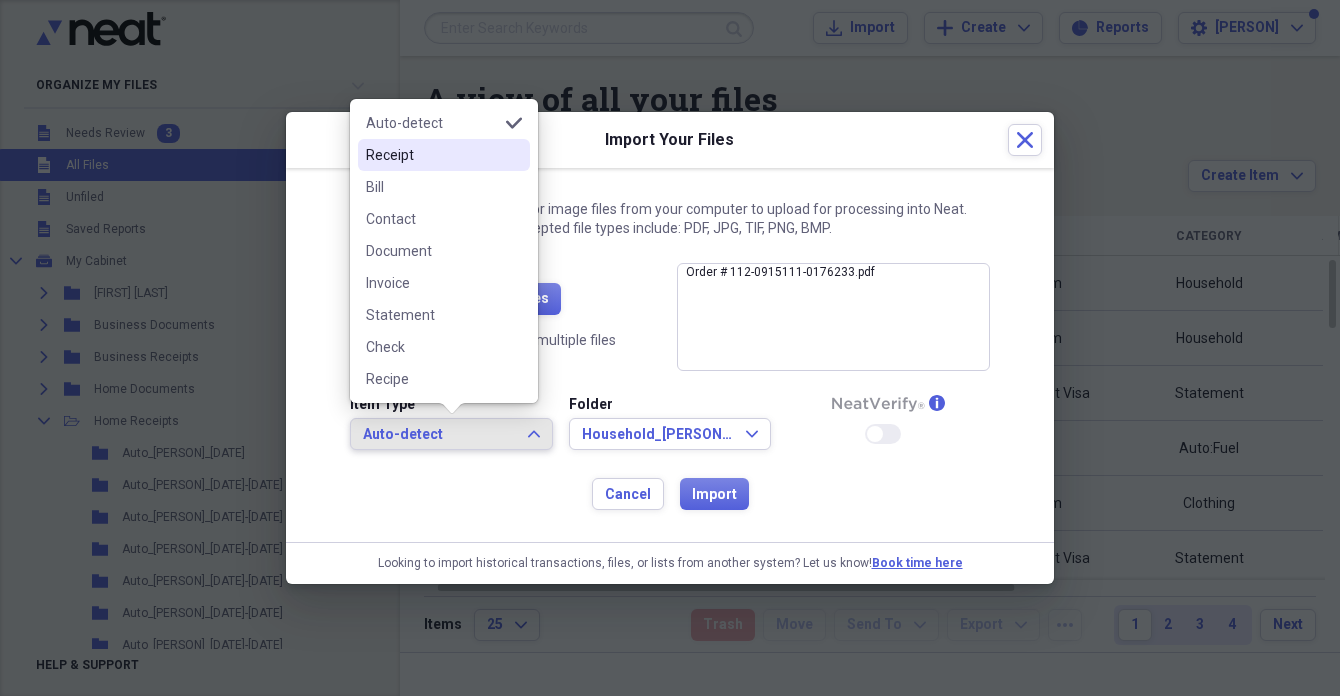 click on "Receipt" at bounding box center [432, 155] 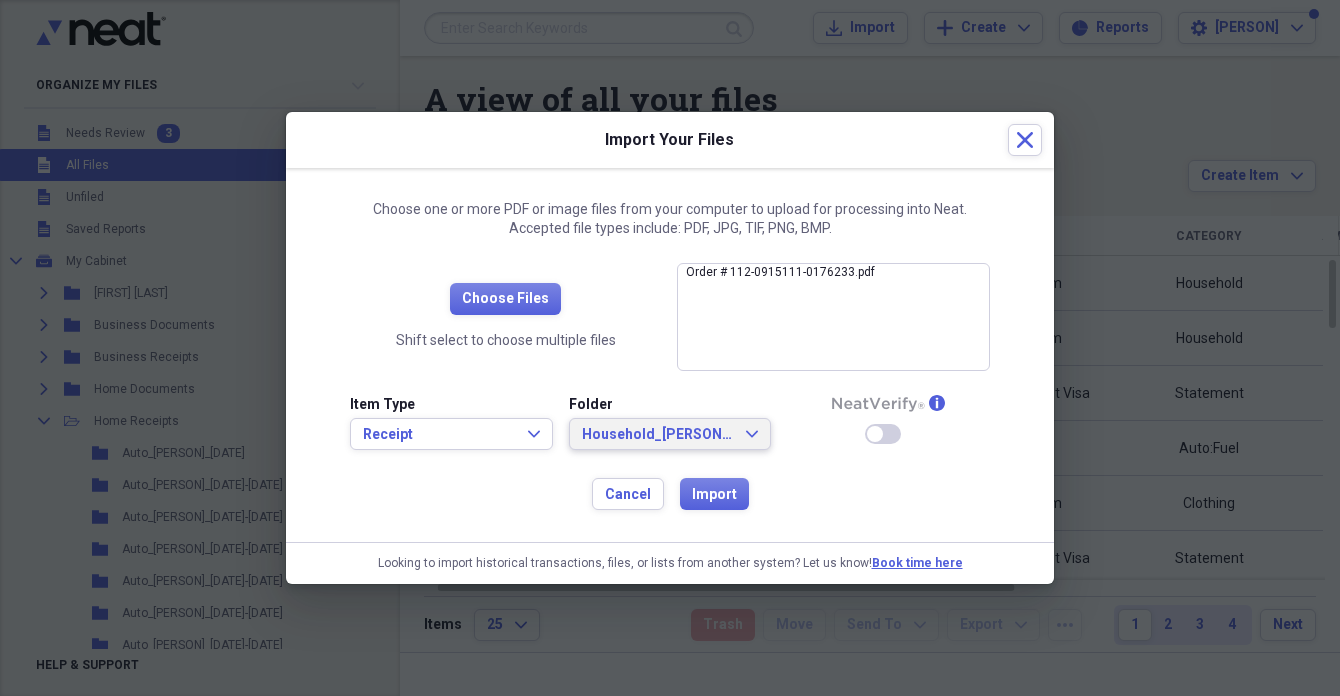 click on "Household_[PERSON]_[DATE]" at bounding box center (658, 435) 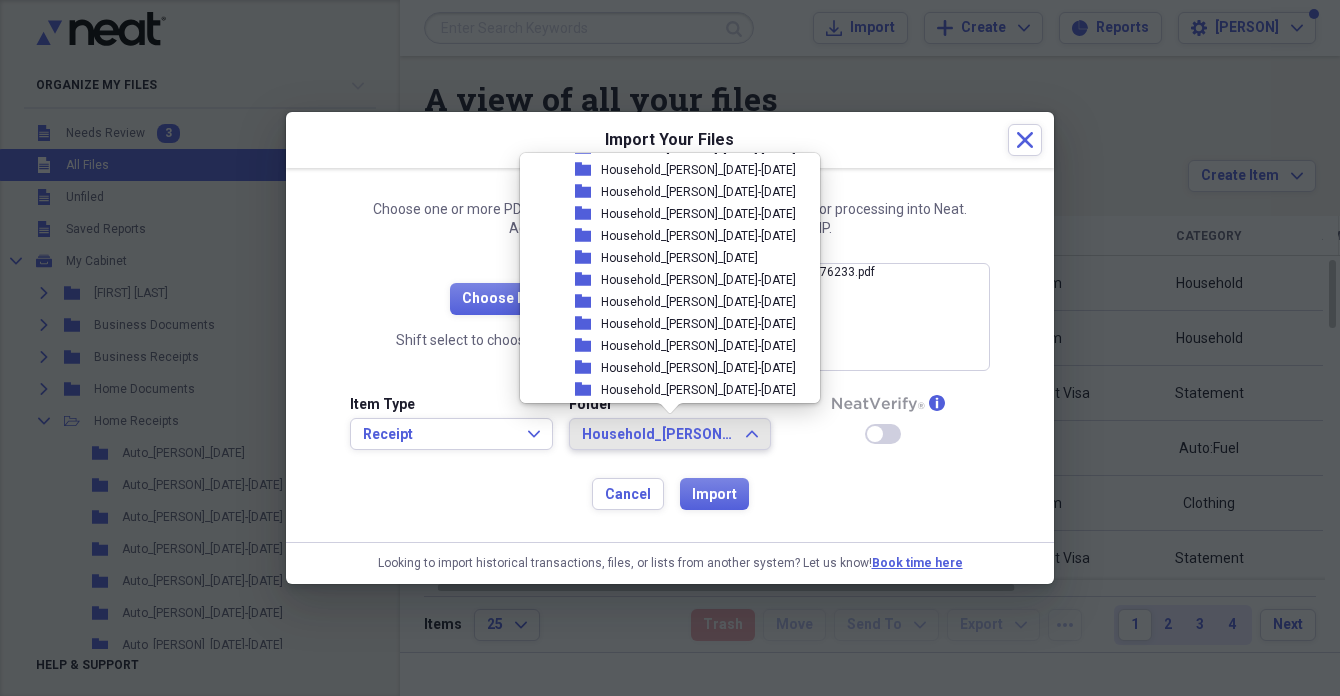 scroll, scrollTop: 2365, scrollLeft: 0, axis: vertical 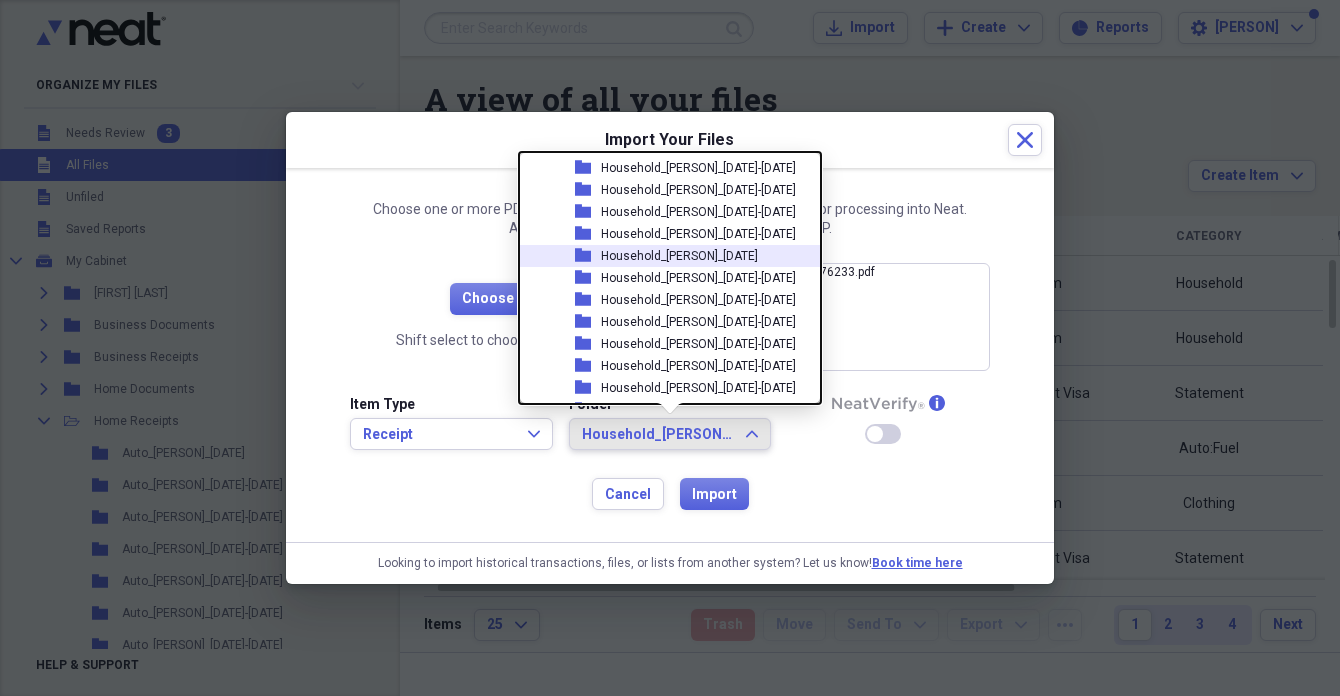 click on "Household_[PERSON]_[DATE]" at bounding box center [679, 256] 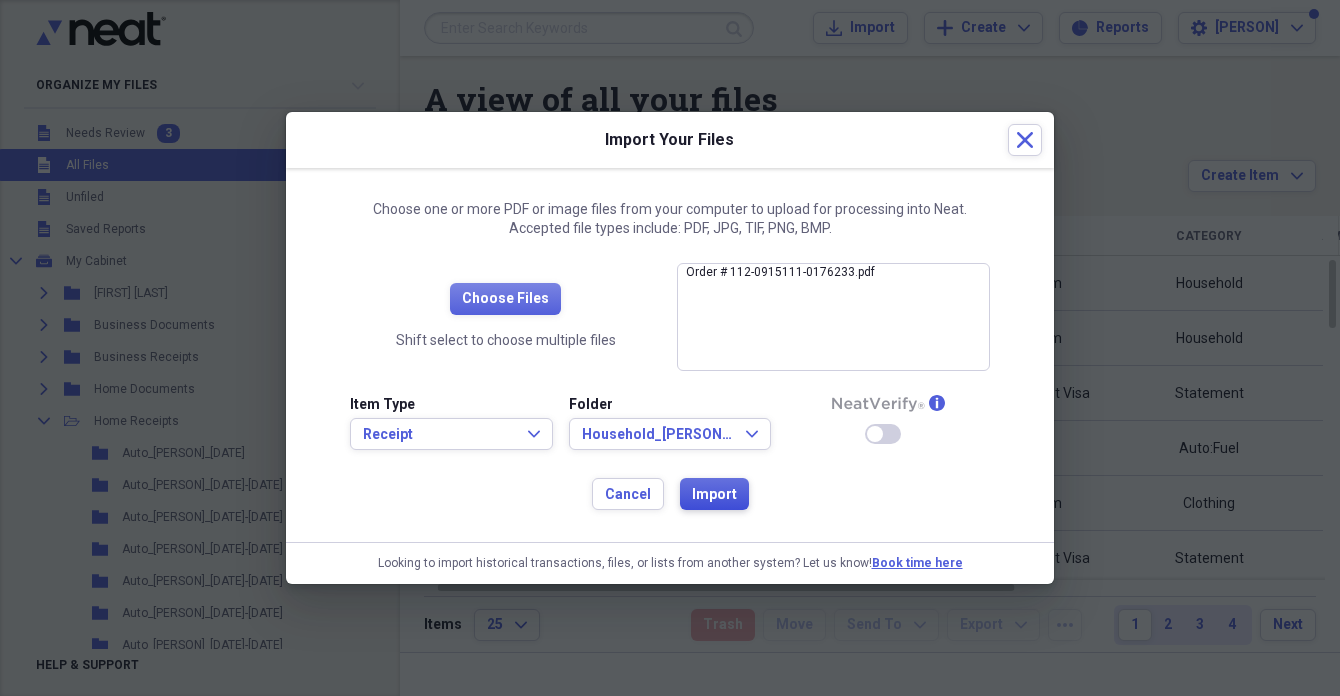click on "Import" at bounding box center (714, 495) 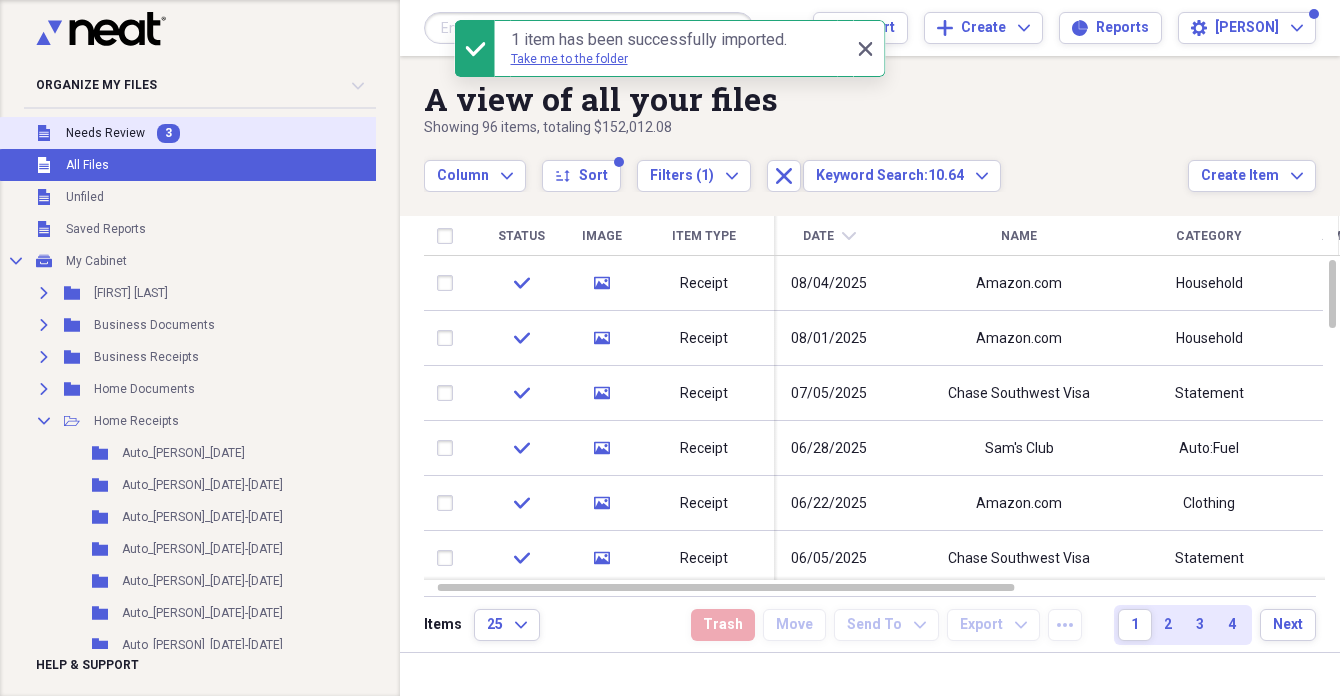 click on "Needs Review" at bounding box center (105, 133) 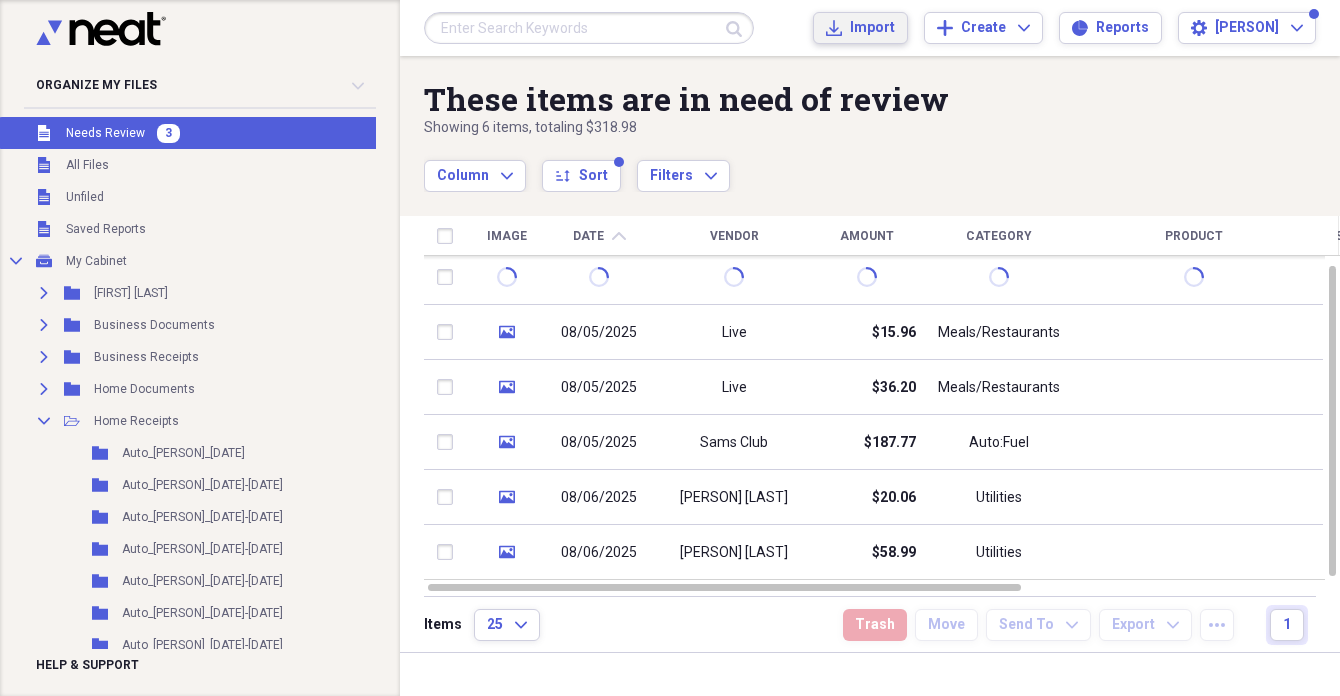 click on "Import" at bounding box center (872, 28) 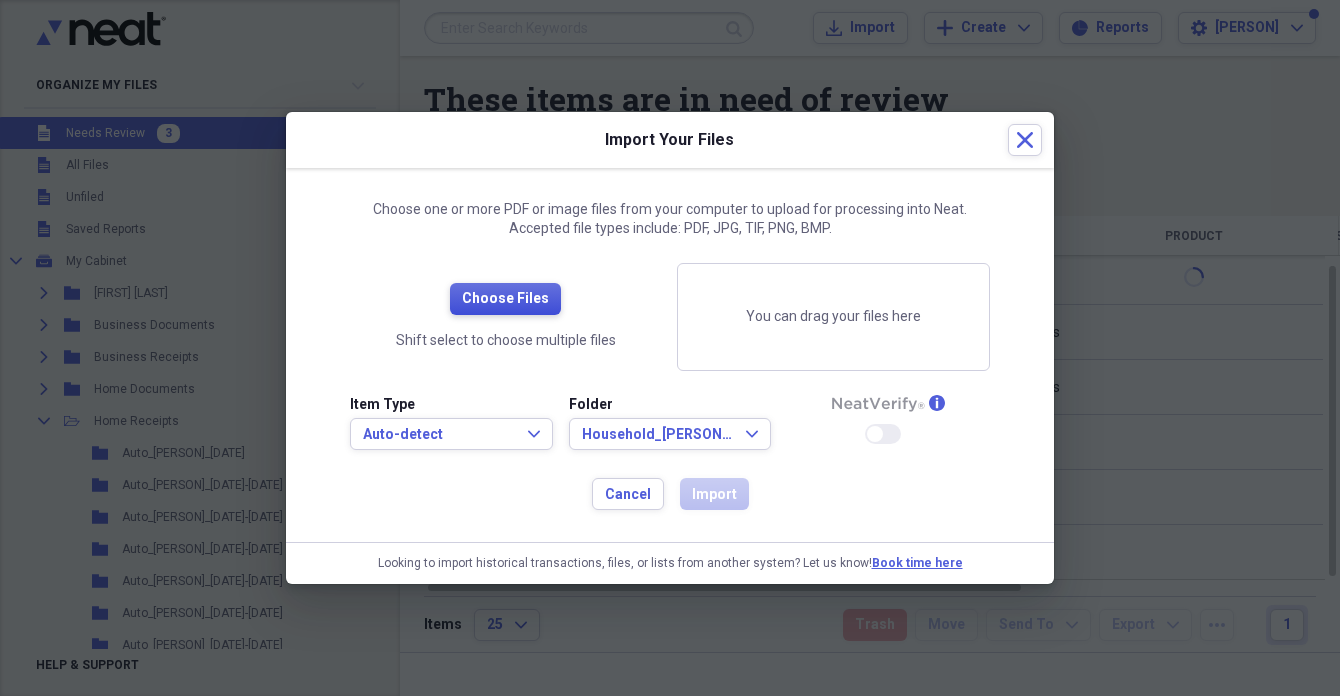 click on "Choose Files" at bounding box center (505, 299) 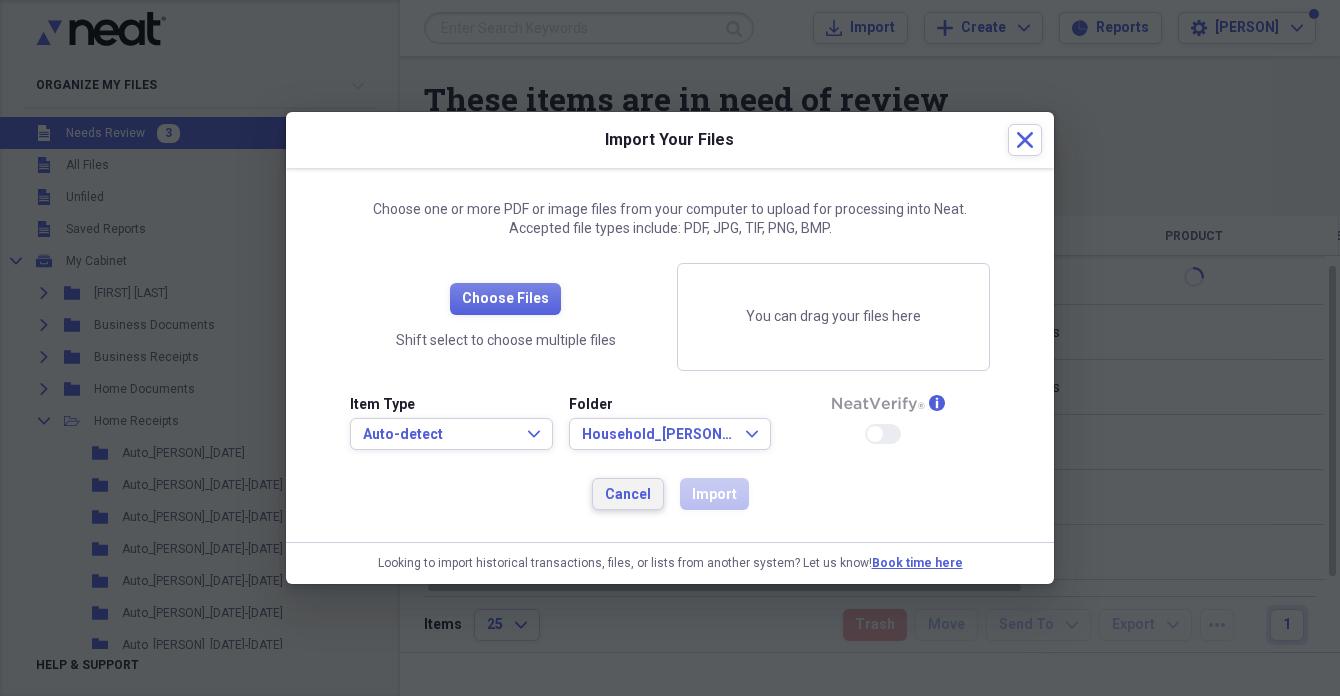 click on "Cancel" at bounding box center [628, 495] 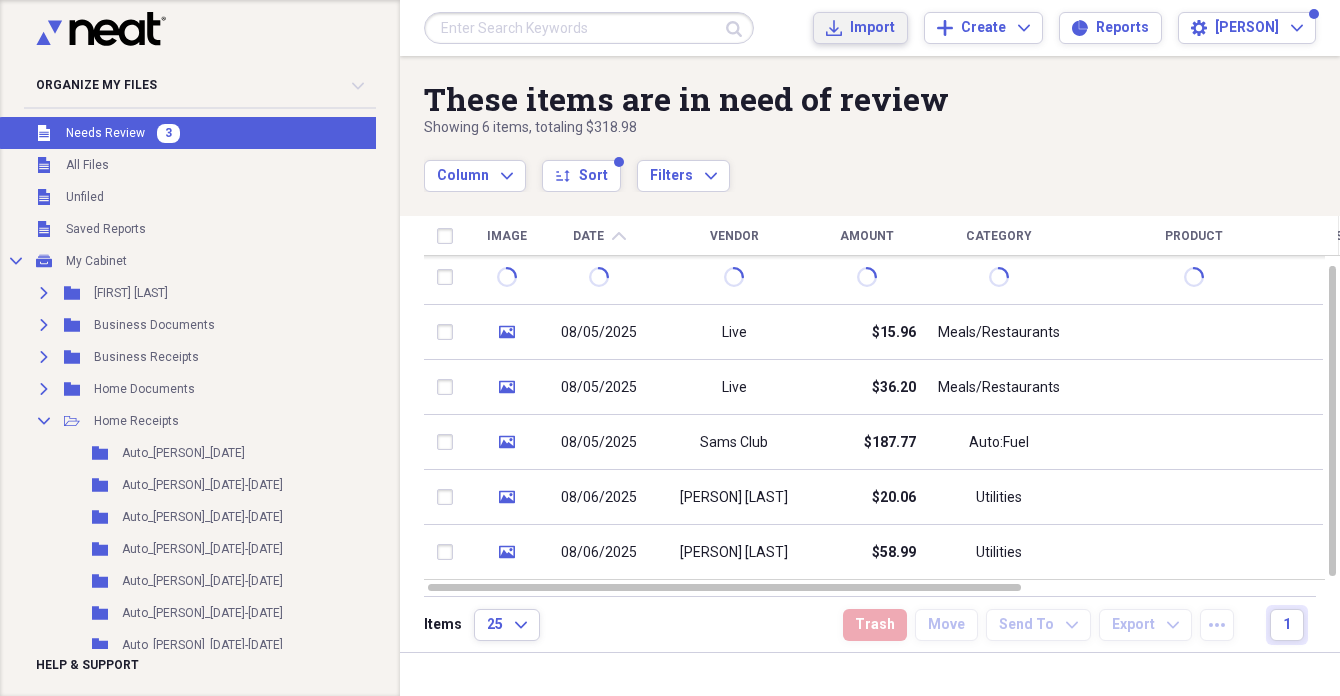 click on "Import Import" at bounding box center [860, 28] 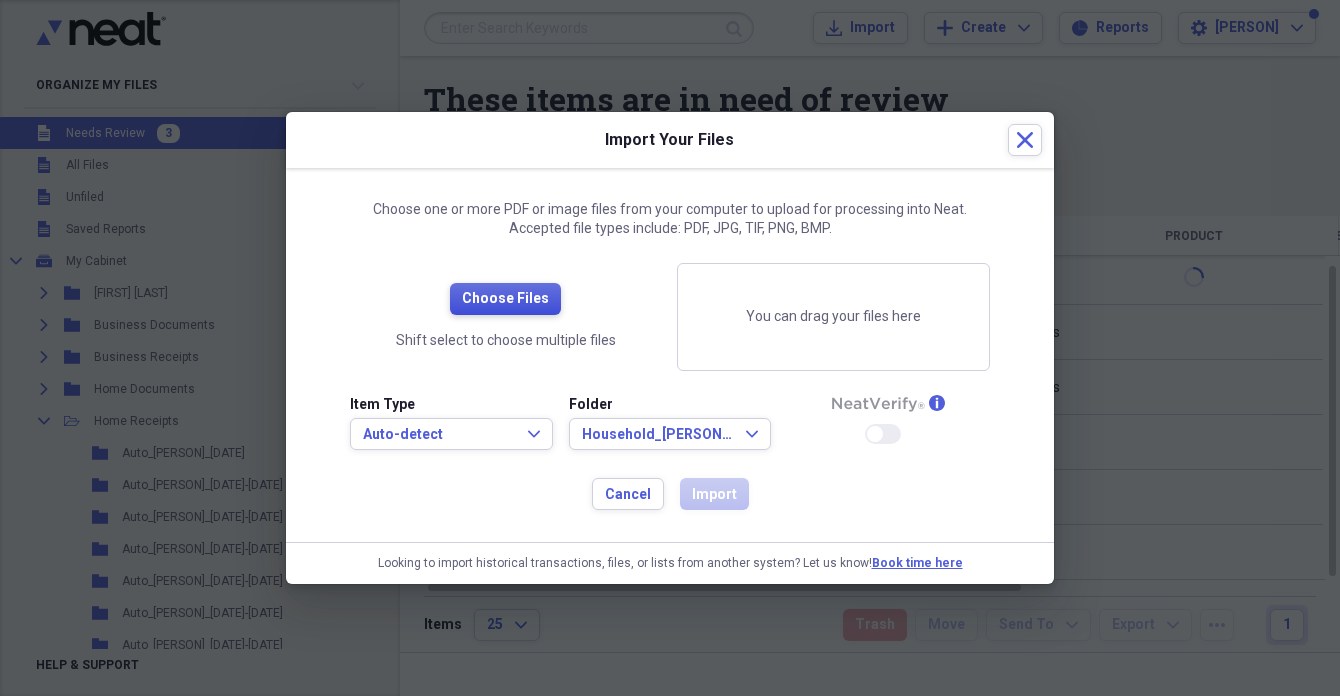 click on "Choose Files" at bounding box center (505, 299) 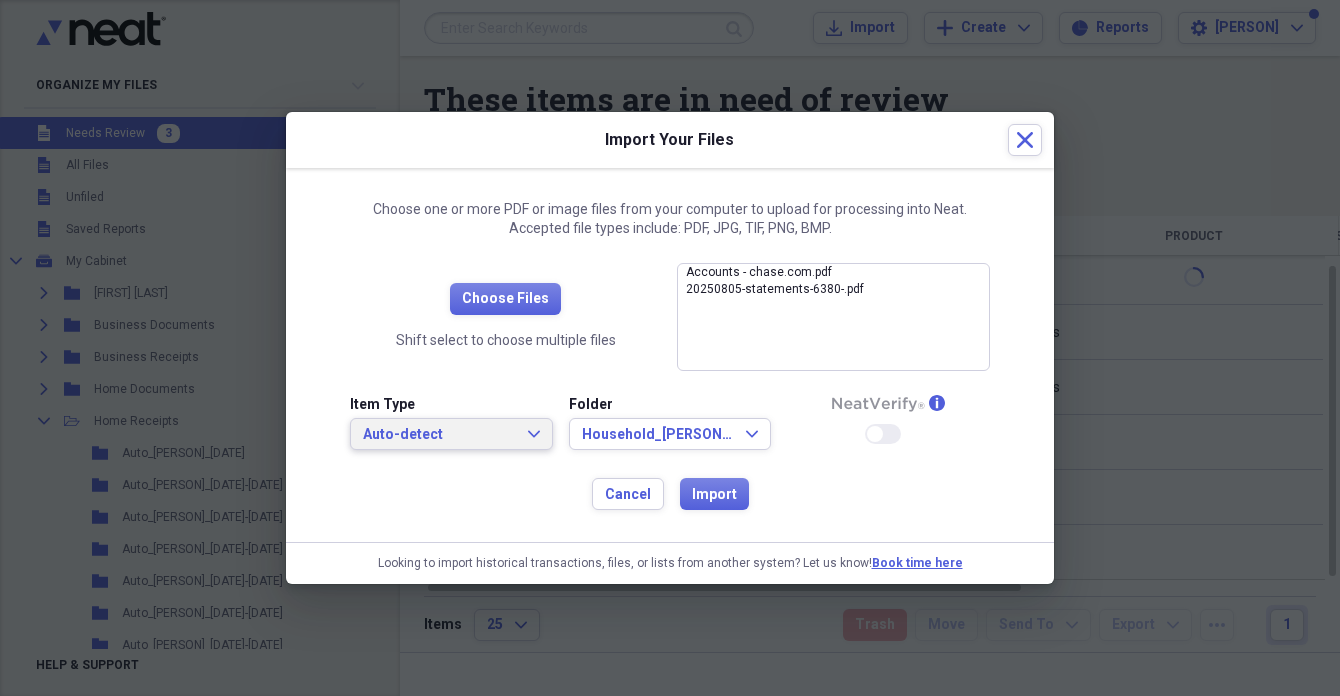 click on "Auto-detect" at bounding box center [439, 435] 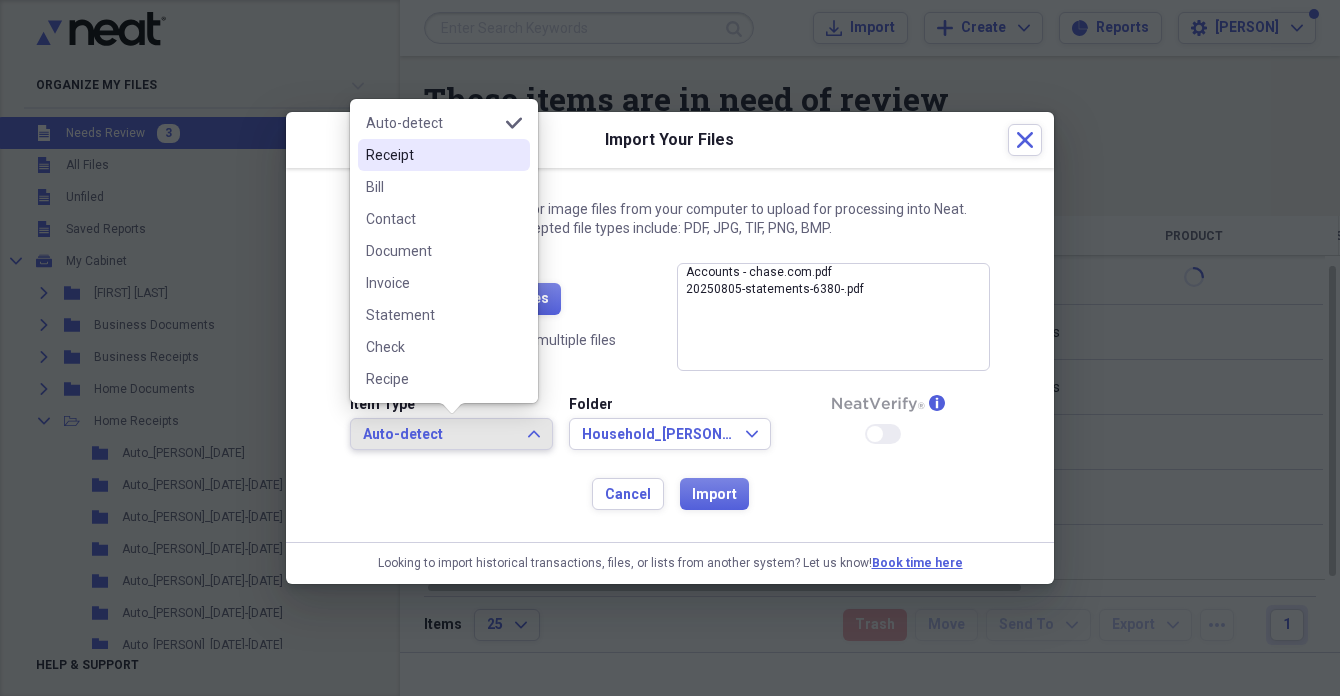 click on "Receipt" at bounding box center (432, 155) 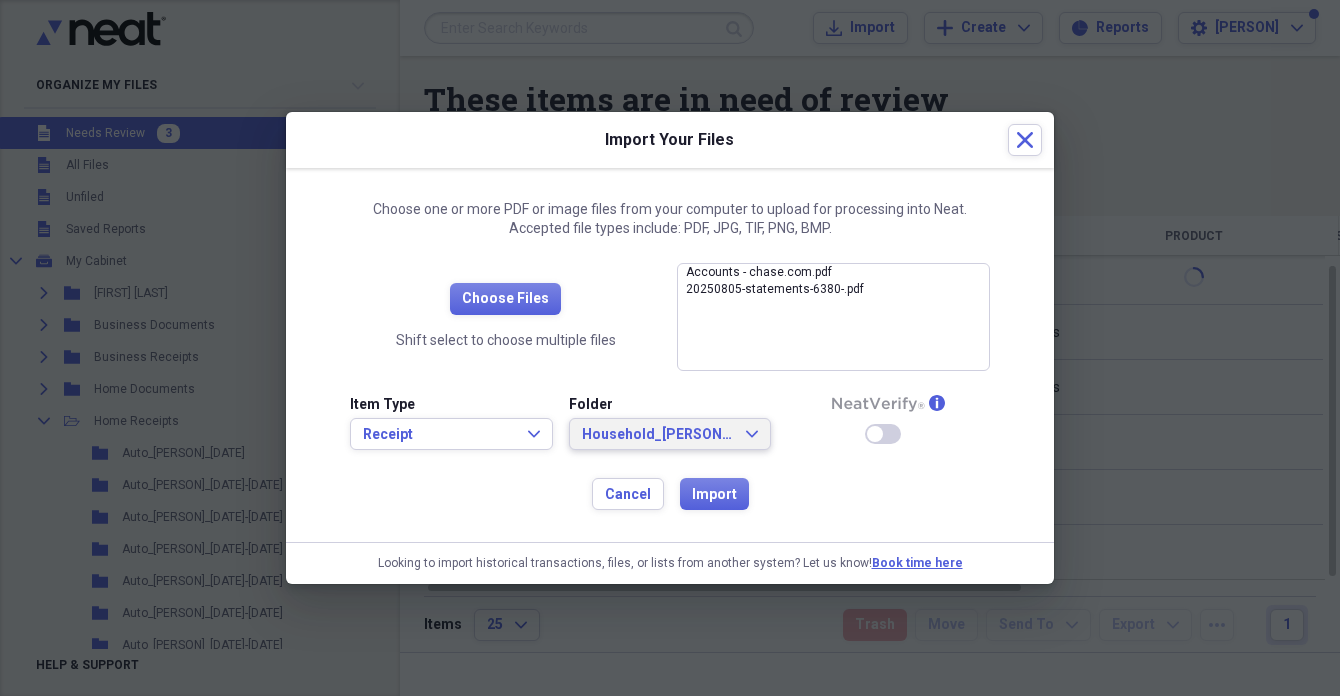 click on "Household_[PERSON]_[DATE]" at bounding box center [658, 435] 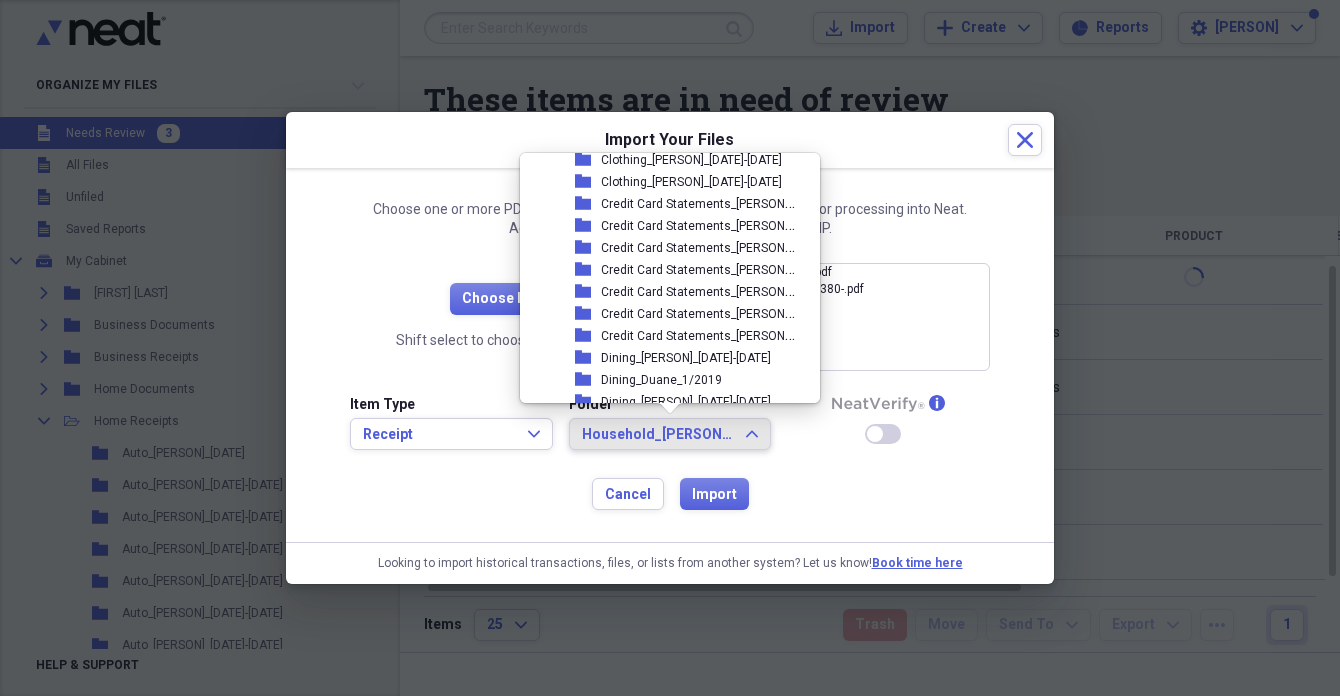 scroll, scrollTop: 702, scrollLeft: 0, axis: vertical 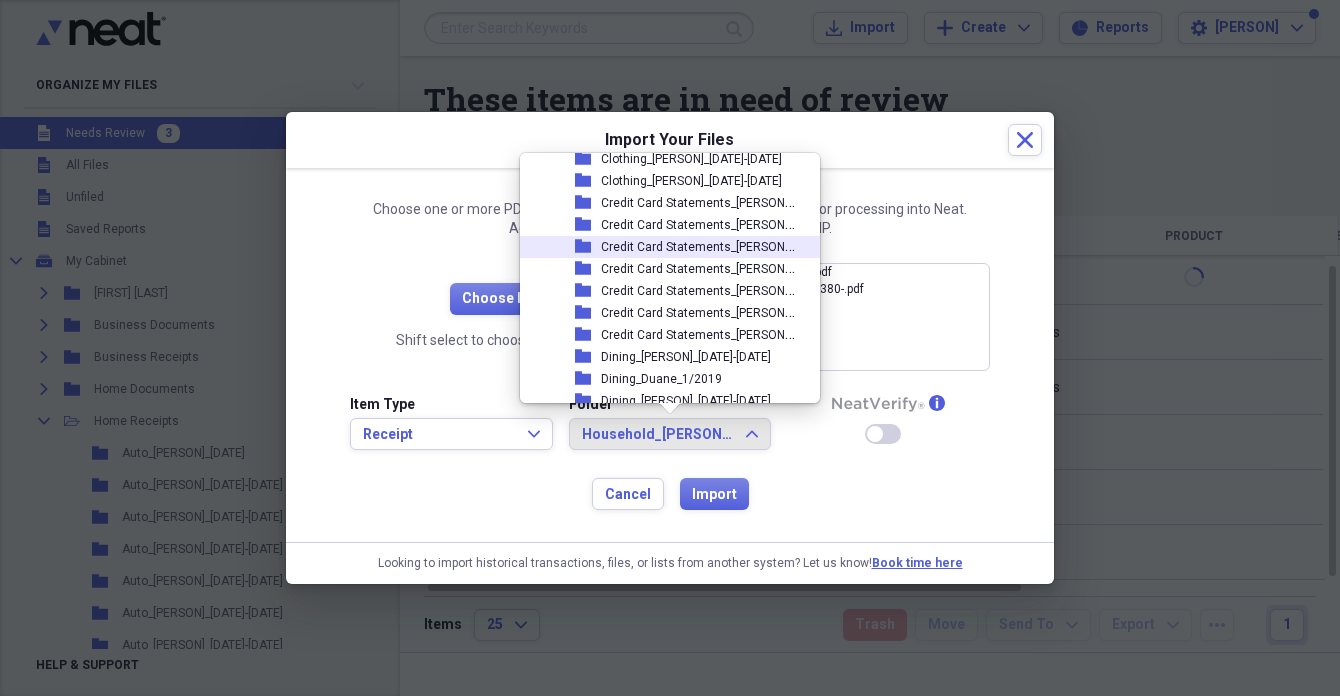 click on "Credit Card Statements_[PERSON]_[DATE]-" at bounding box center (716, 245) 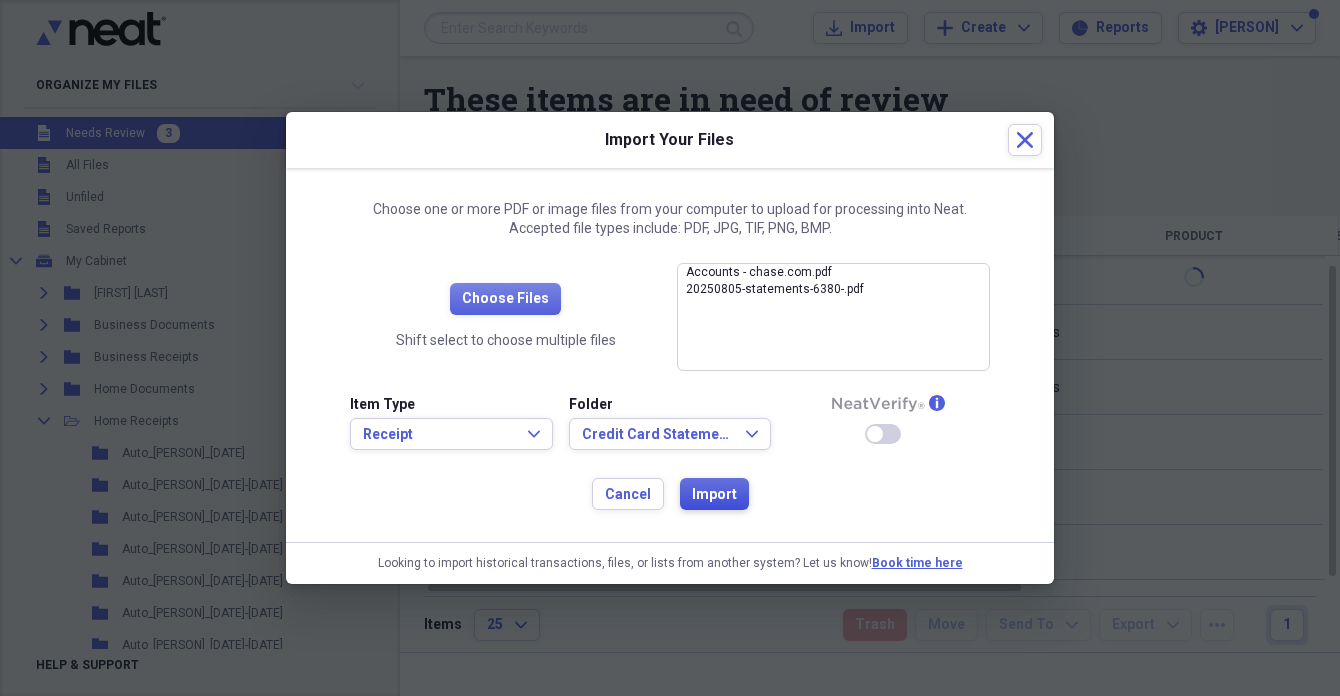 click on "Import" at bounding box center [714, 495] 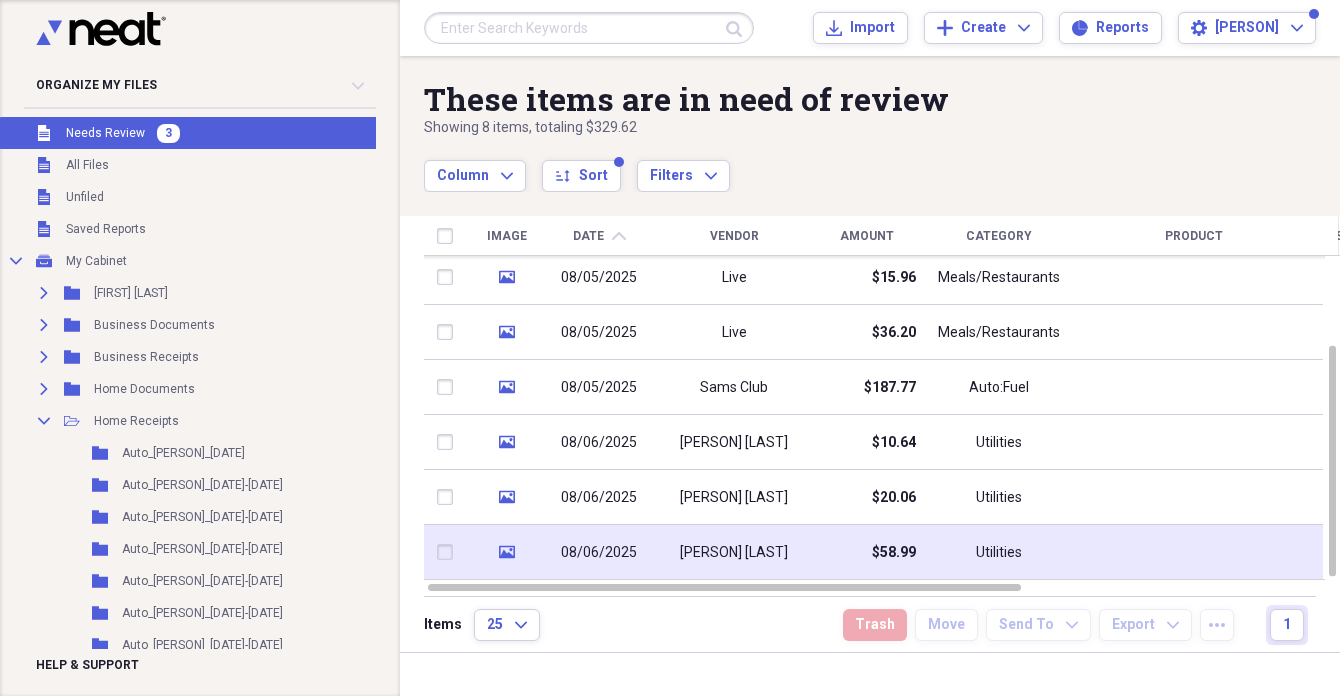 click on "08/06/2025" at bounding box center (599, 553) 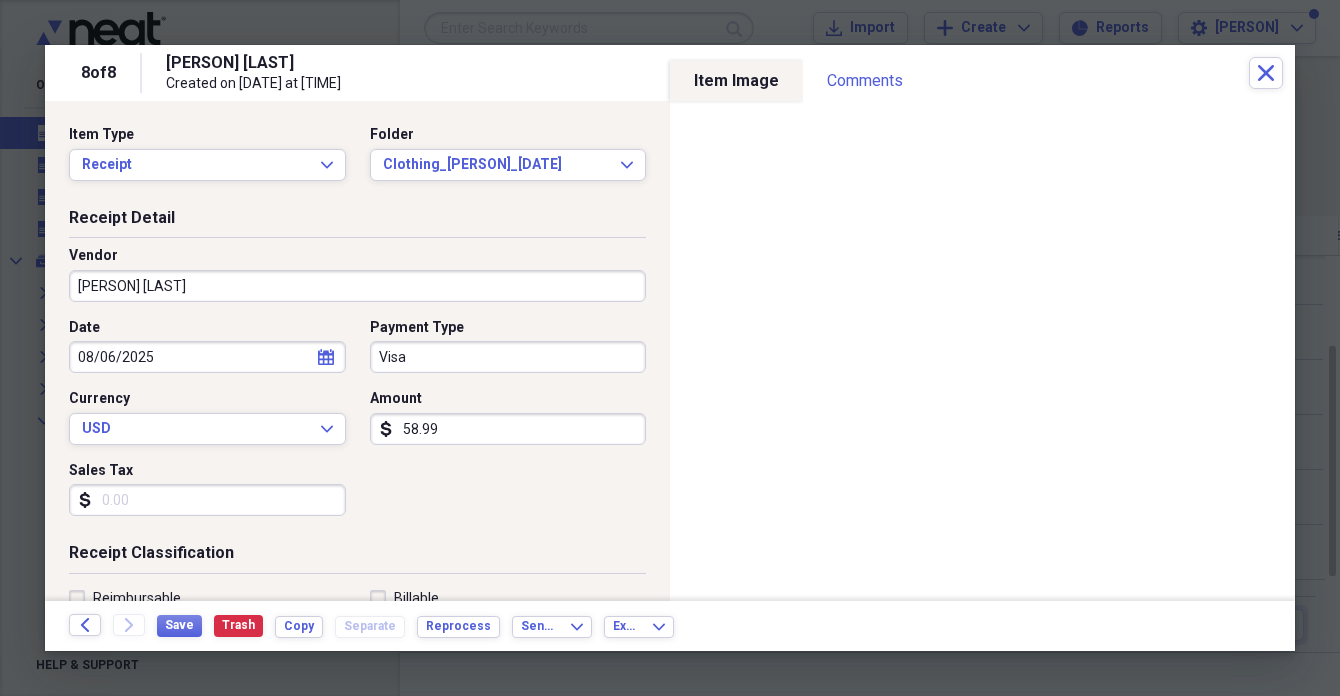 click on "[PERSON] [LAST]" at bounding box center [357, 286] 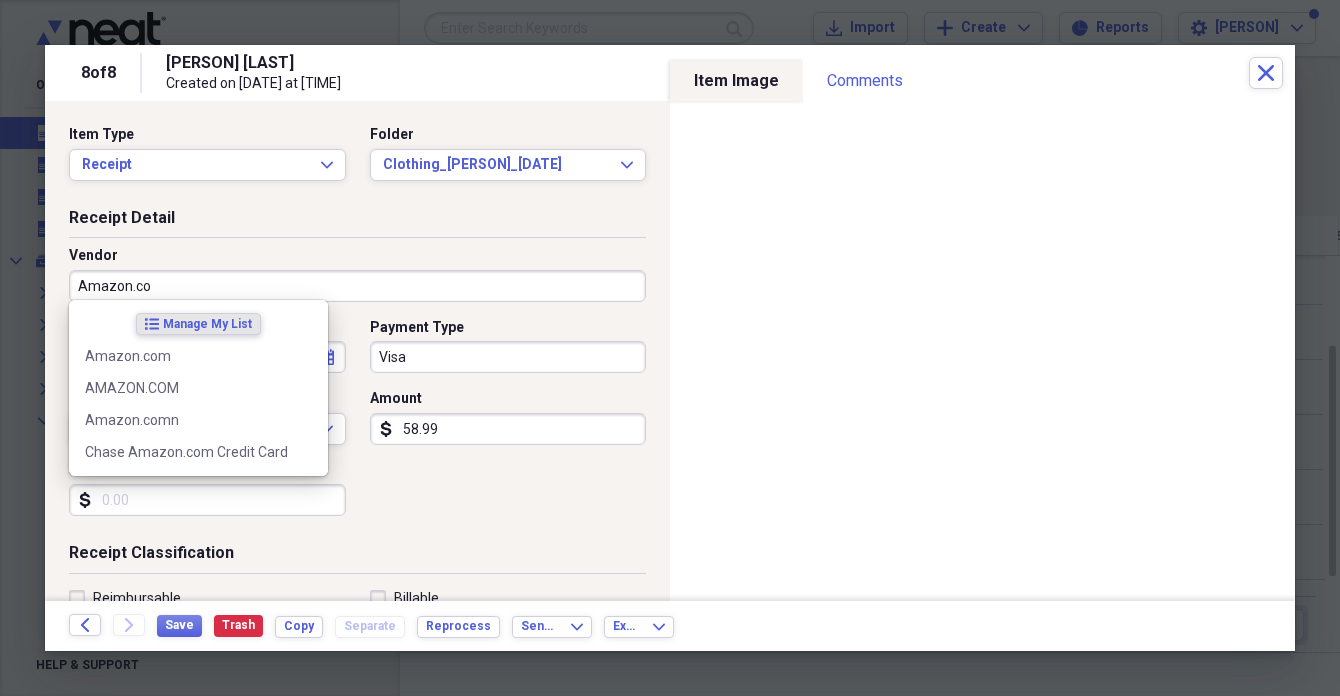 type on "Amazon.com" 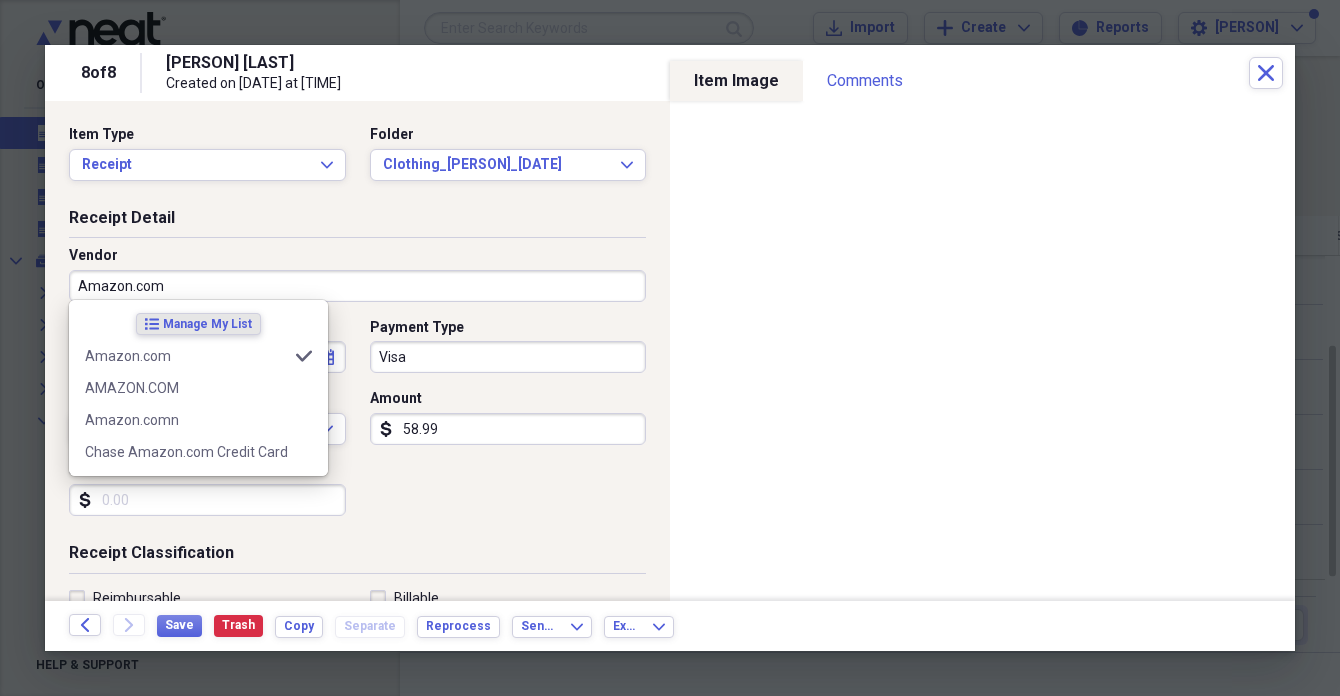 type on "Household" 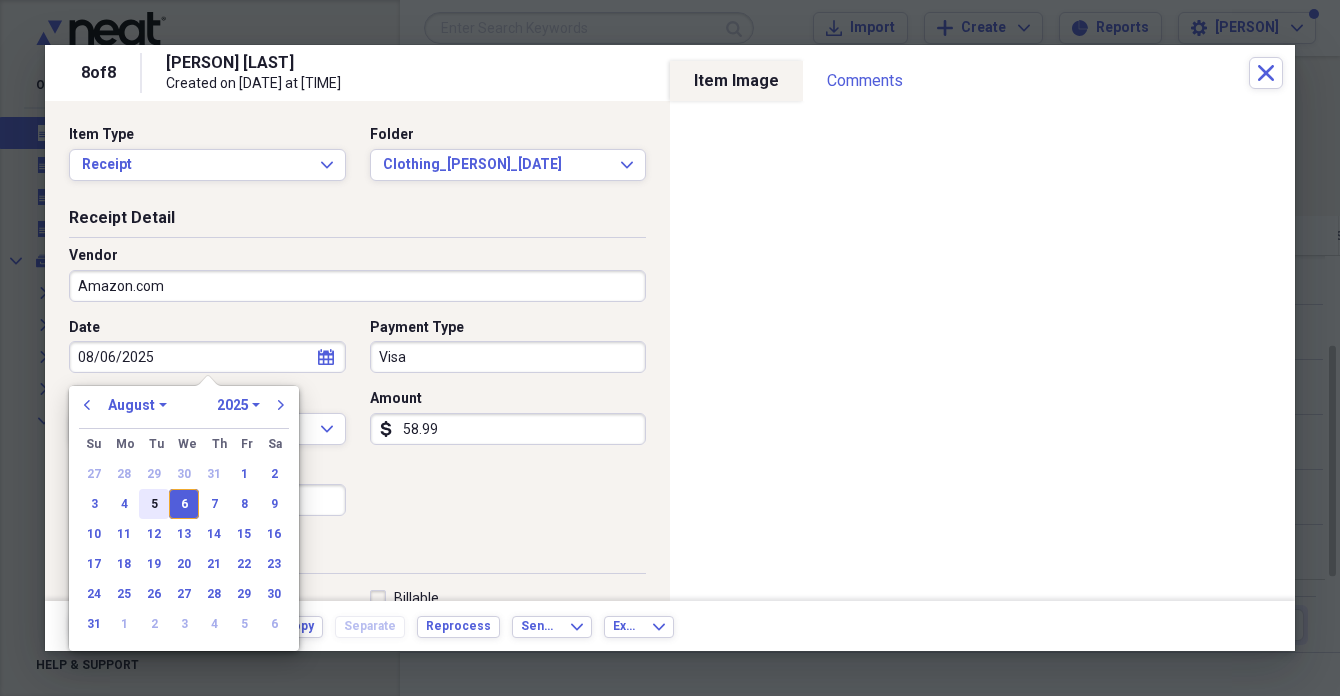 click on "5" at bounding box center (154, 504) 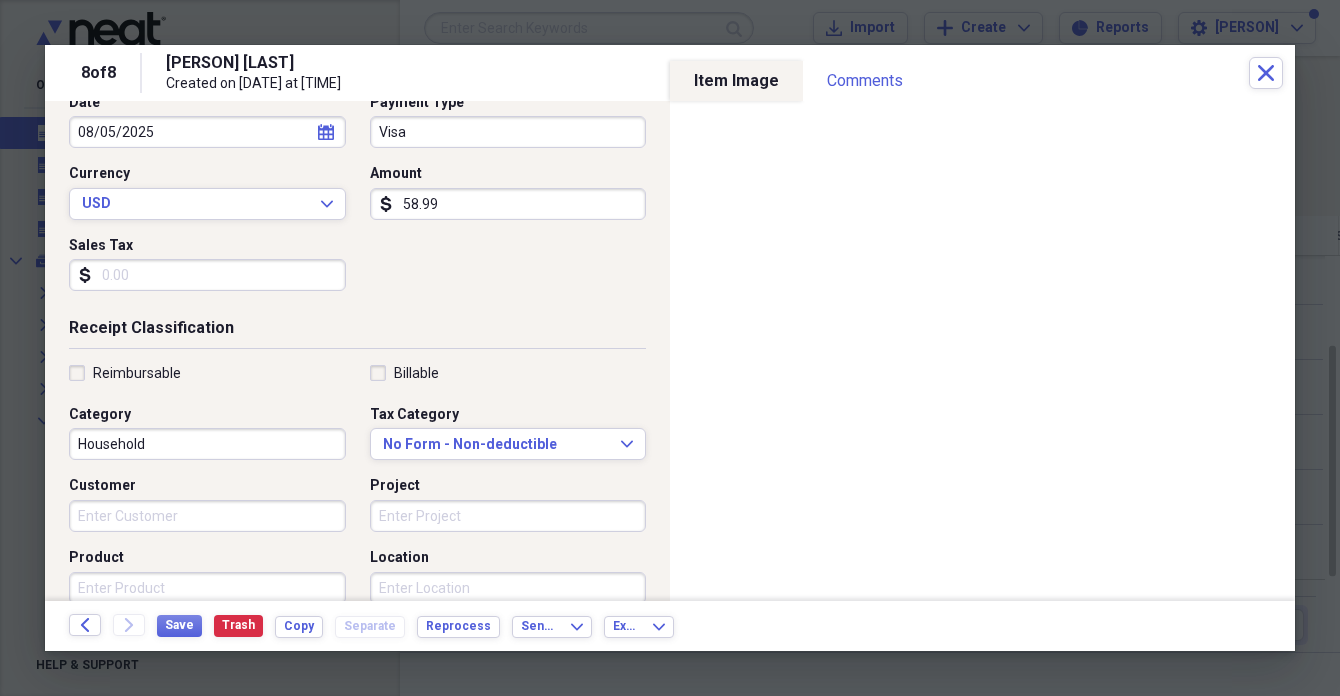 scroll, scrollTop: 231, scrollLeft: 0, axis: vertical 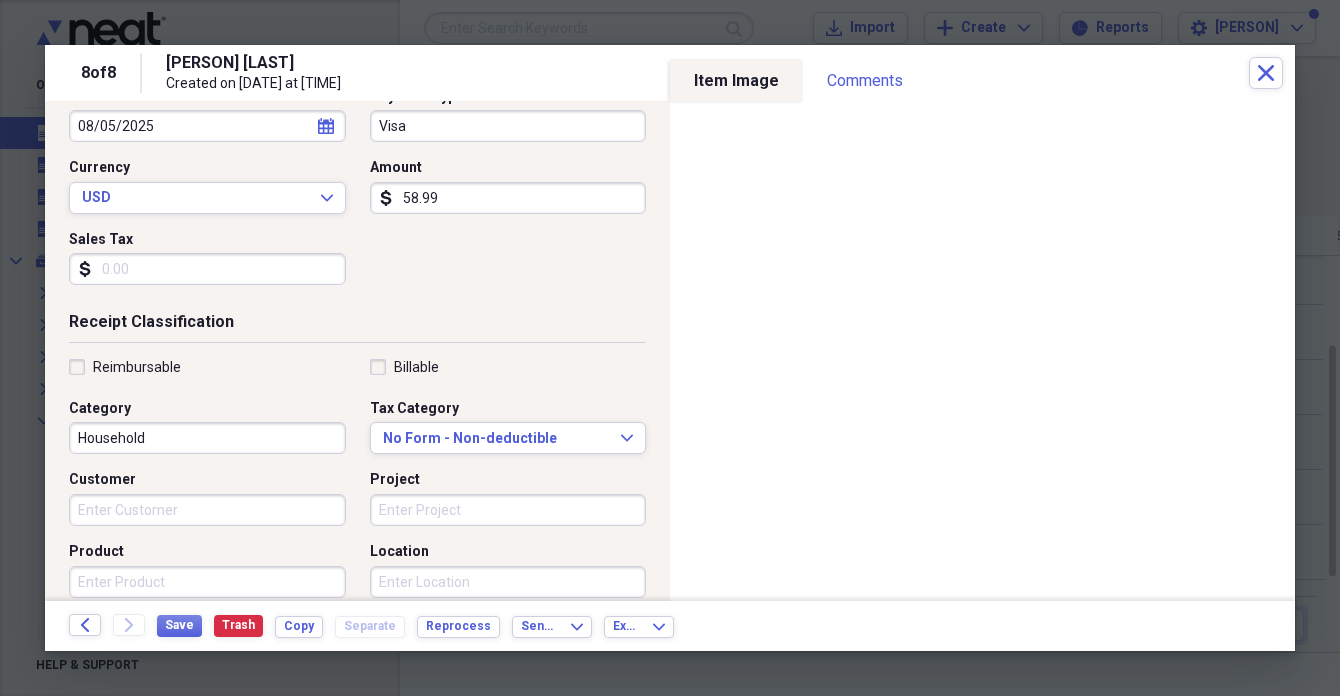 click on "Household" at bounding box center [207, 438] 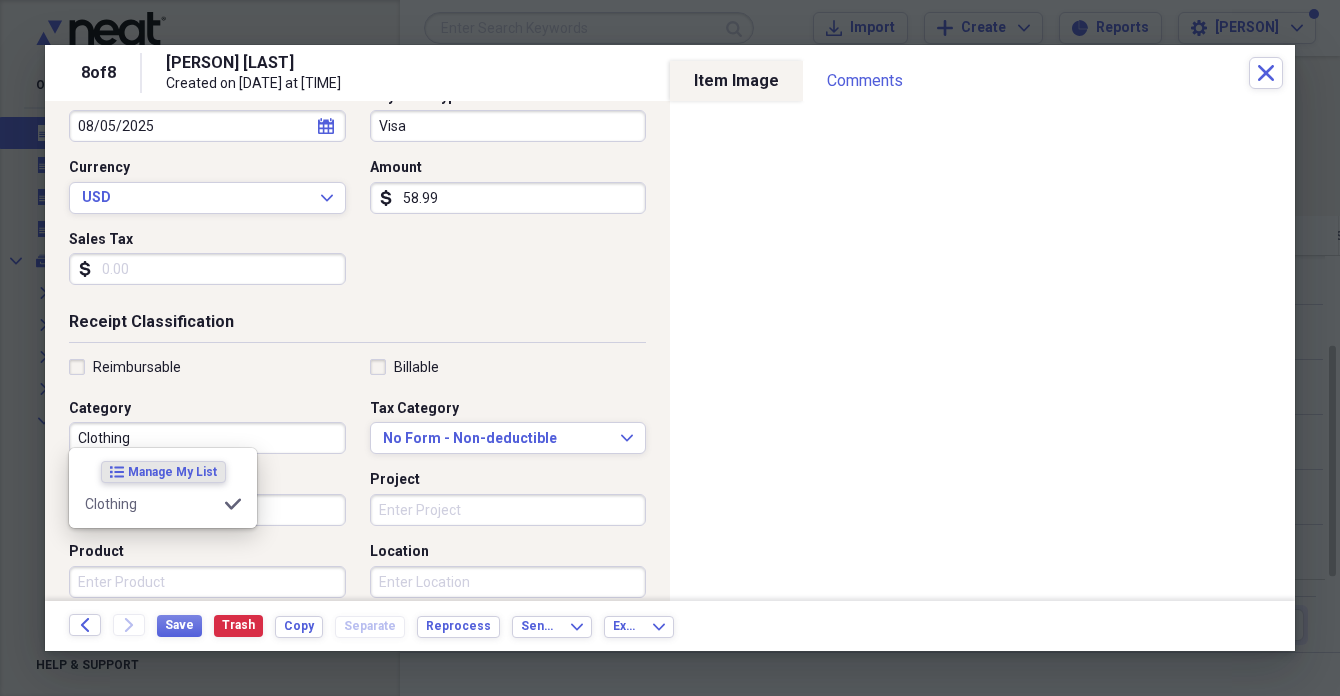 scroll, scrollTop: 233, scrollLeft: 0, axis: vertical 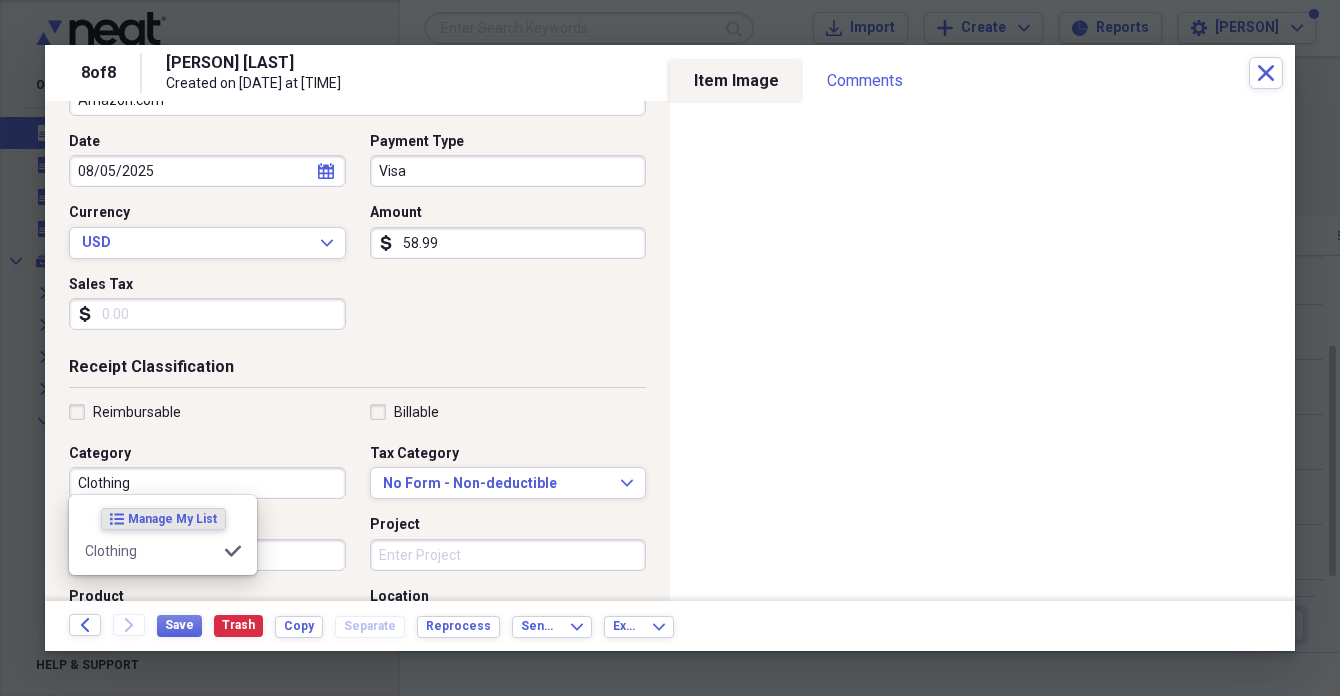type on "Clothing" 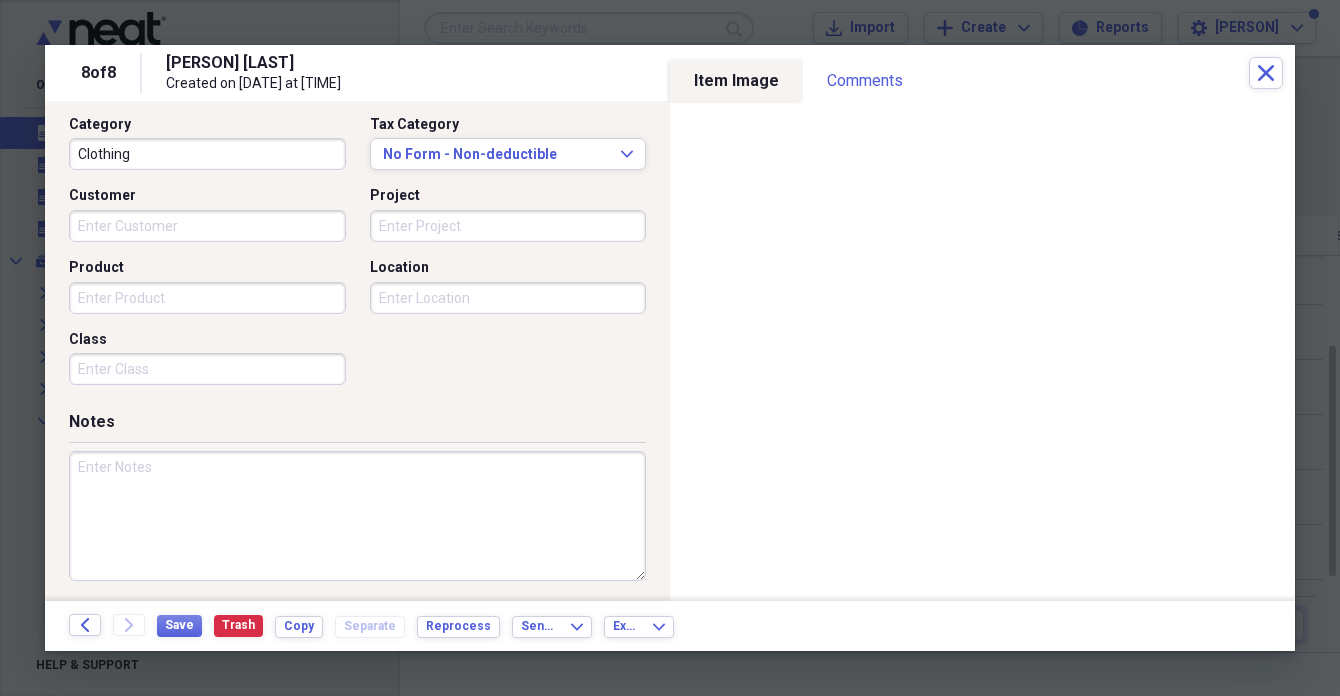 scroll, scrollTop: 514, scrollLeft: 0, axis: vertical 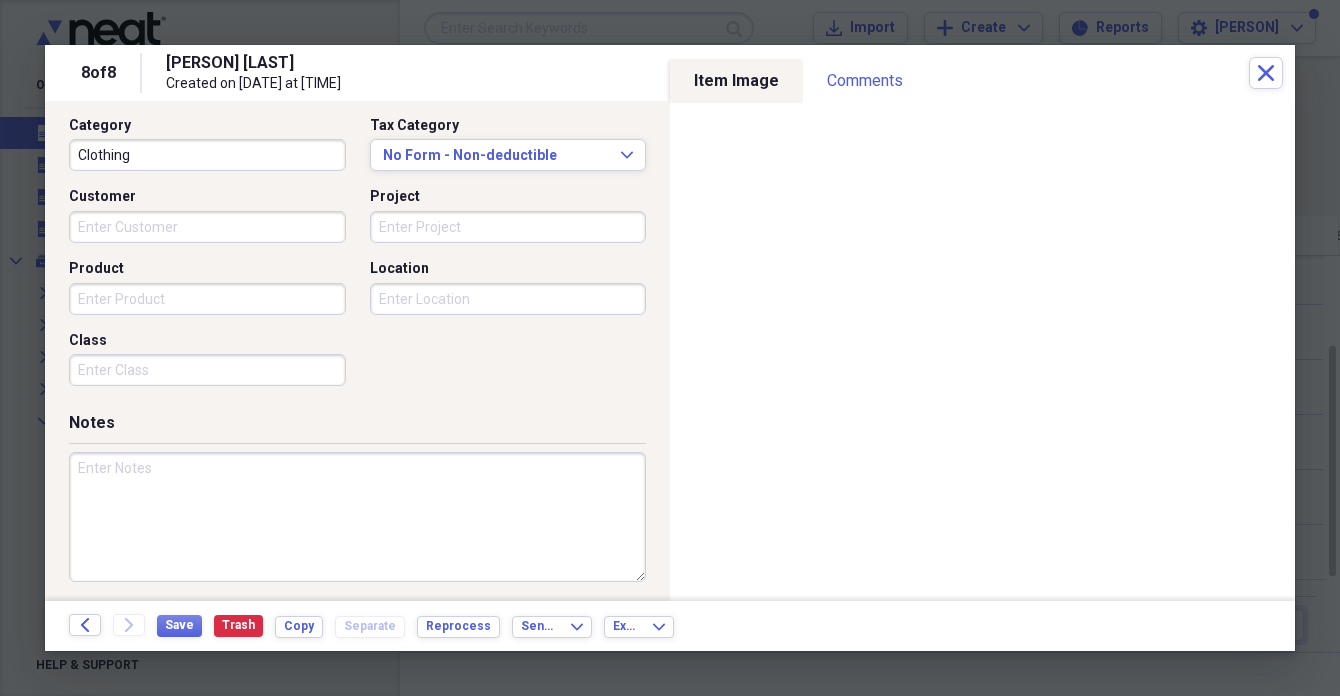 click at bounding box center [357, 517] 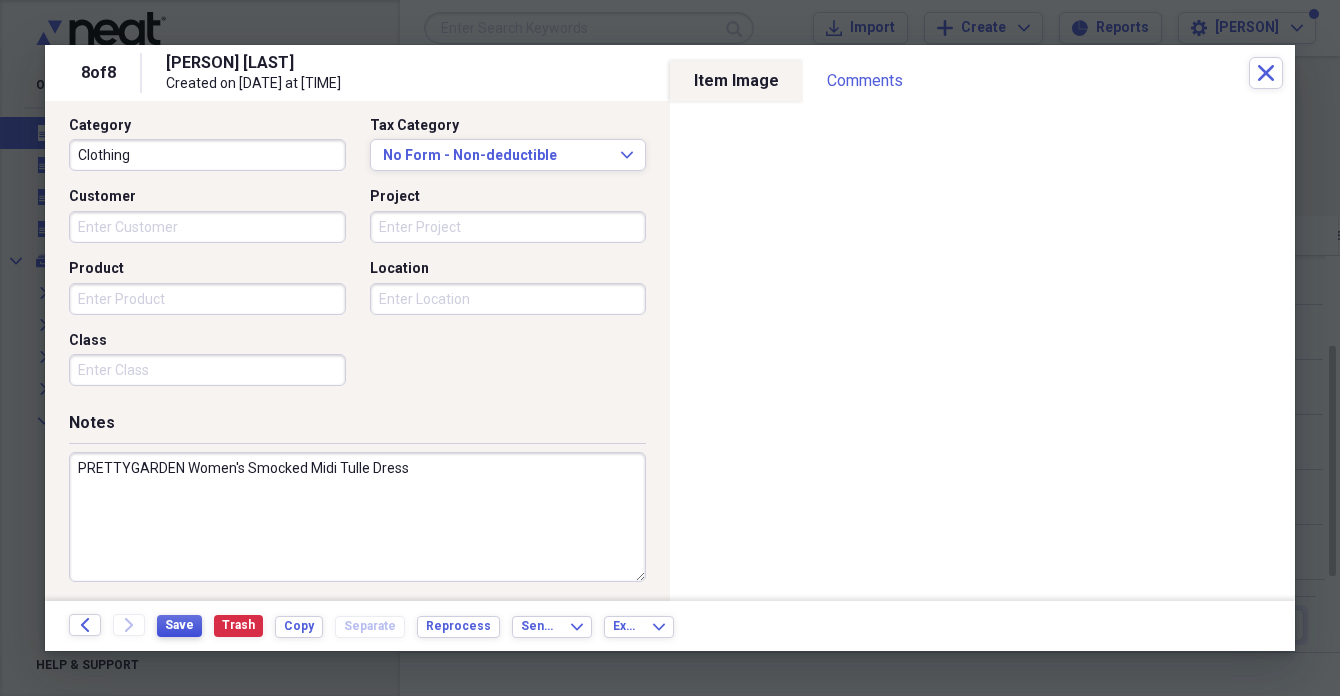 type on "PRETTYGARDEN Women's Smocked Midi Tulle Dress" 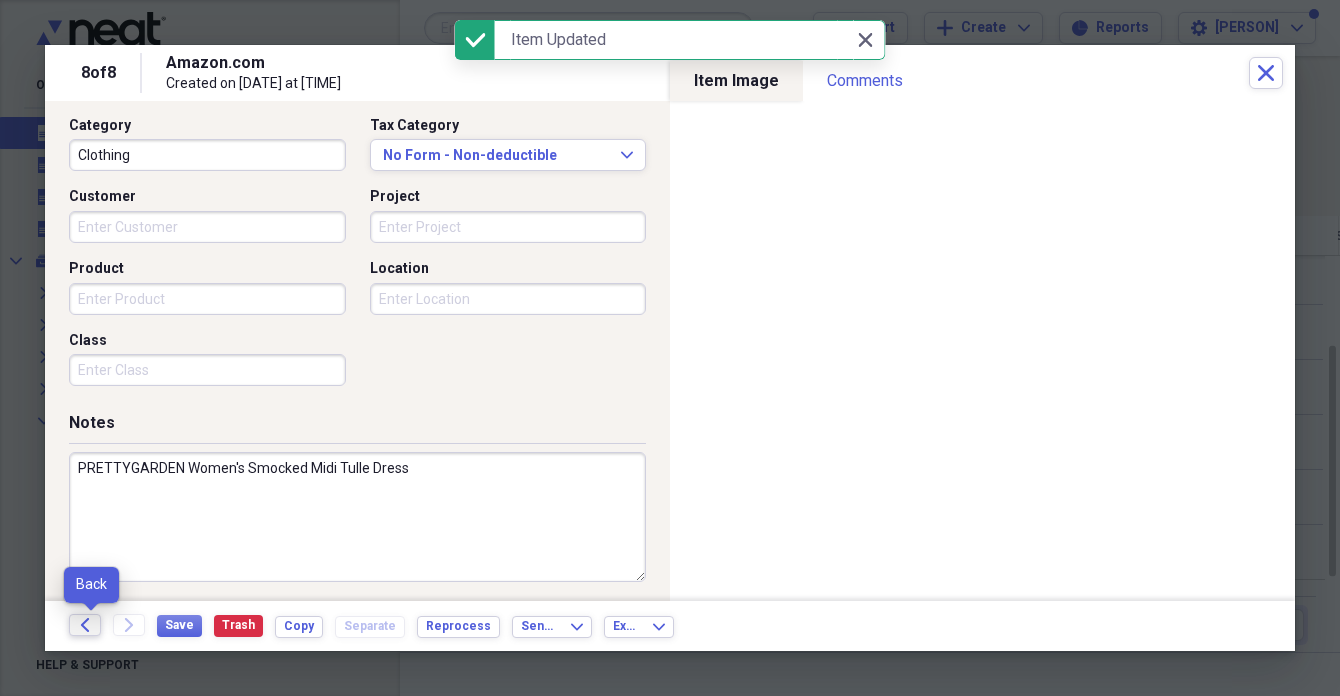 click on "Back" 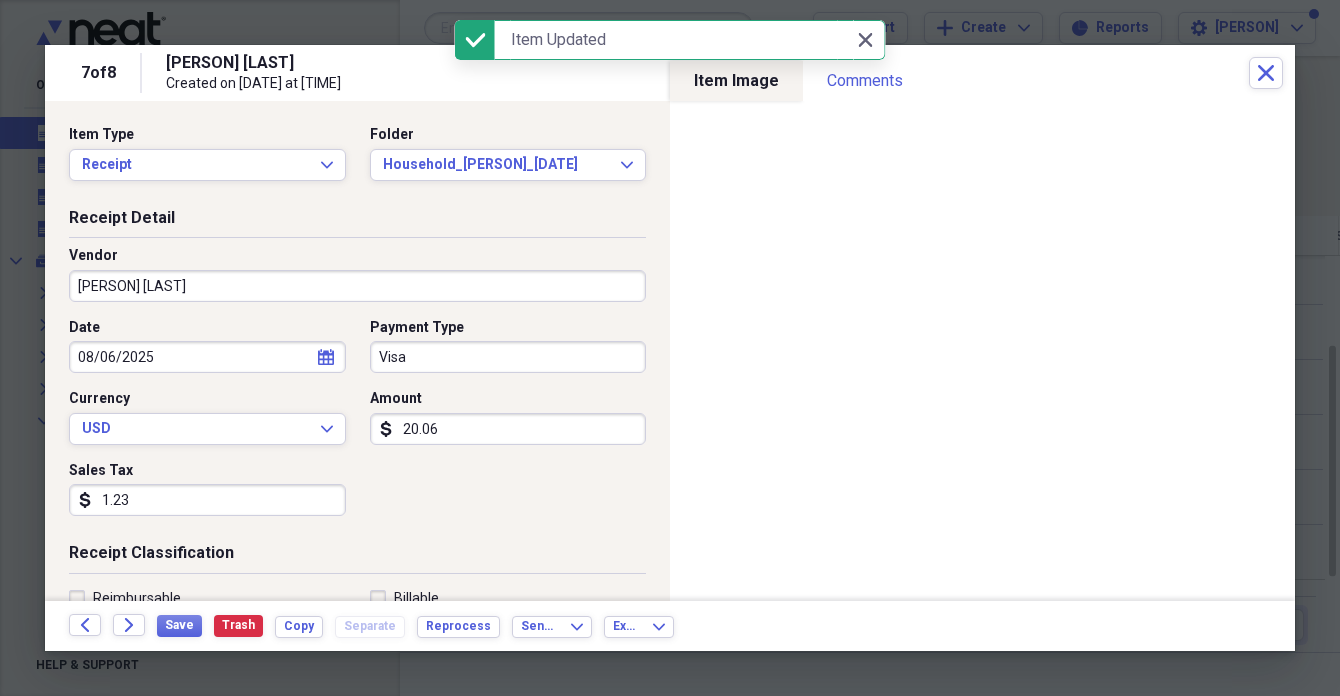 click on "[PERSON] [LAST]" at bounding box center (357, 286) 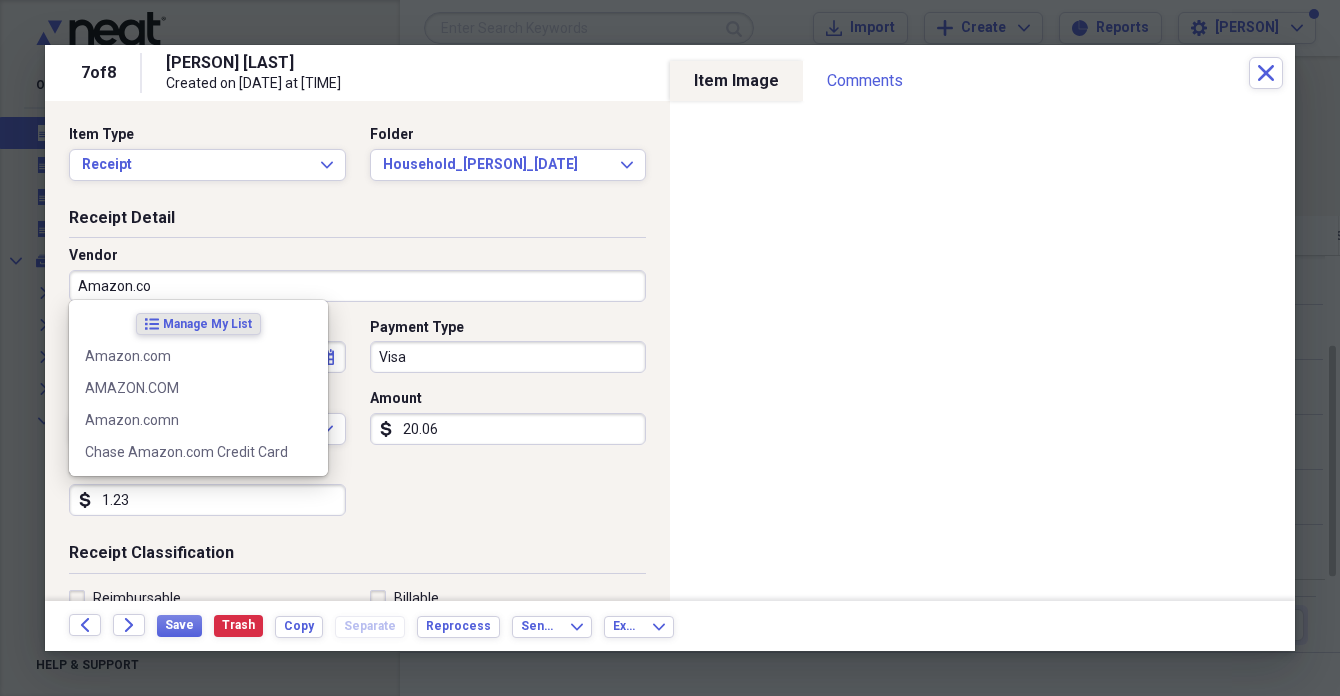 type on "Amazon.com" 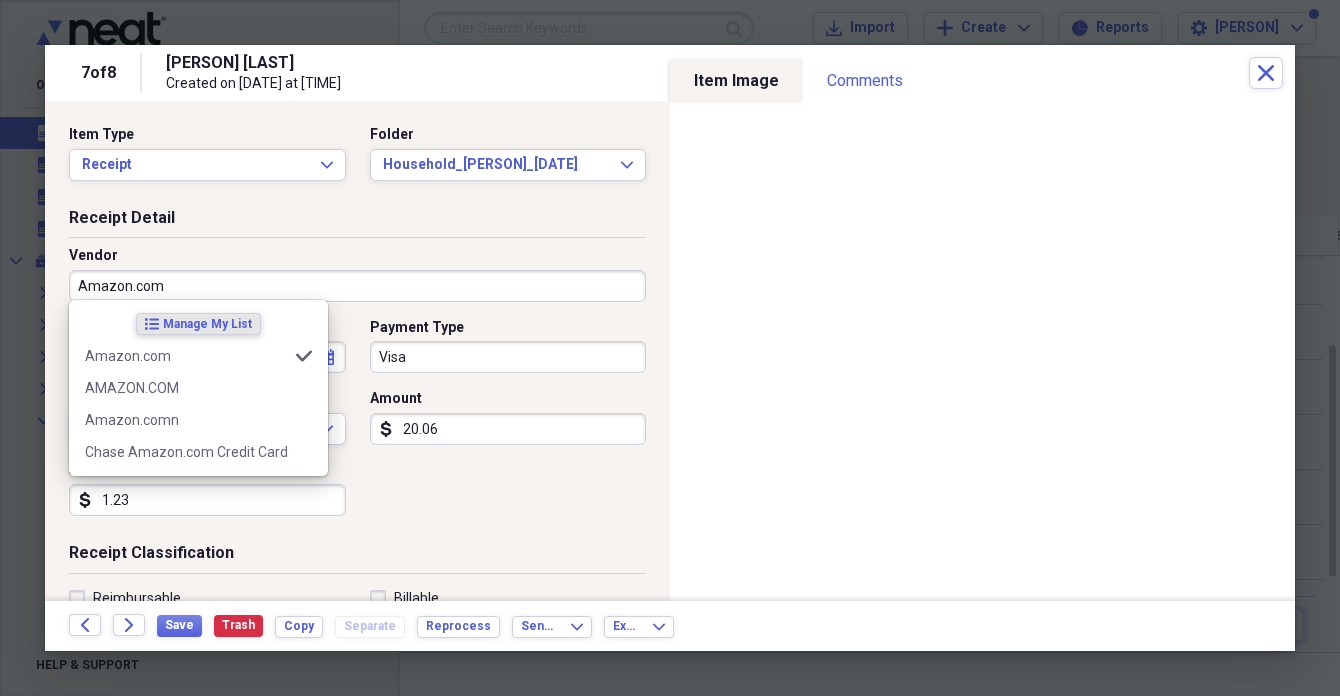 type on "Household" 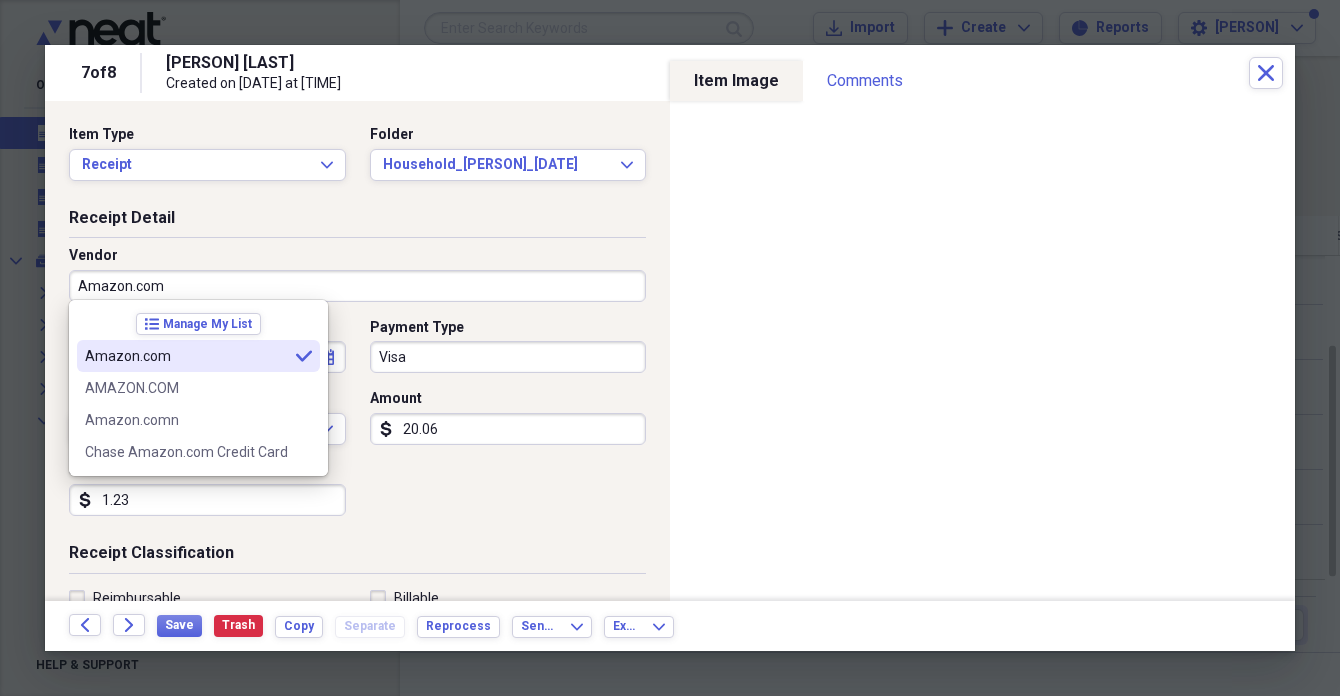 type on "Amazon.com" 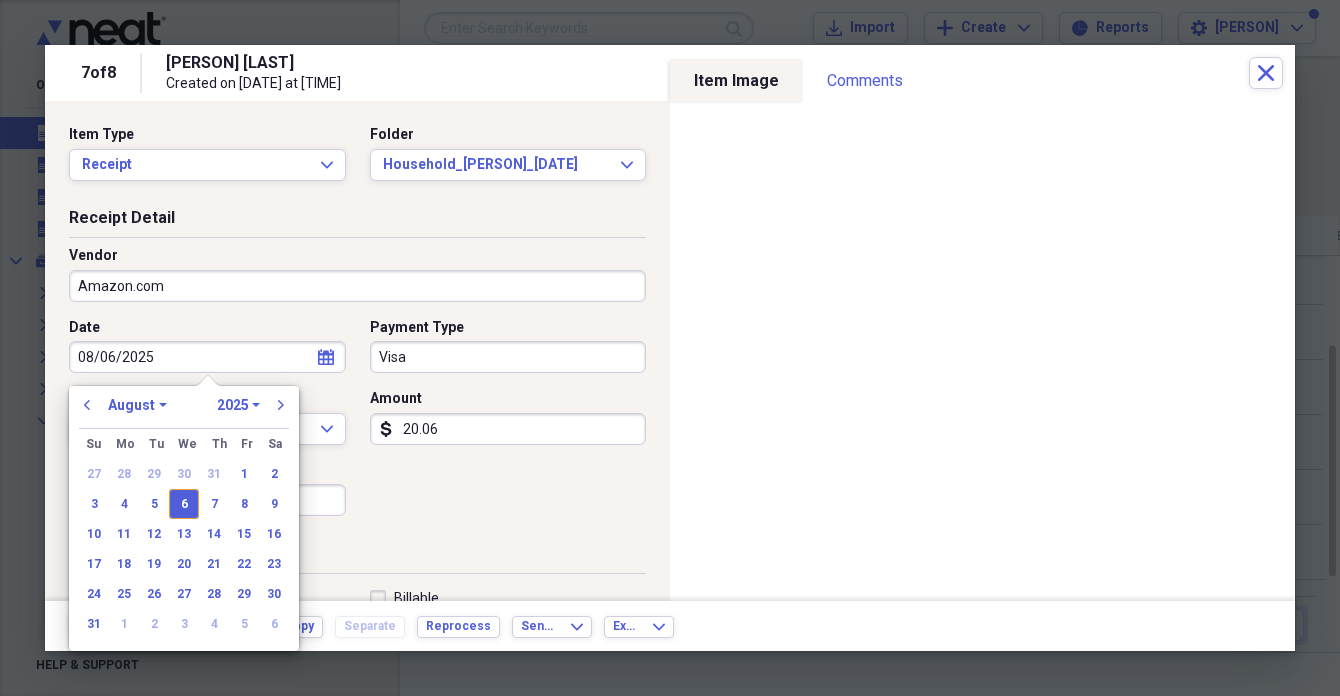 click on "08/06/2025" at bounding box center (207, 357) 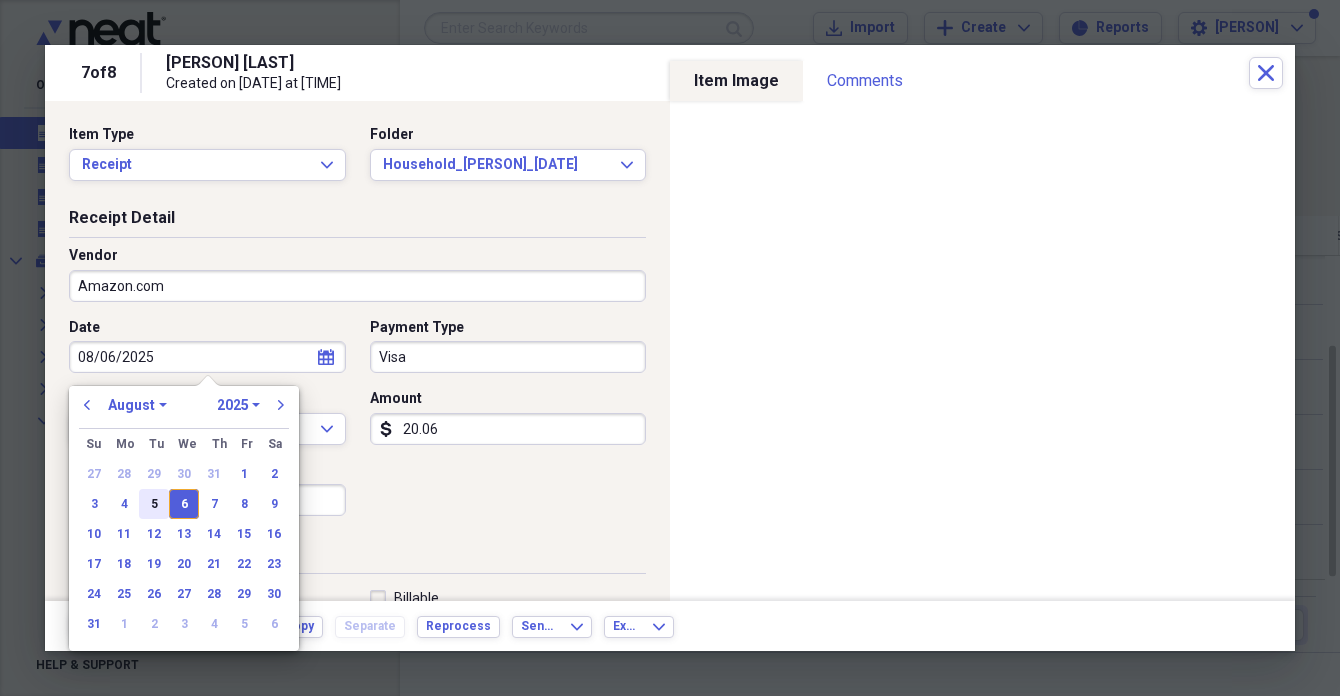 click on "5" at bounding box center [154, 504] 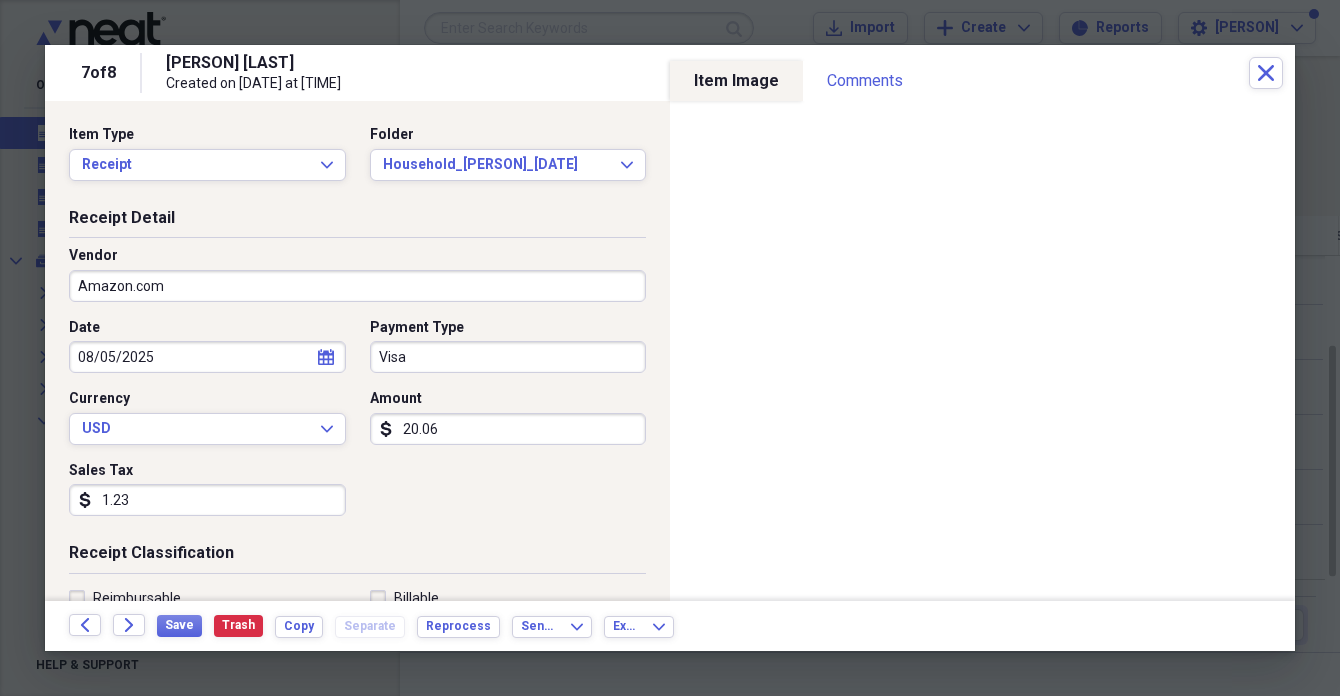 click on "20.06" at bounding box center (508, 429) 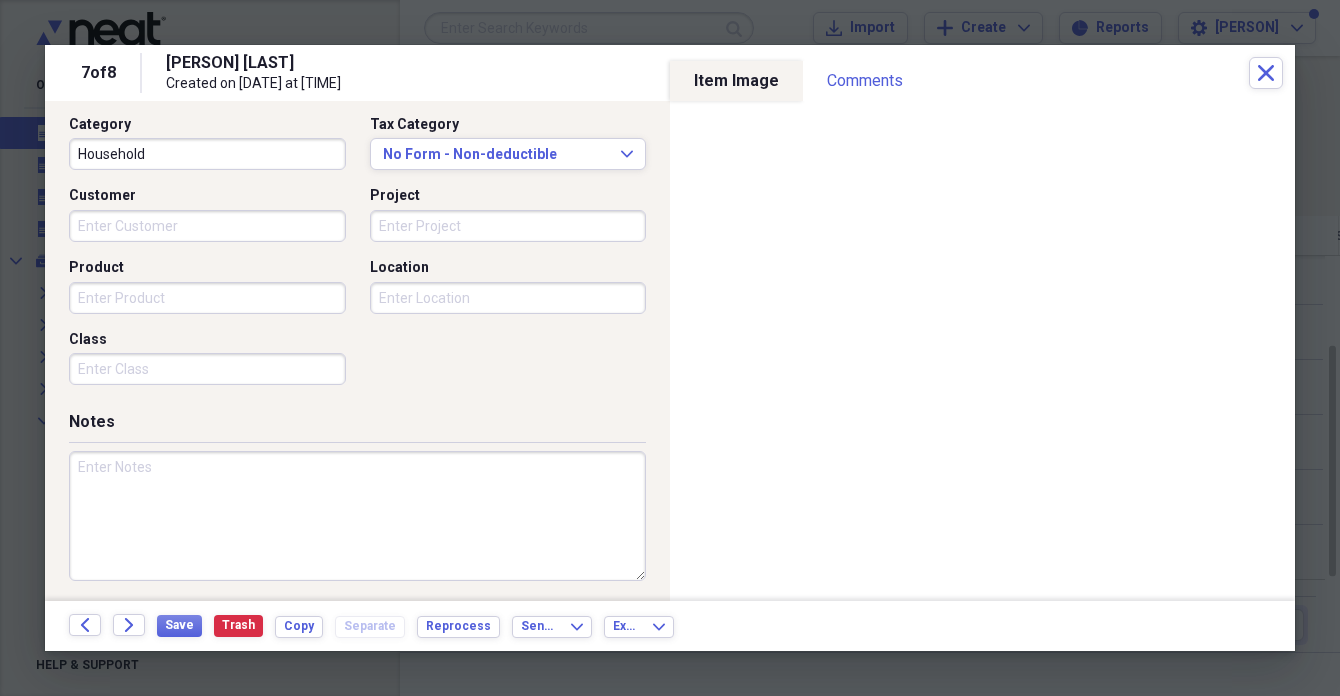 click at bounding box center [357, 516] 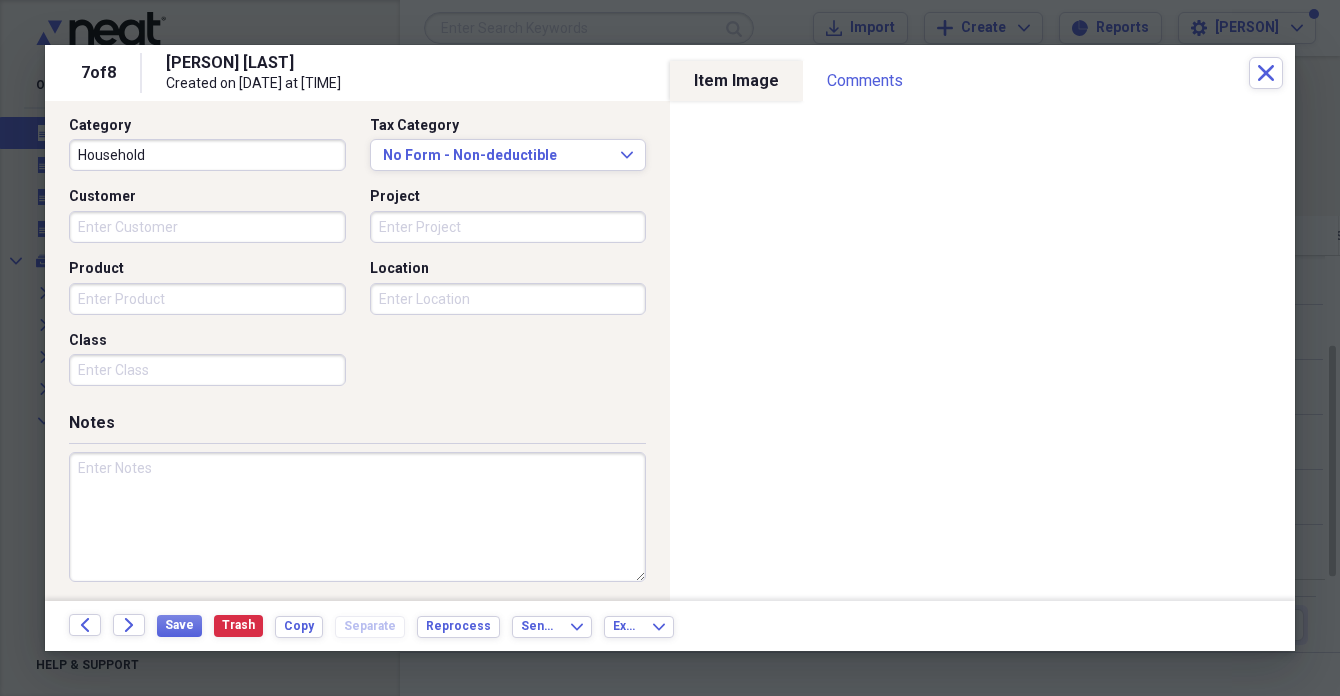 paste on "Emerald Green 1.6" Small Christmas Balls; AUXO-FUN Small Size 28ct shatterproof Christmas Ball Ornaments" 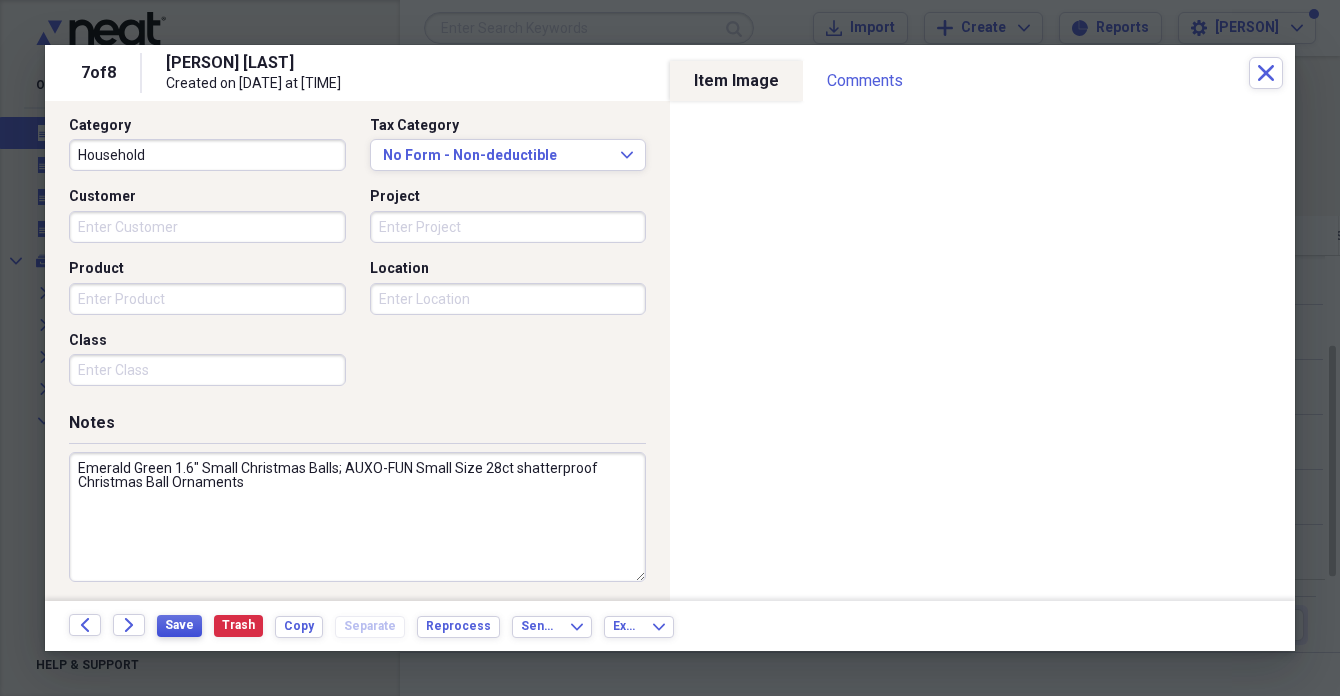 type on "Emerald Green 1.6" Small Christmas Balls; AUXO-FUN Small Size 28ct shatterproof Christmas Ball Ornaments" 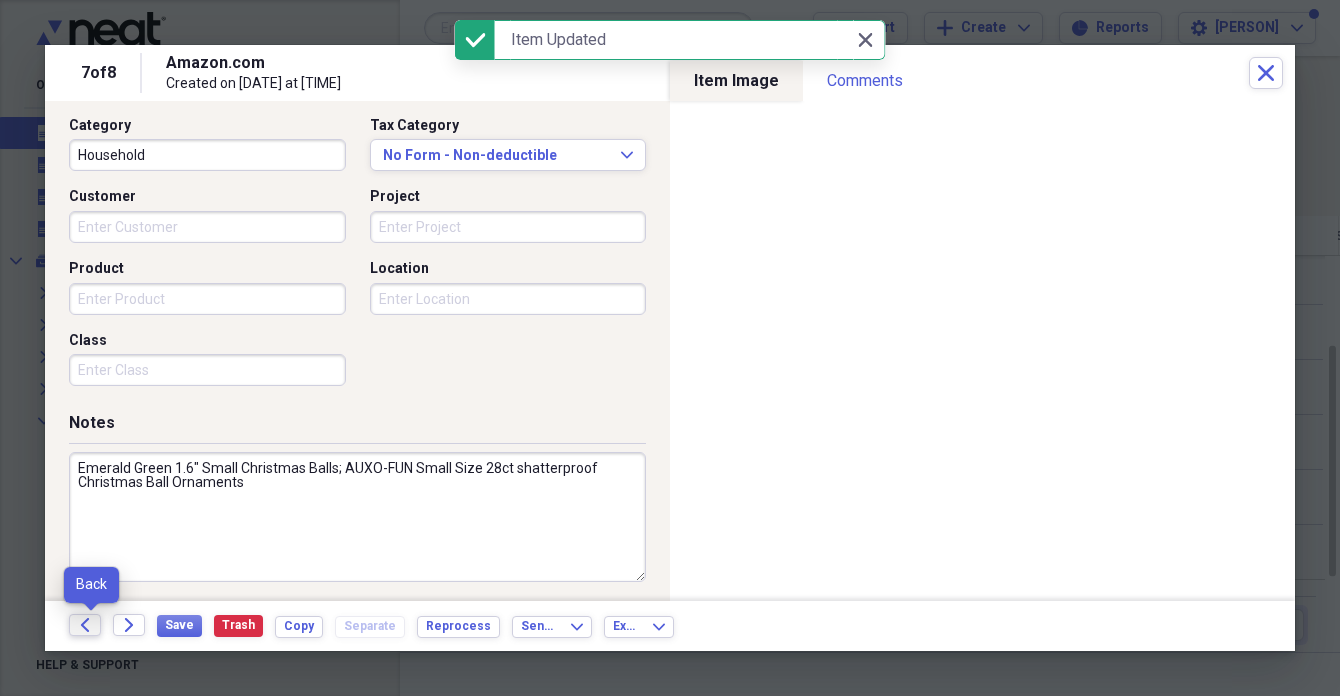 click on "Back" 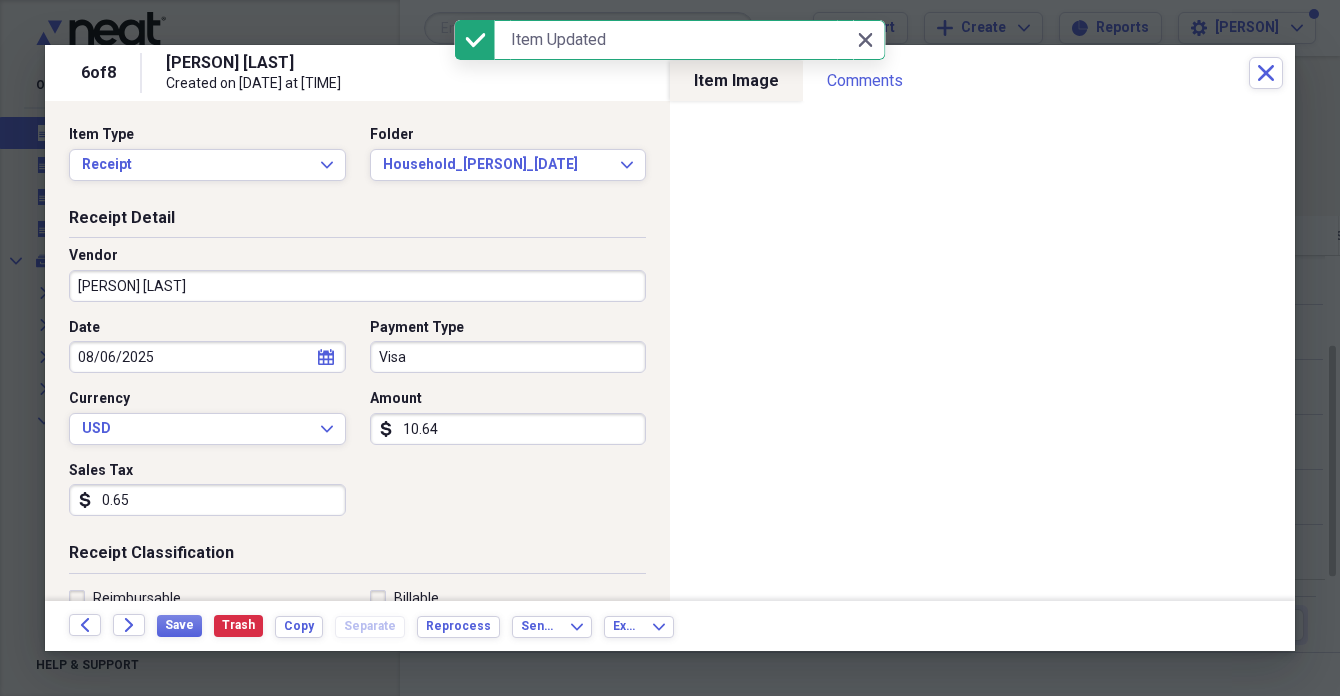 click on "[PERSON] [LAST]" at bounding box center (357, 286) 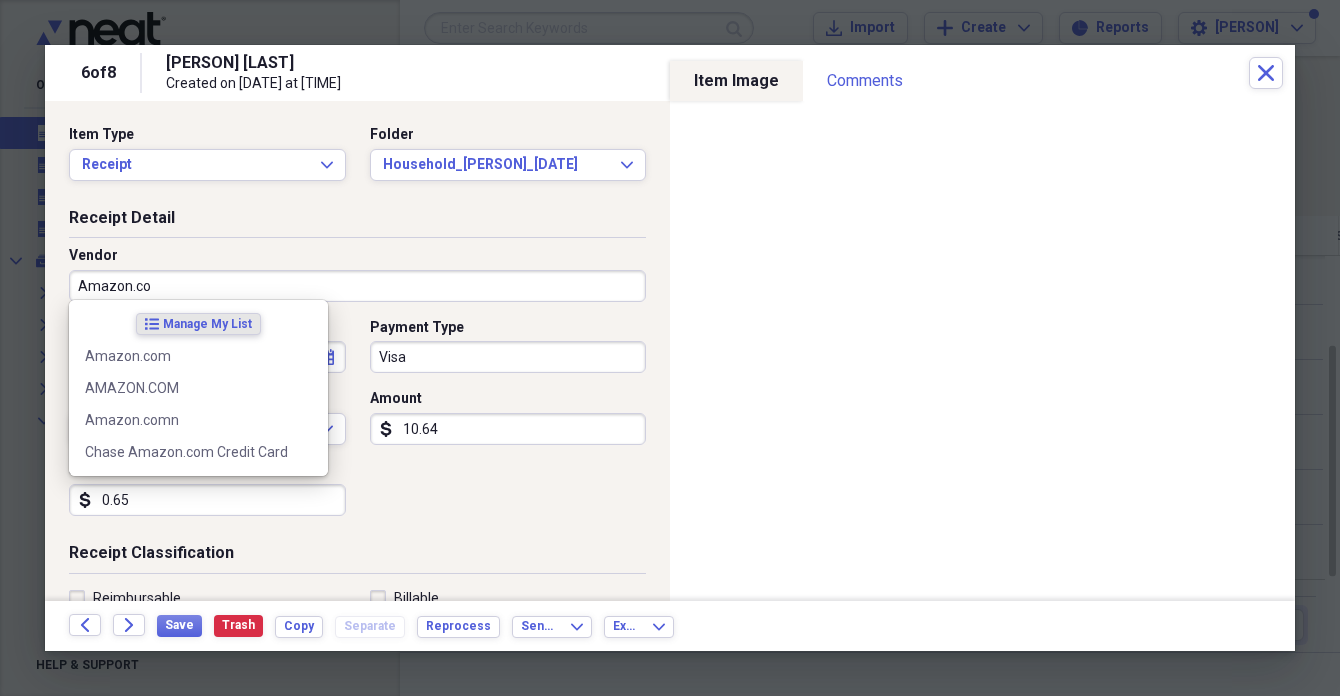 type on "Amazon.com" 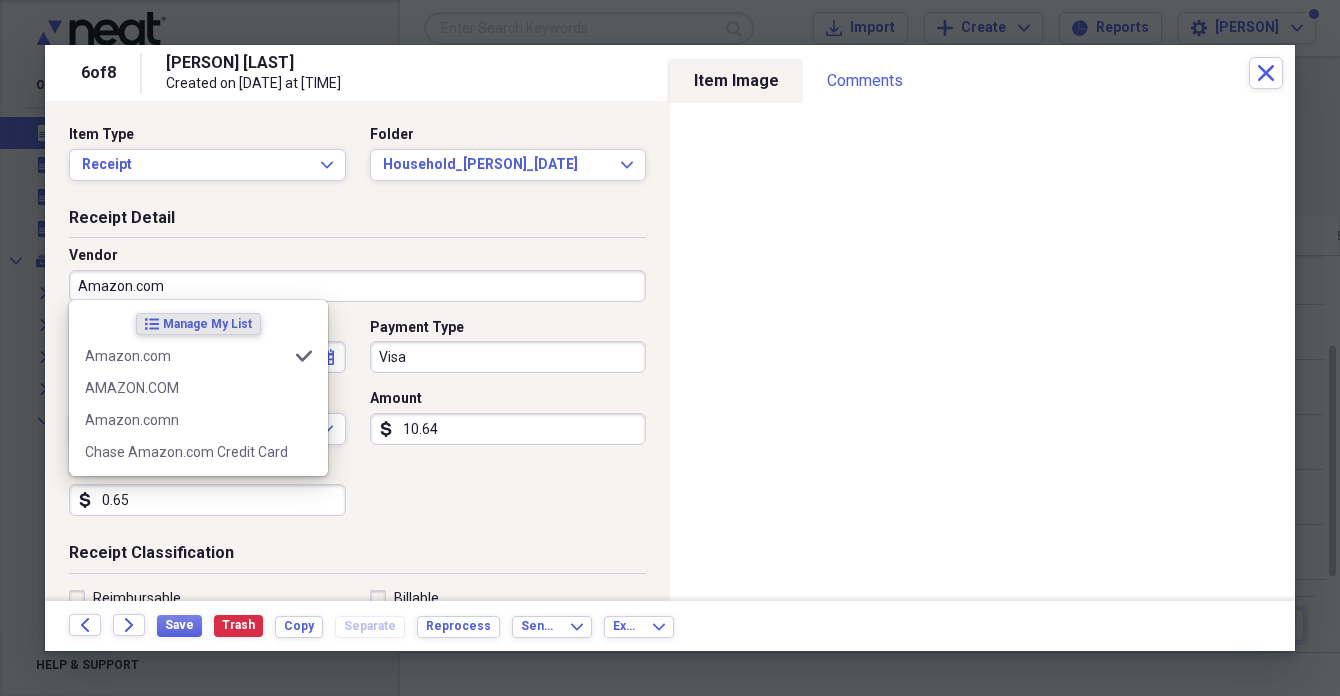 type on "Household" 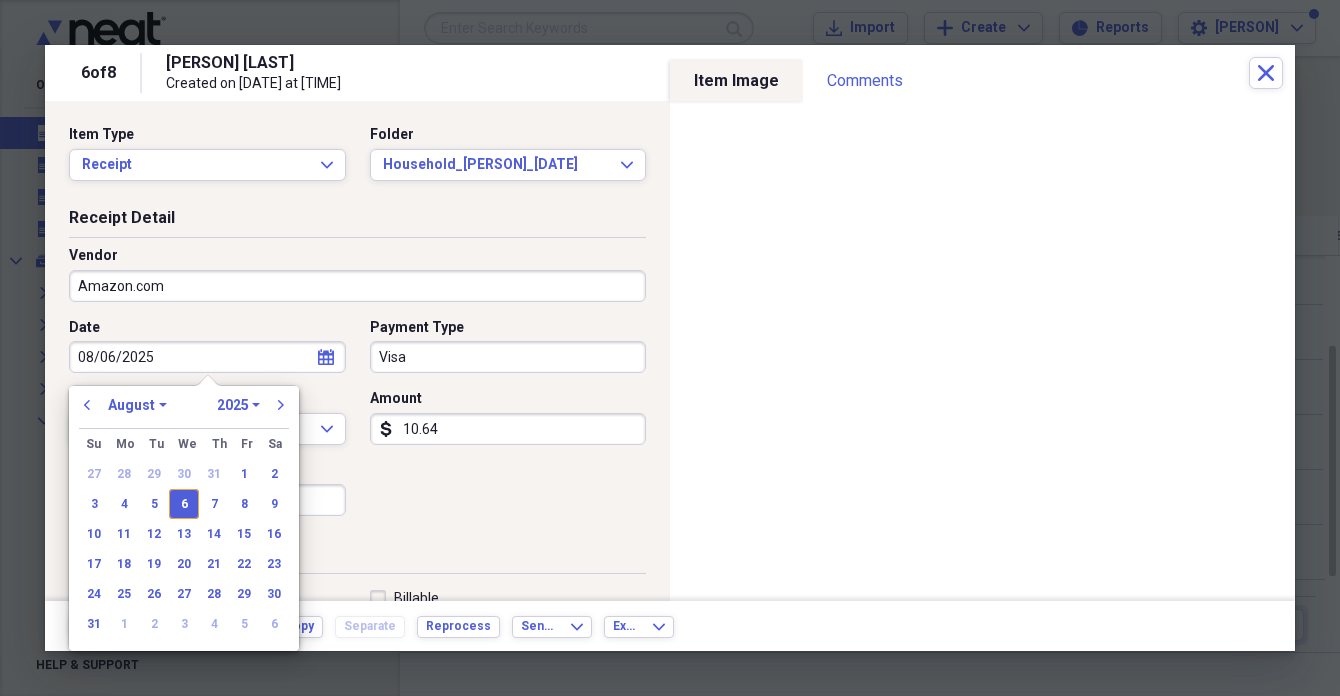 click on "calendar" 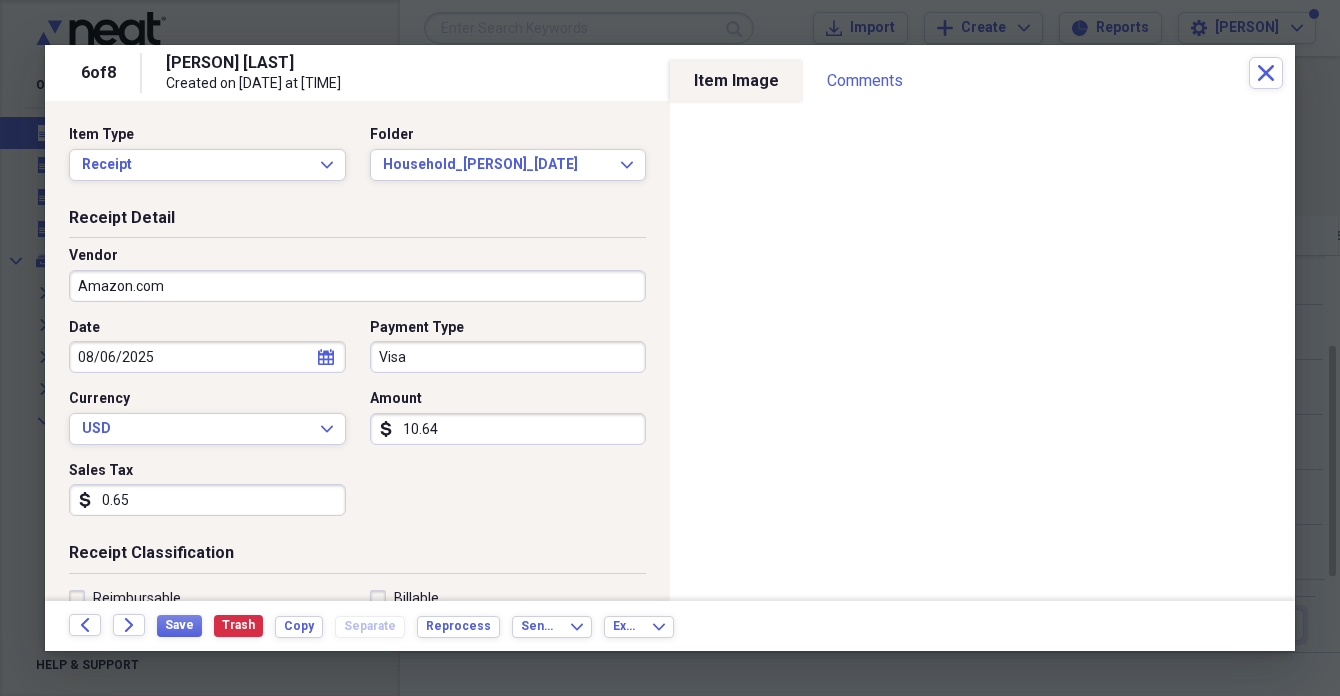 click on "calendar" 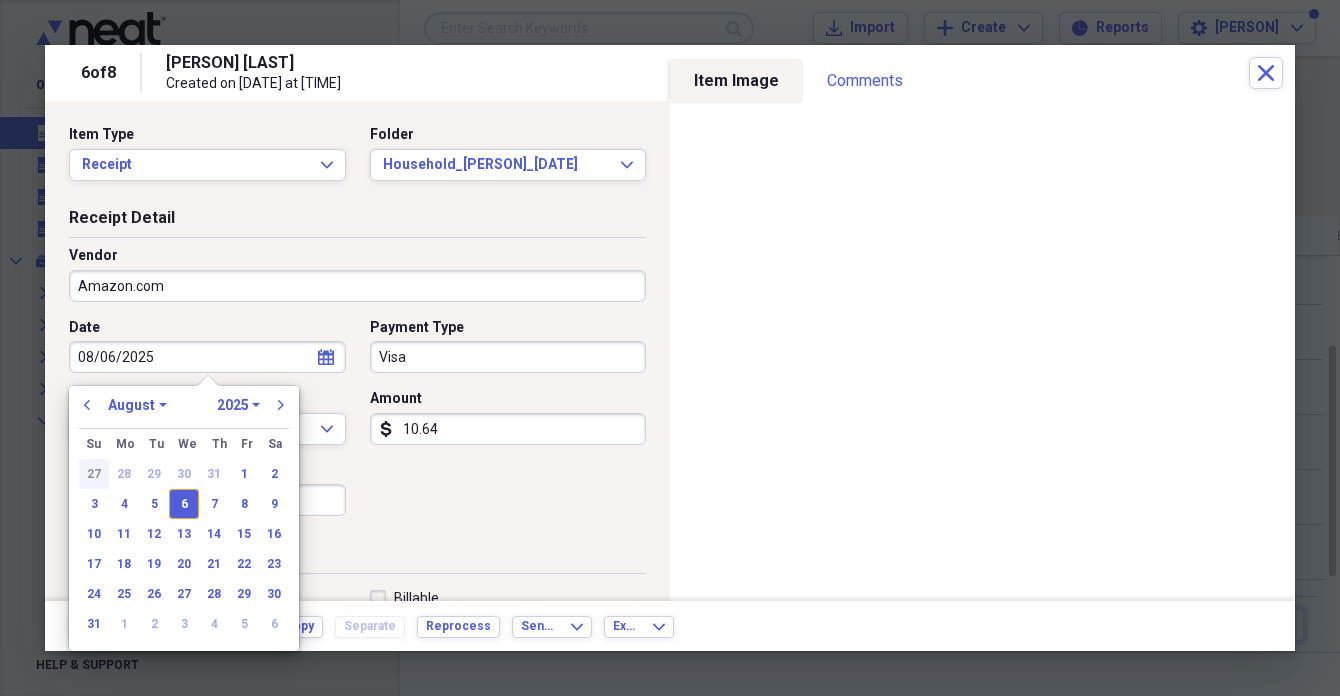 click on "27" at bounding box center [94, 474] 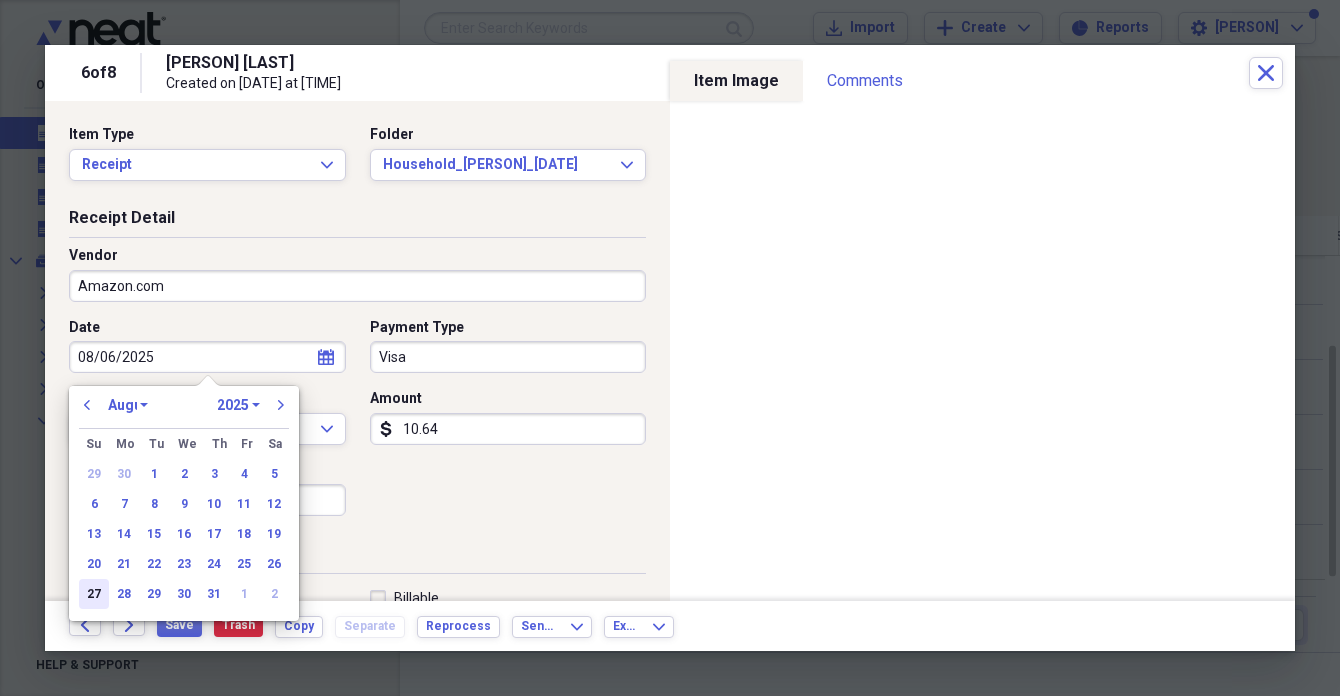 select on "6" 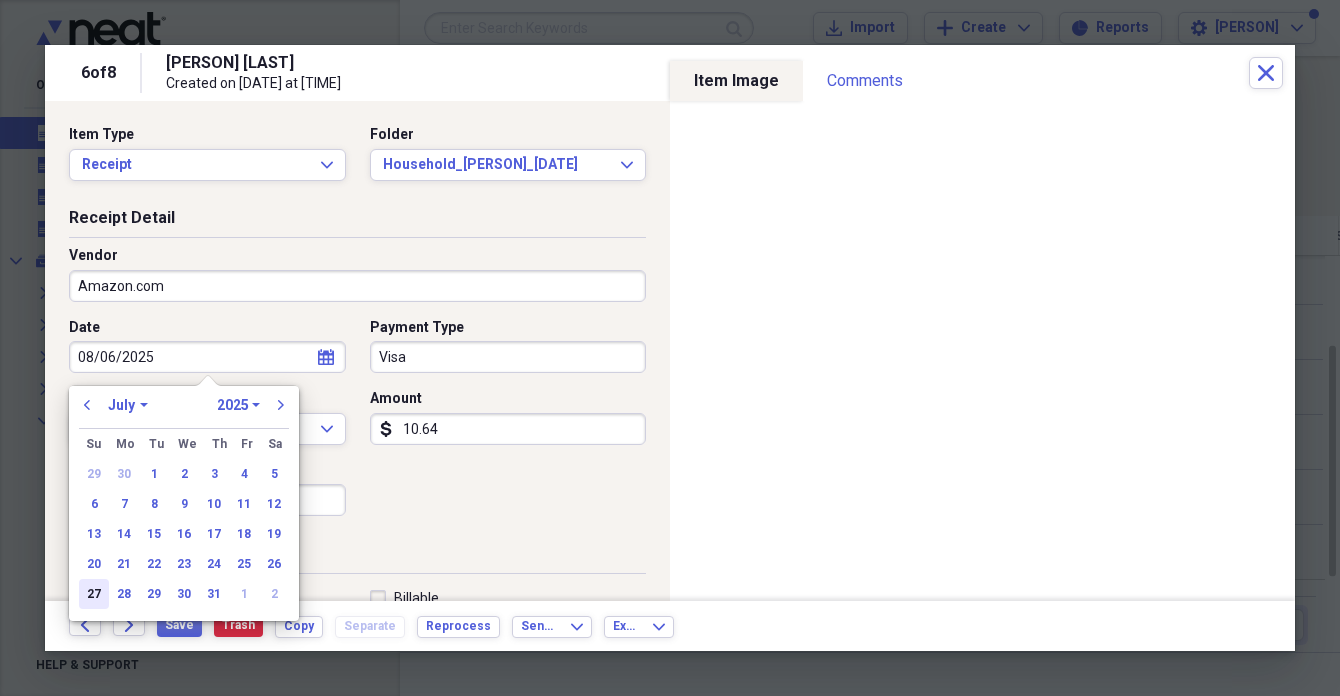 type on "07/27/2025" 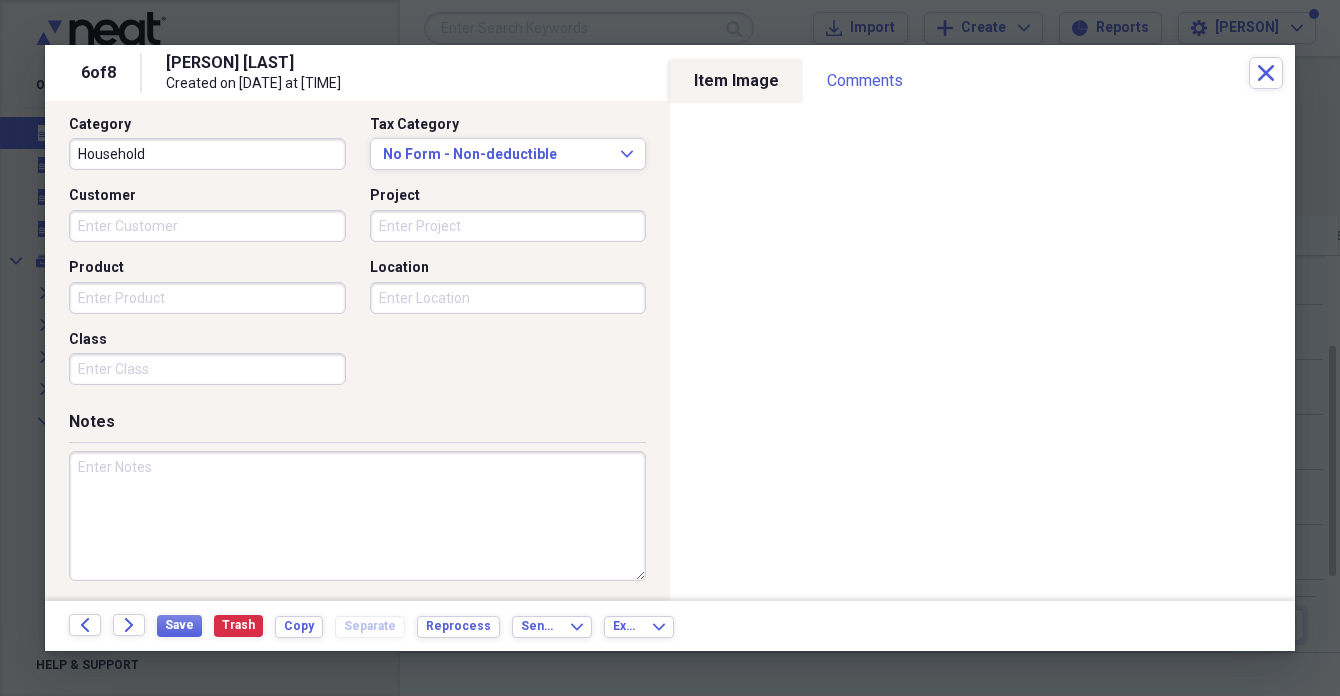 scroll, scrollTop: 514, scrollLeft: 0, axis: vertical 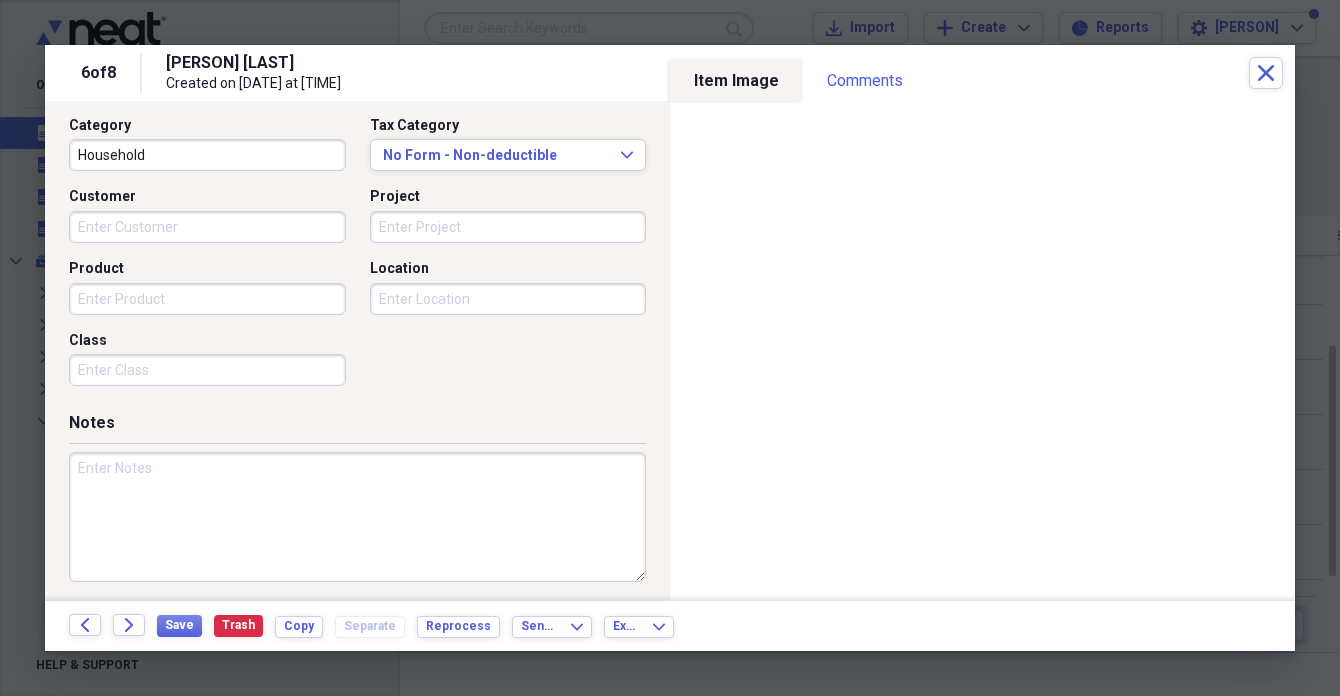 click at bounding box center (357, 517) 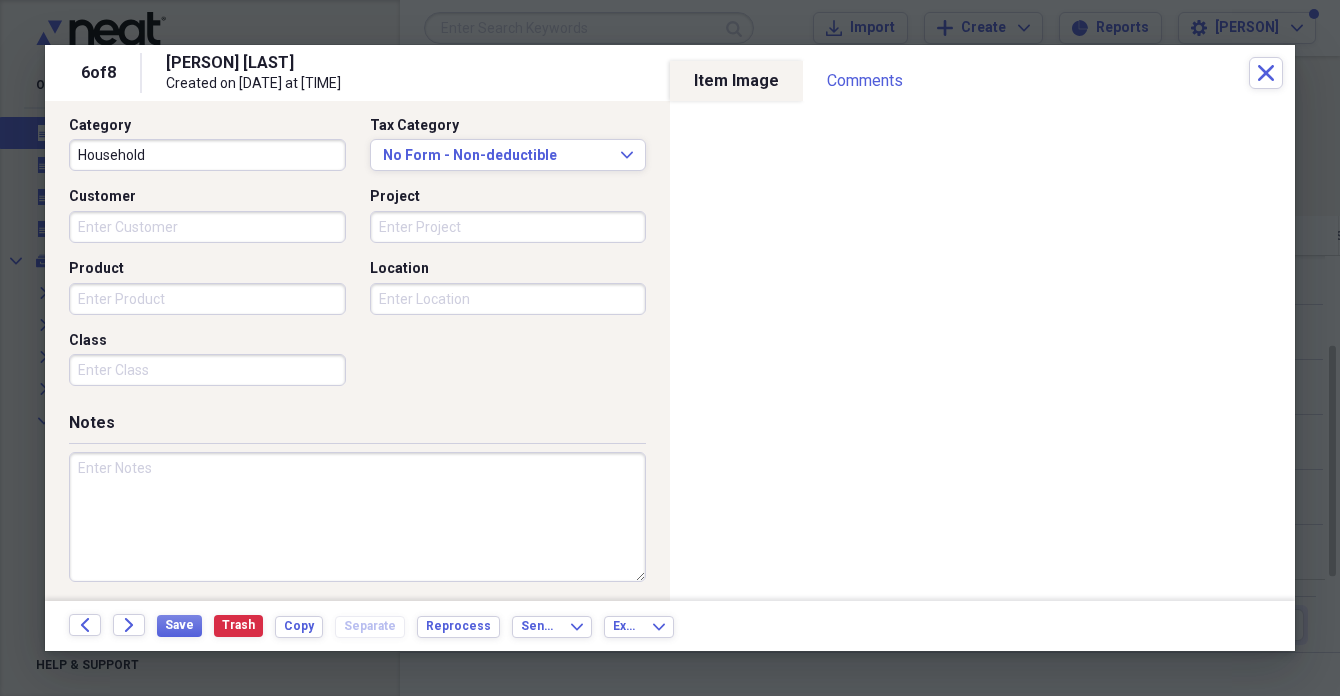 click at bounding box center (357, 517) 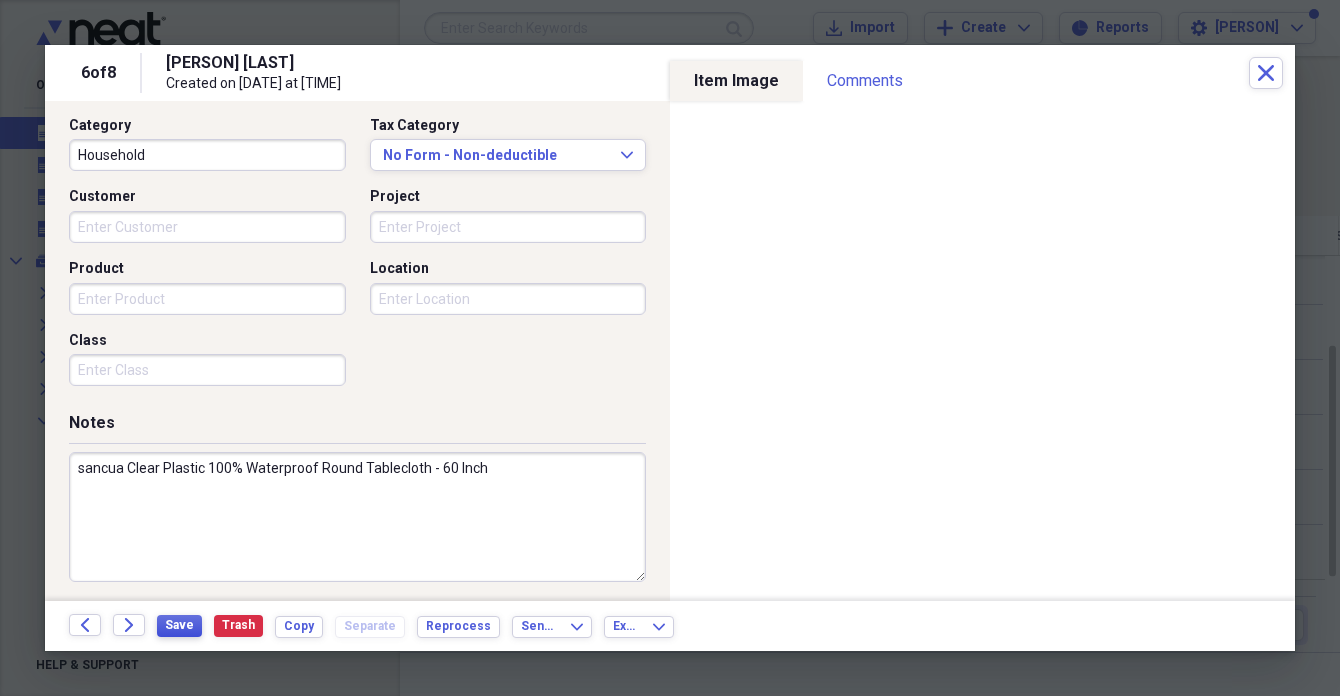 type on "sancua Clear Plastic 100% Waterproof Round Tablecloth - 60 Inch" 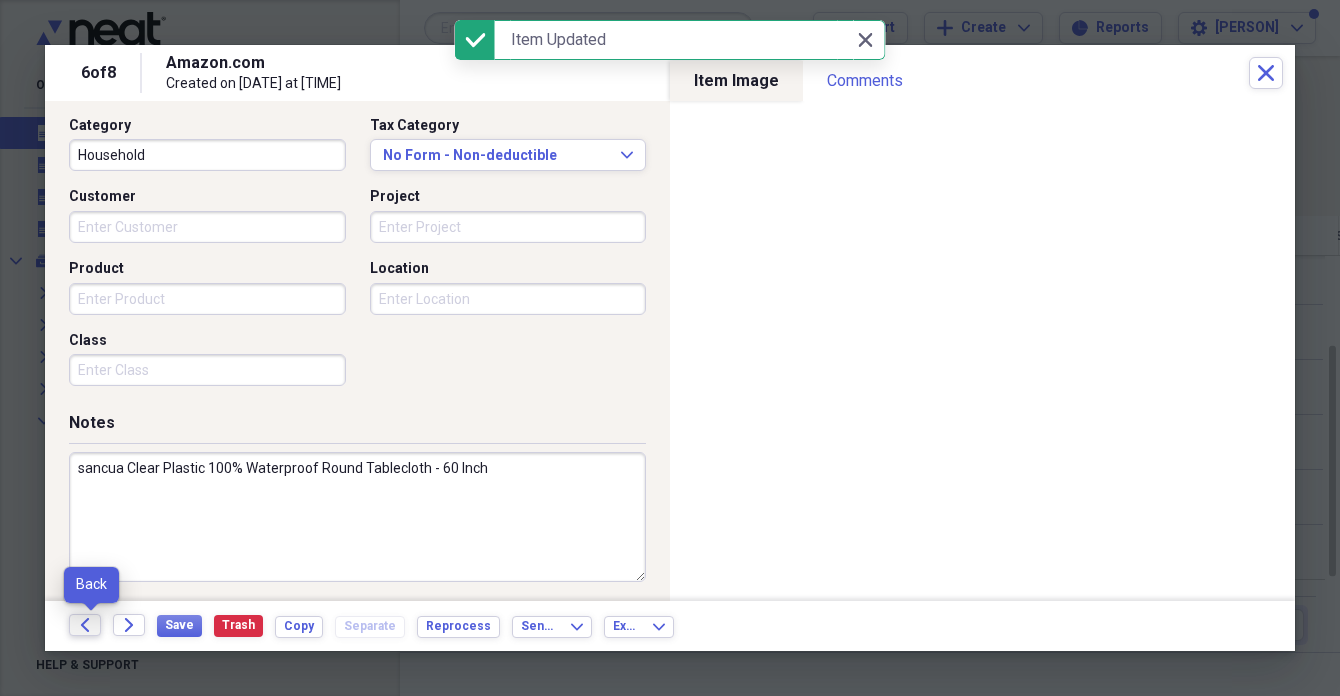 click on "Back" 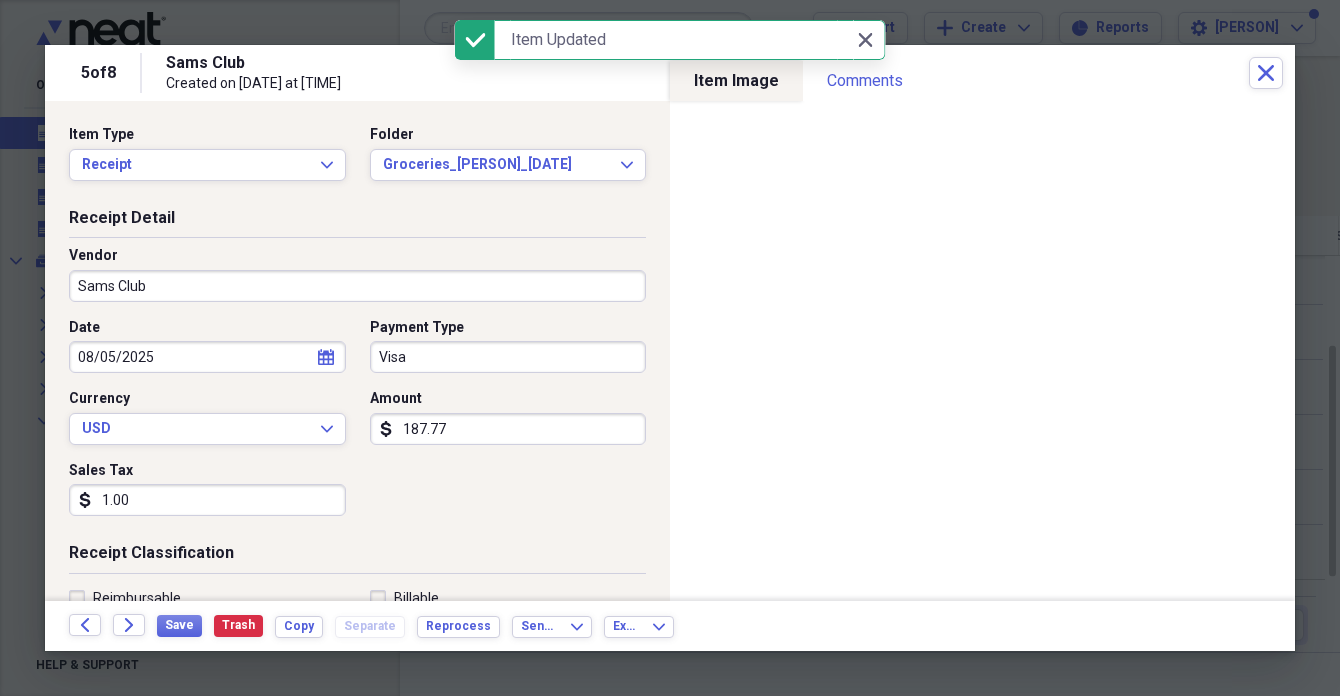 click on "Sams Club" at bounding box center (357, 286) 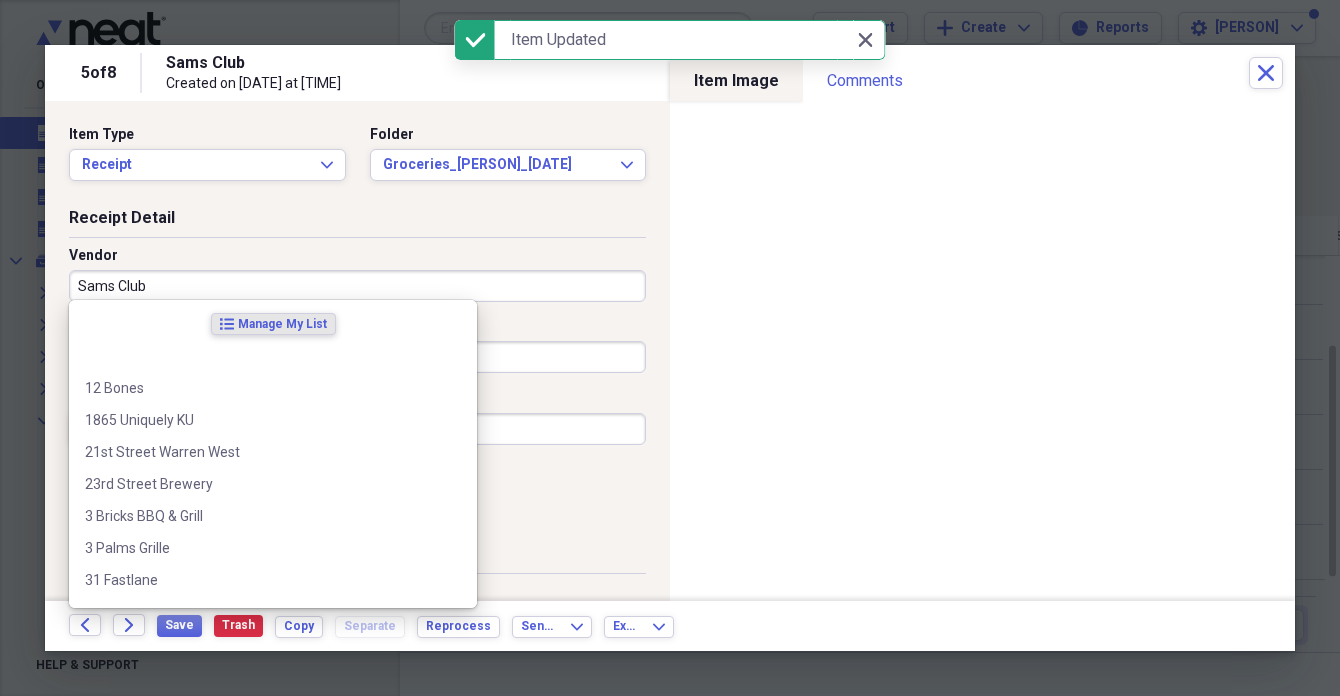 click on "Sams Club" at bounding box center (357, 286) 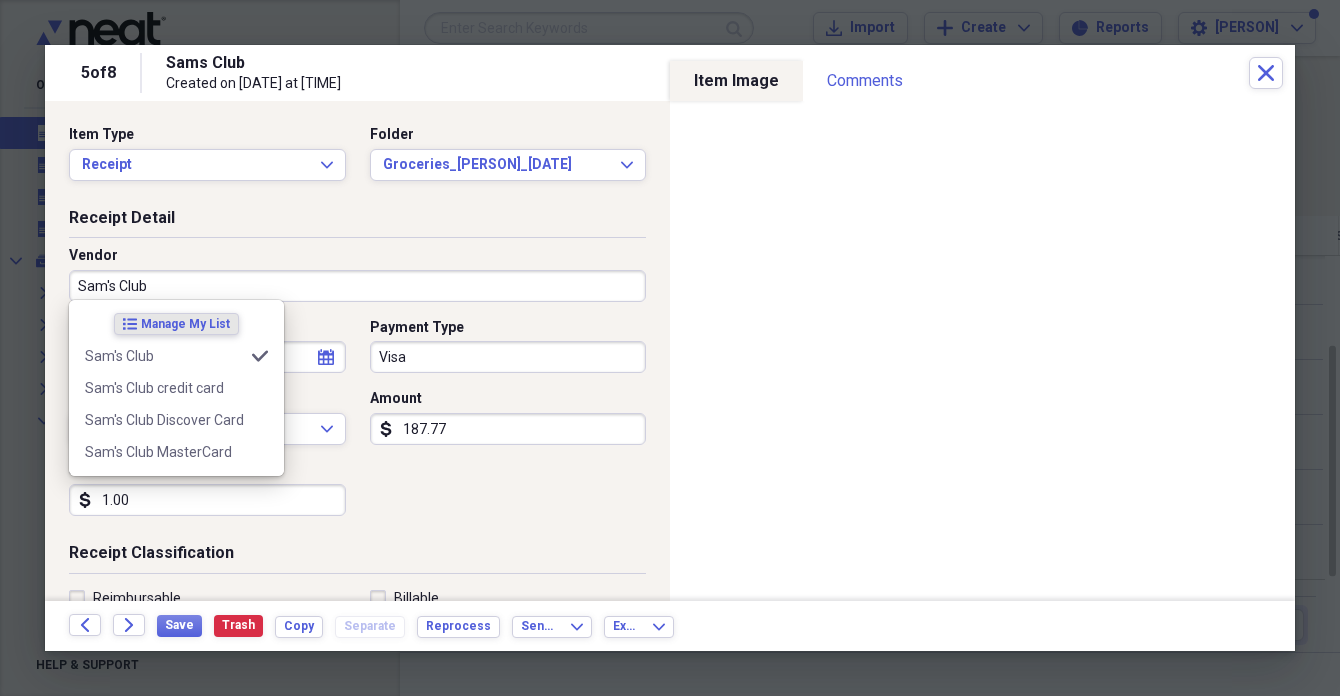 type on "Sam's Club" 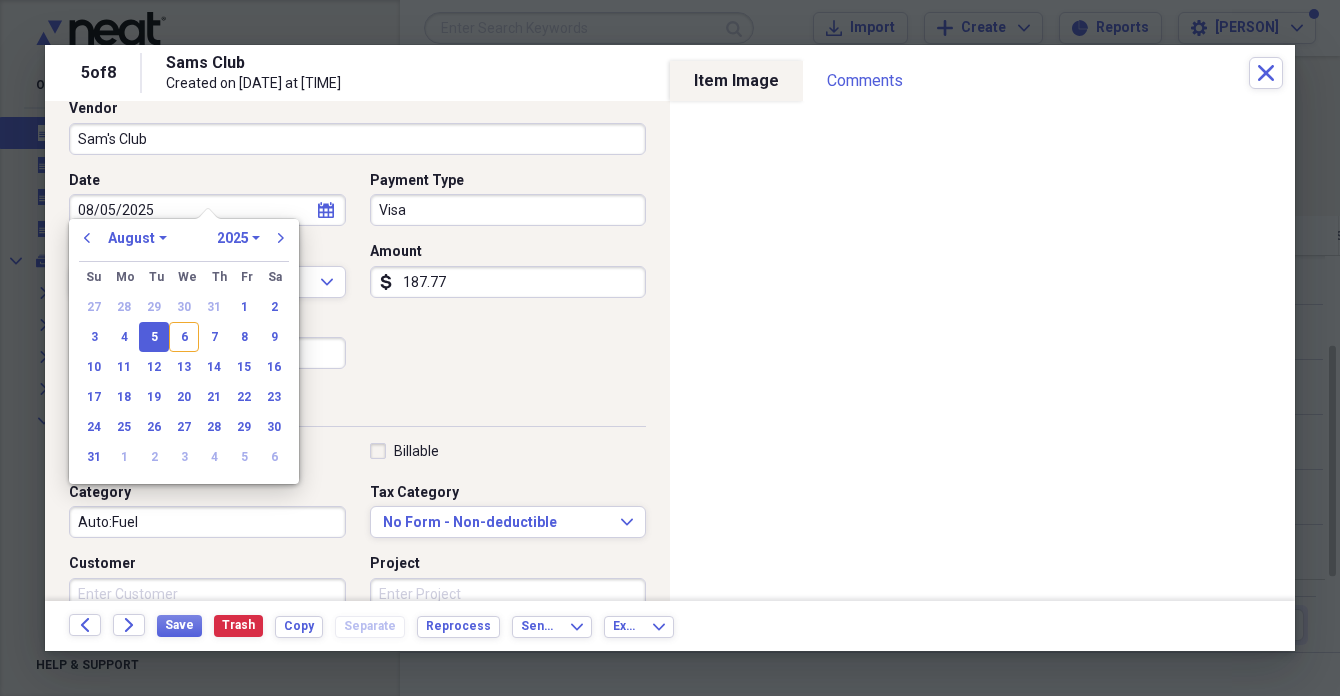 scroll, scrollTop: 167, scrollLeft: 0, axis: vertical 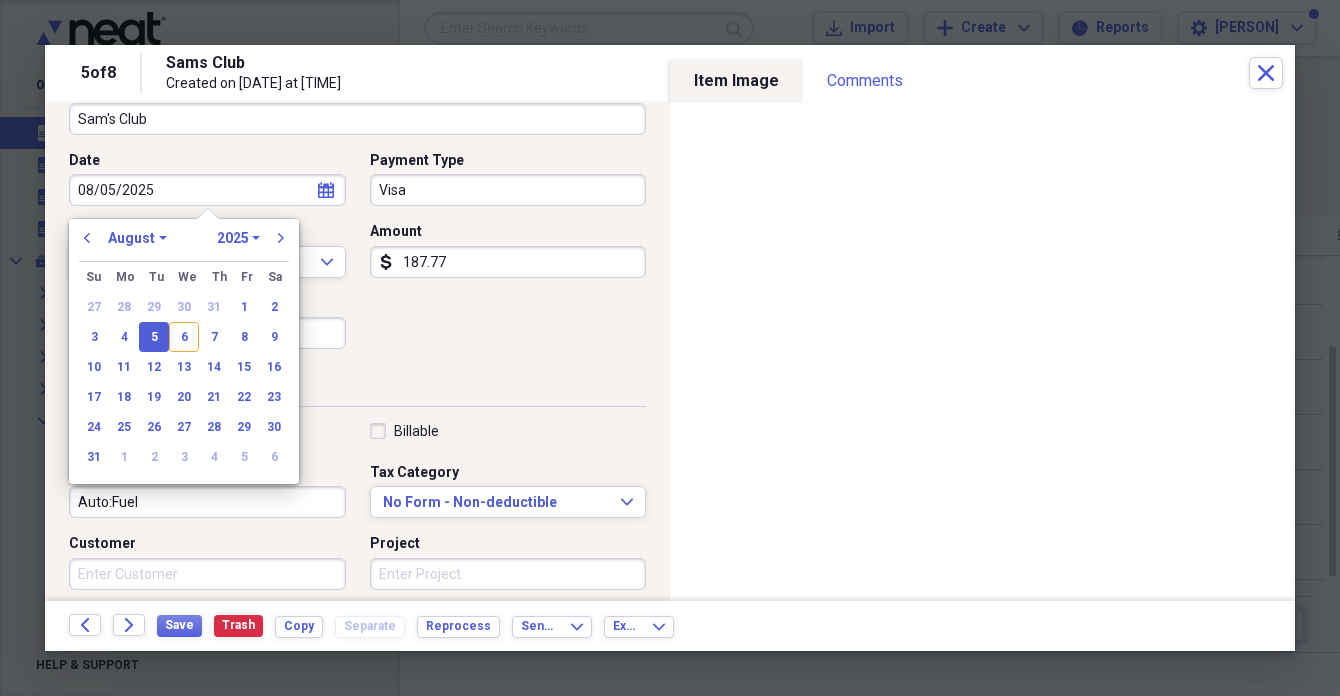 click on "Billable" at bounding box center [508, 431] 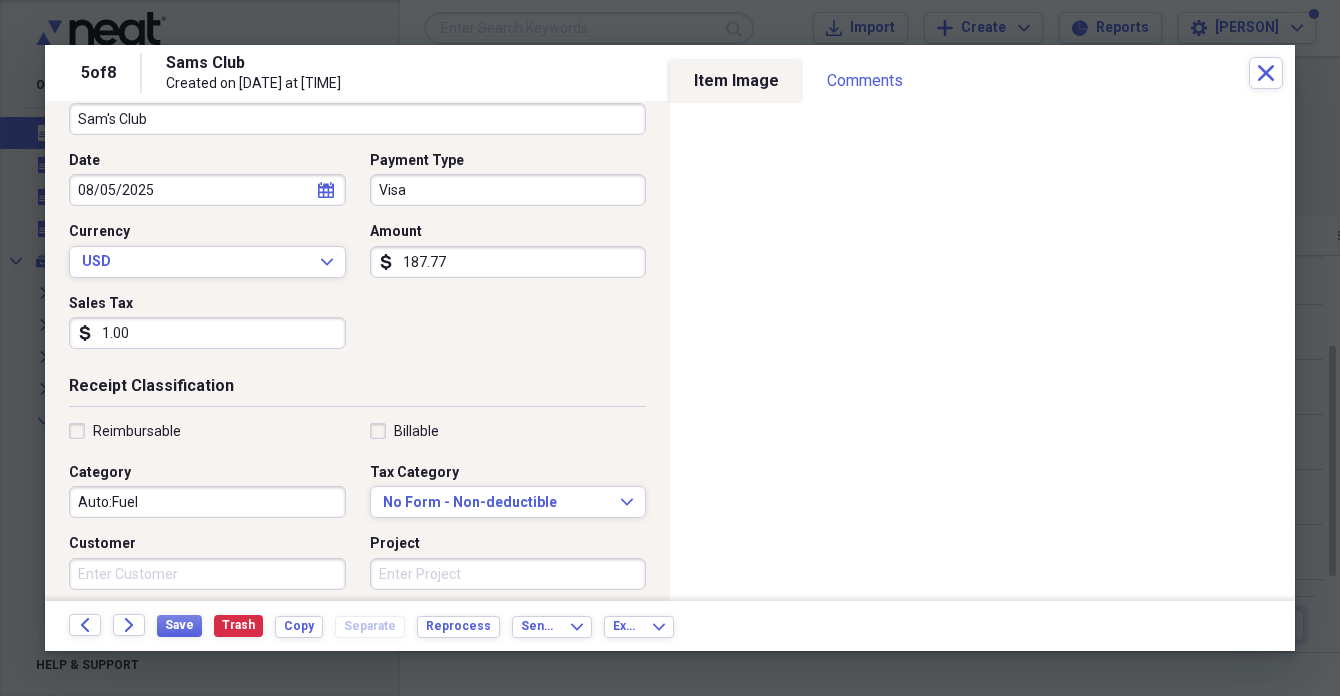 click on "1.00" at bounding box center [207, 333] 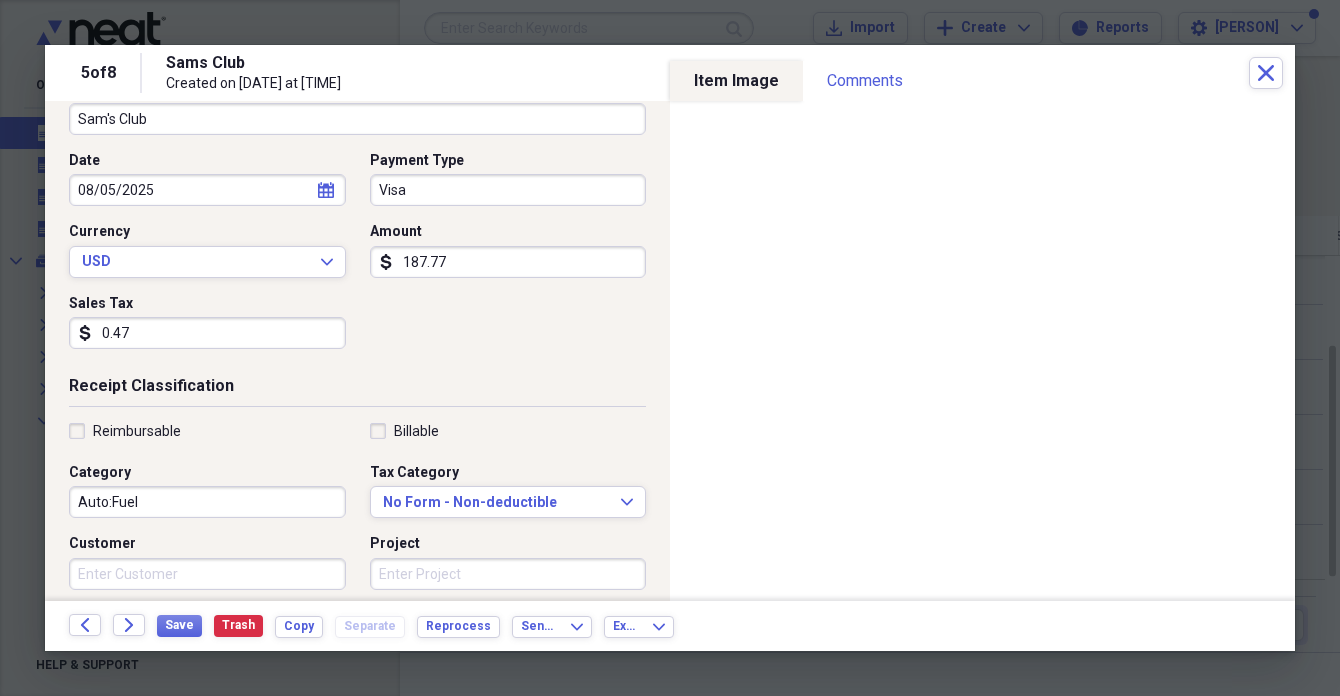 type on "4.73" 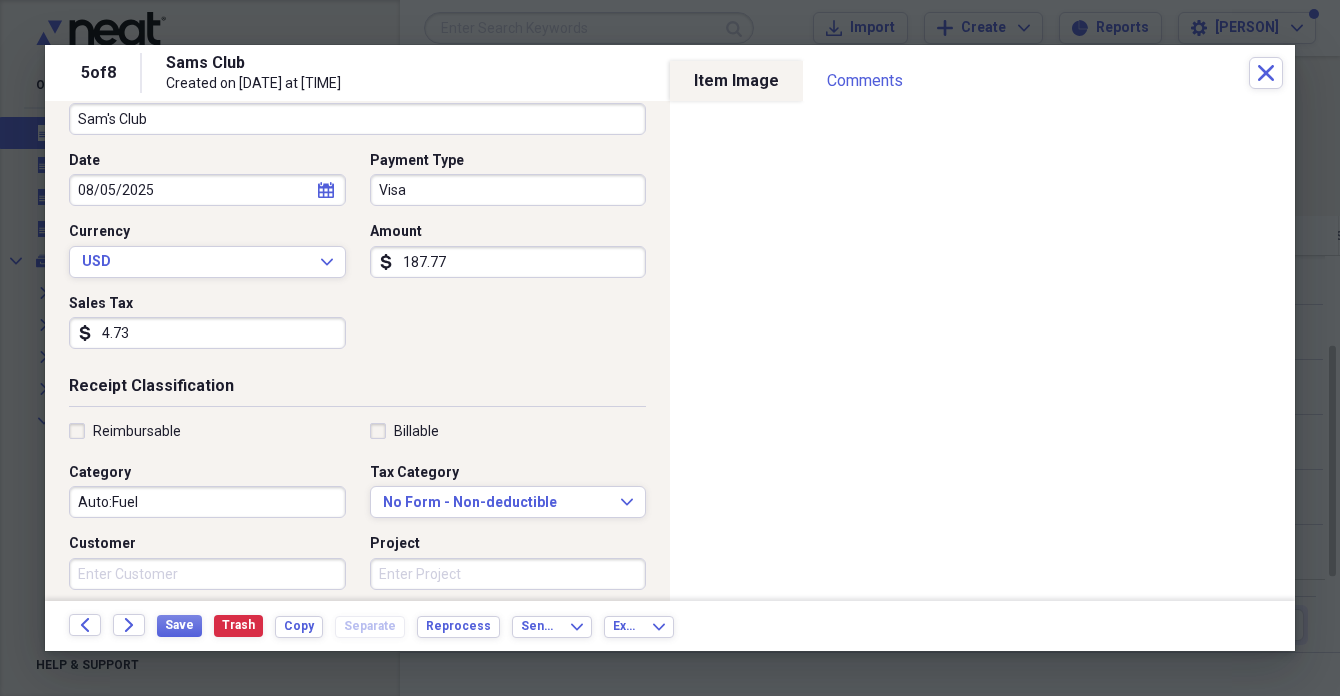 click on "Auto:Fuel" at bounding box center [207, 502] 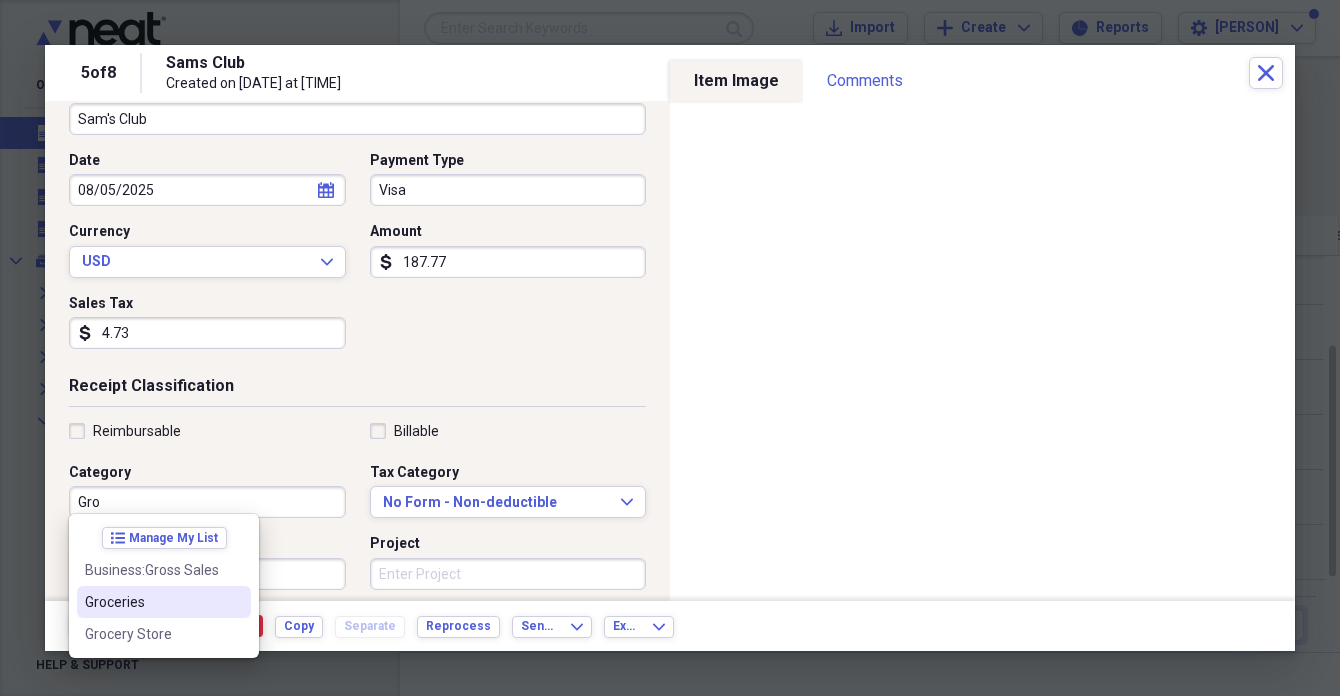 click on "Groceries" at bounding box center (152, 602) 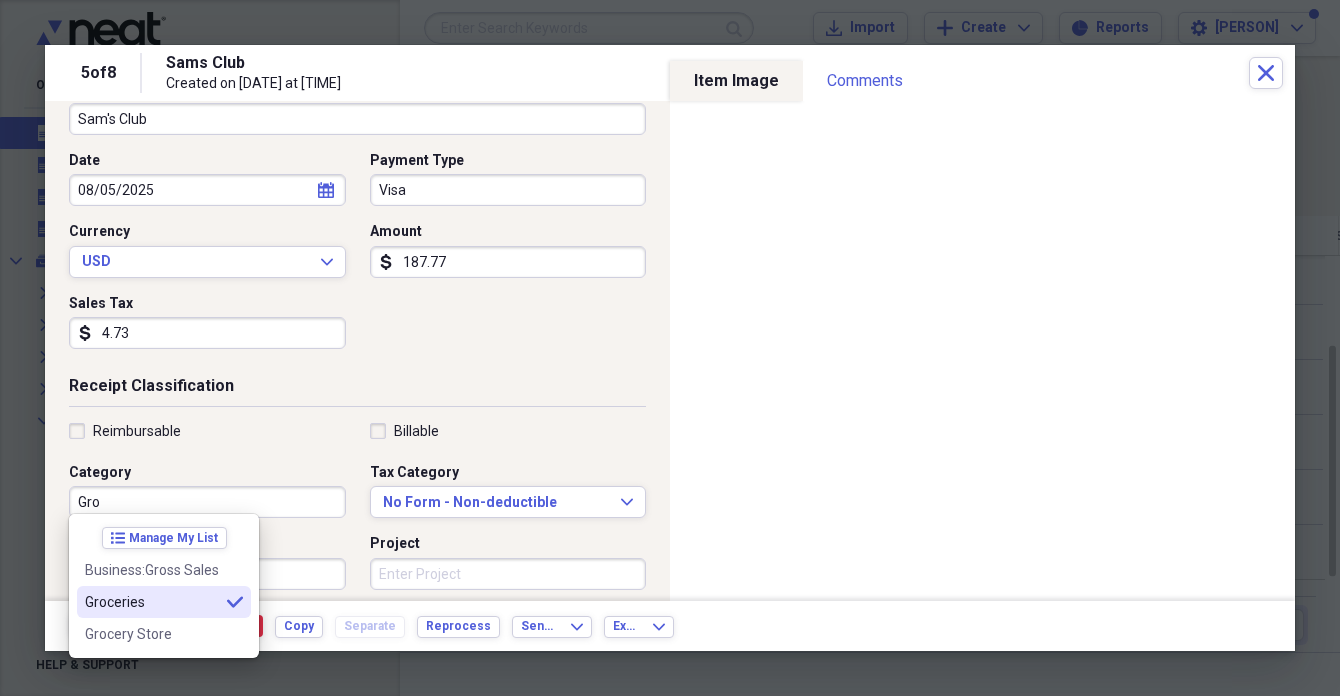 type on "Groceries" 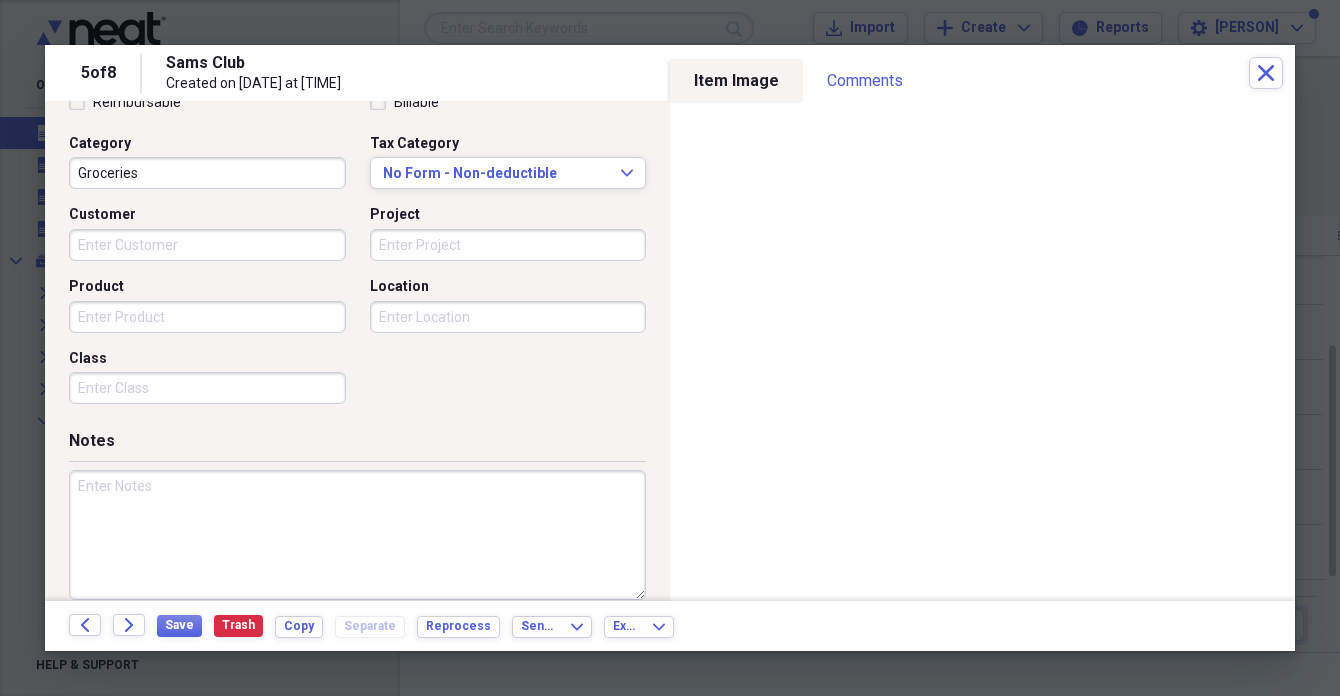 scroll, scrollTop: 505, scrollLeft: 0, axis: vertical 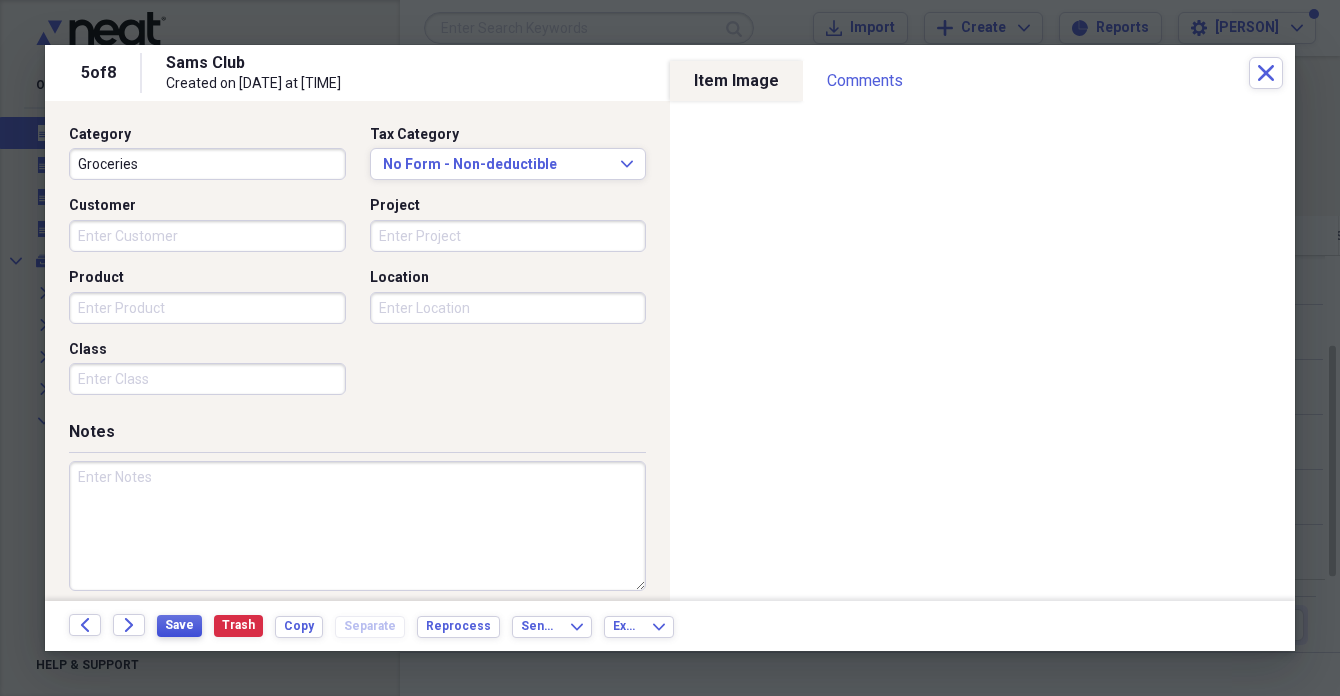 click on "Save" at bounding box center (179, 625) 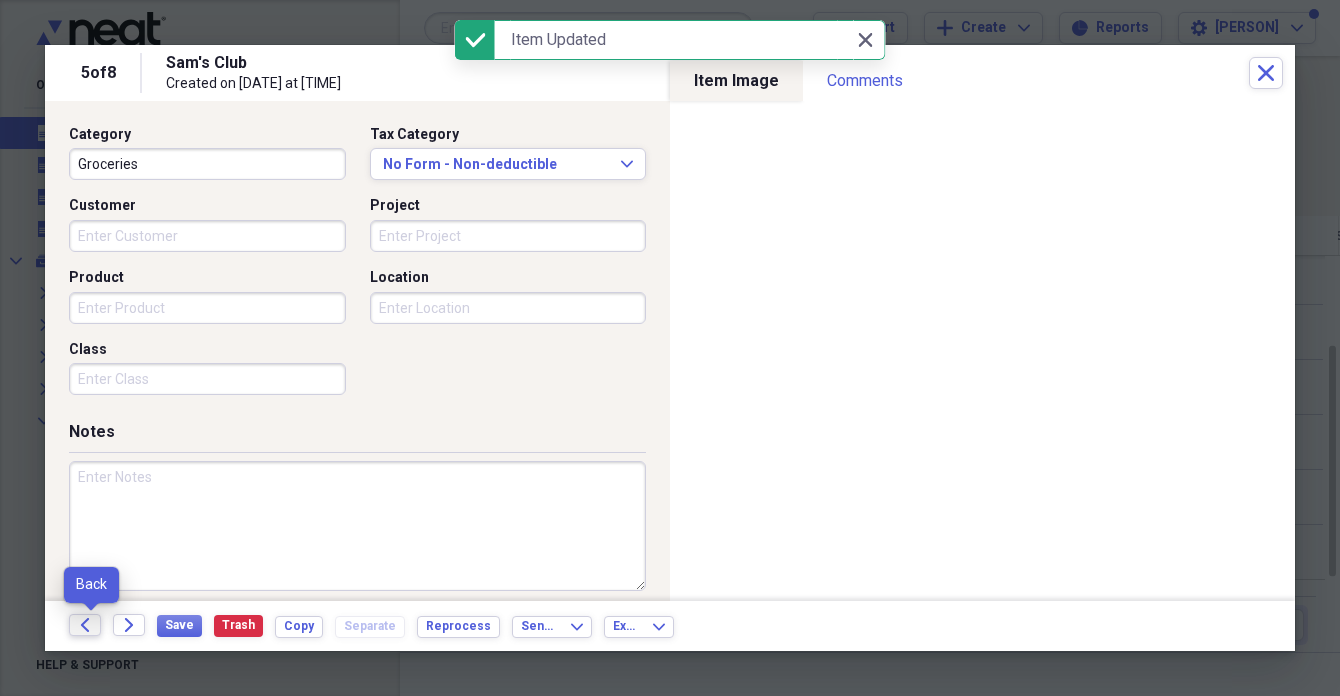 click on "Back" 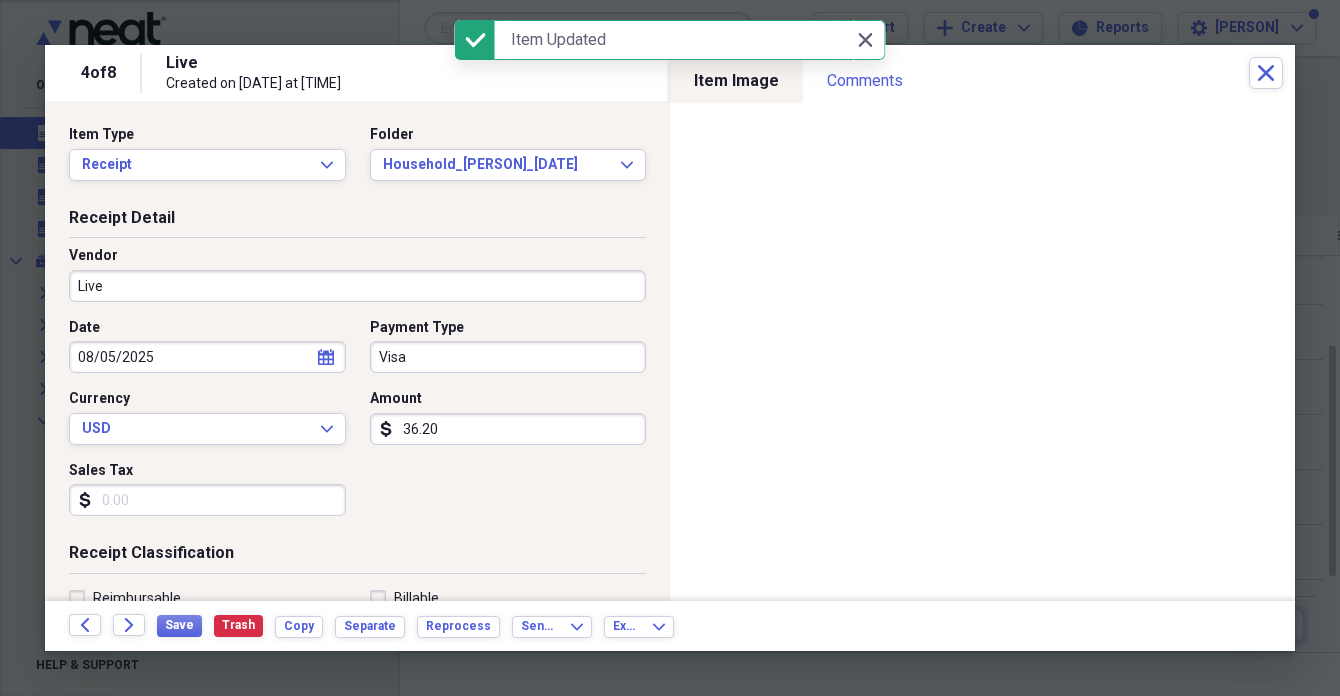click on "Live" at bounding box center [357, 286] 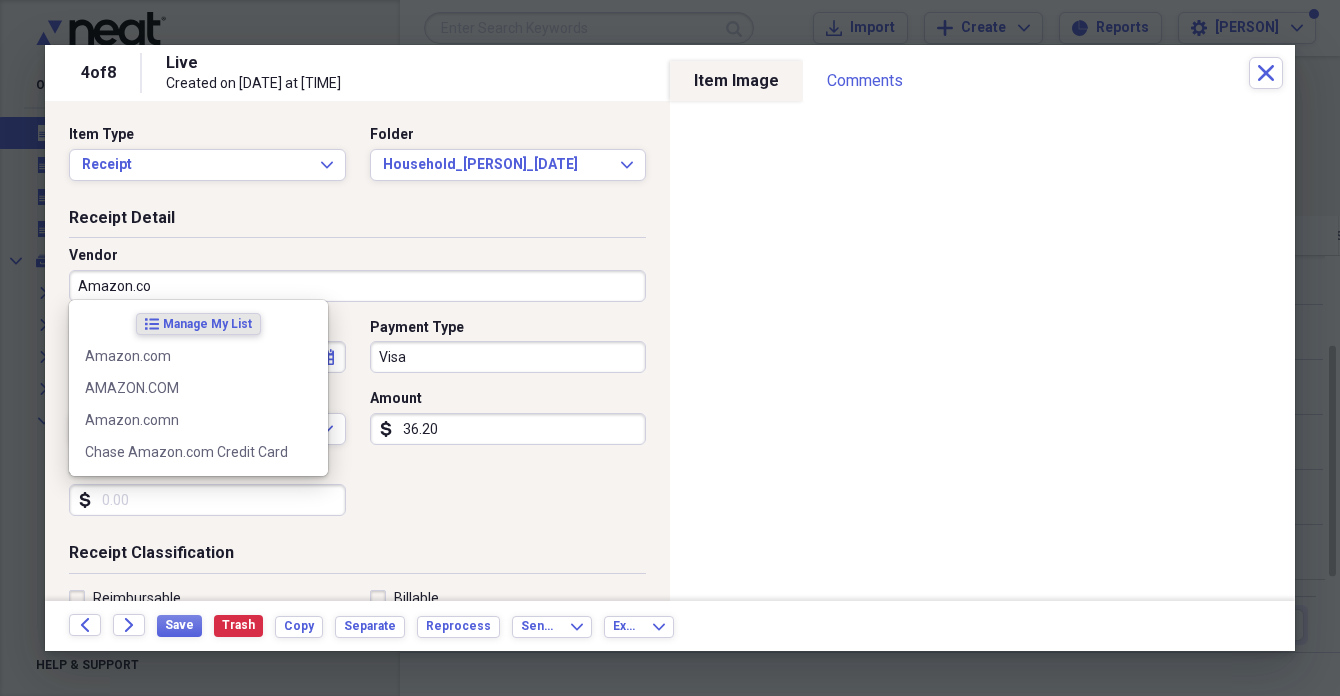 type on "Amazon.com" 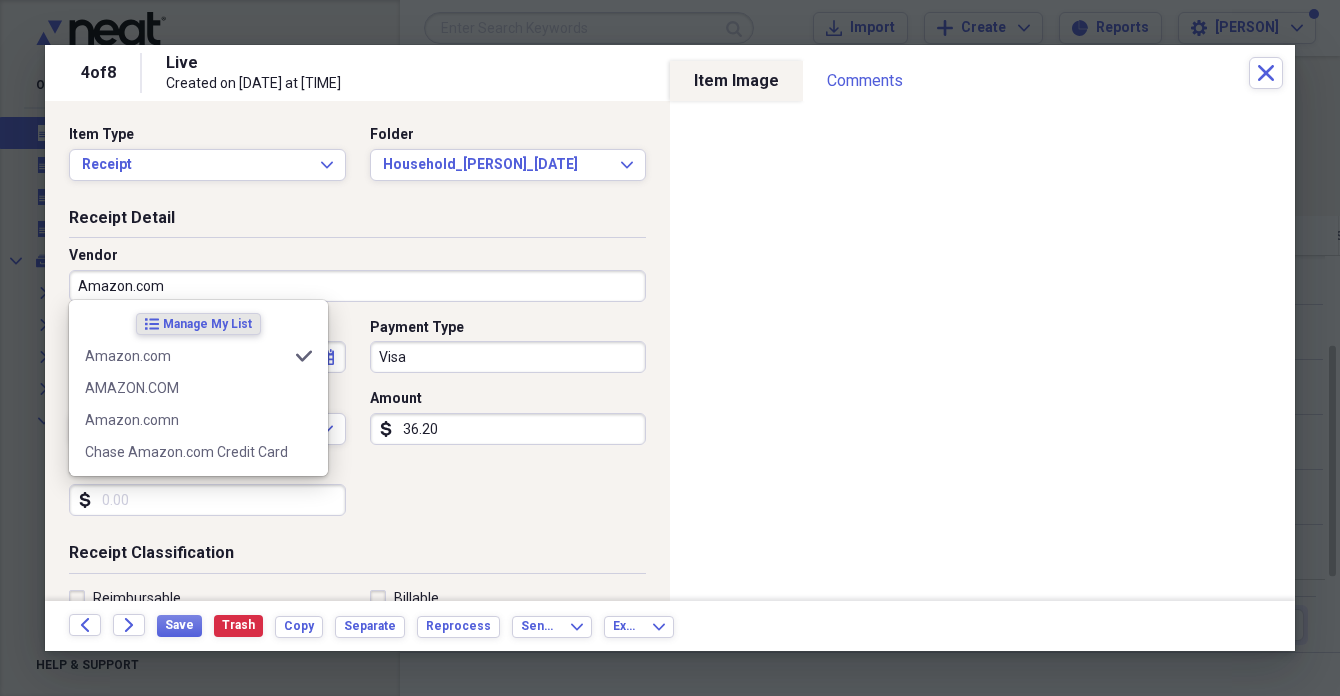 type on "Household" 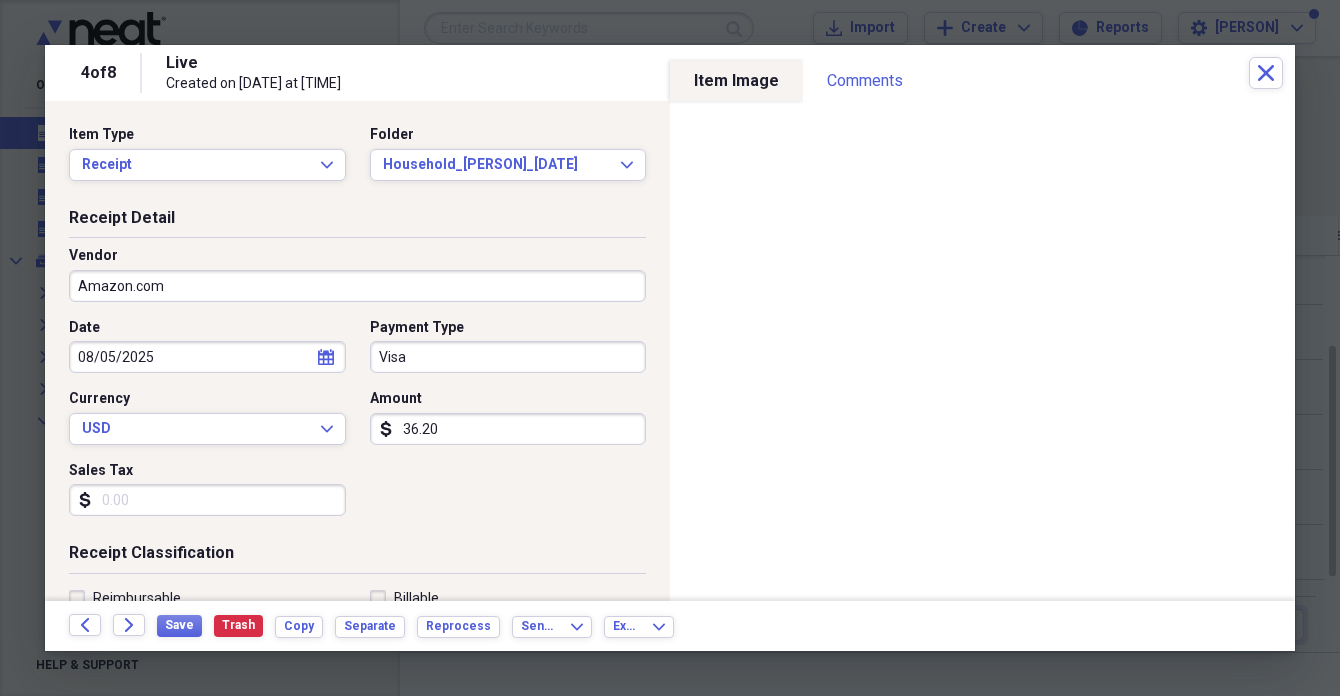 click on "36.20" at bounding box center (508, 429) 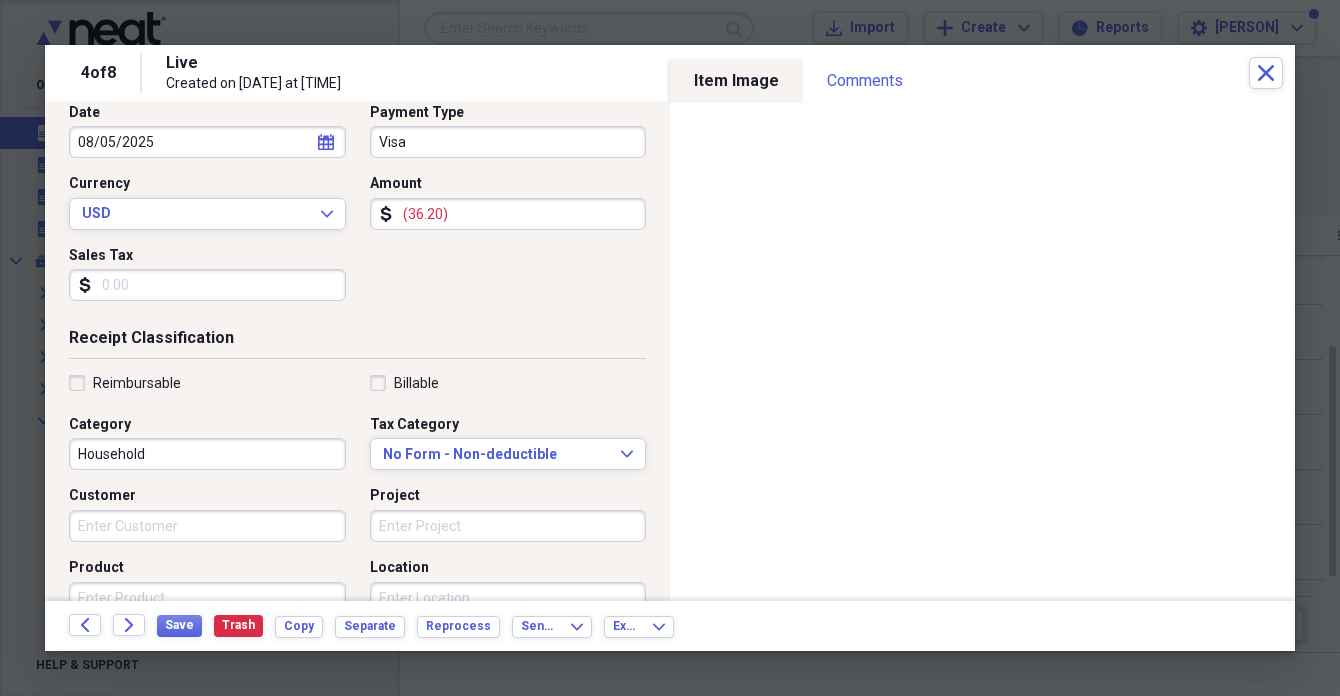 scroll, scrollTop: 240, scrollLeft: 0, axis: vertical 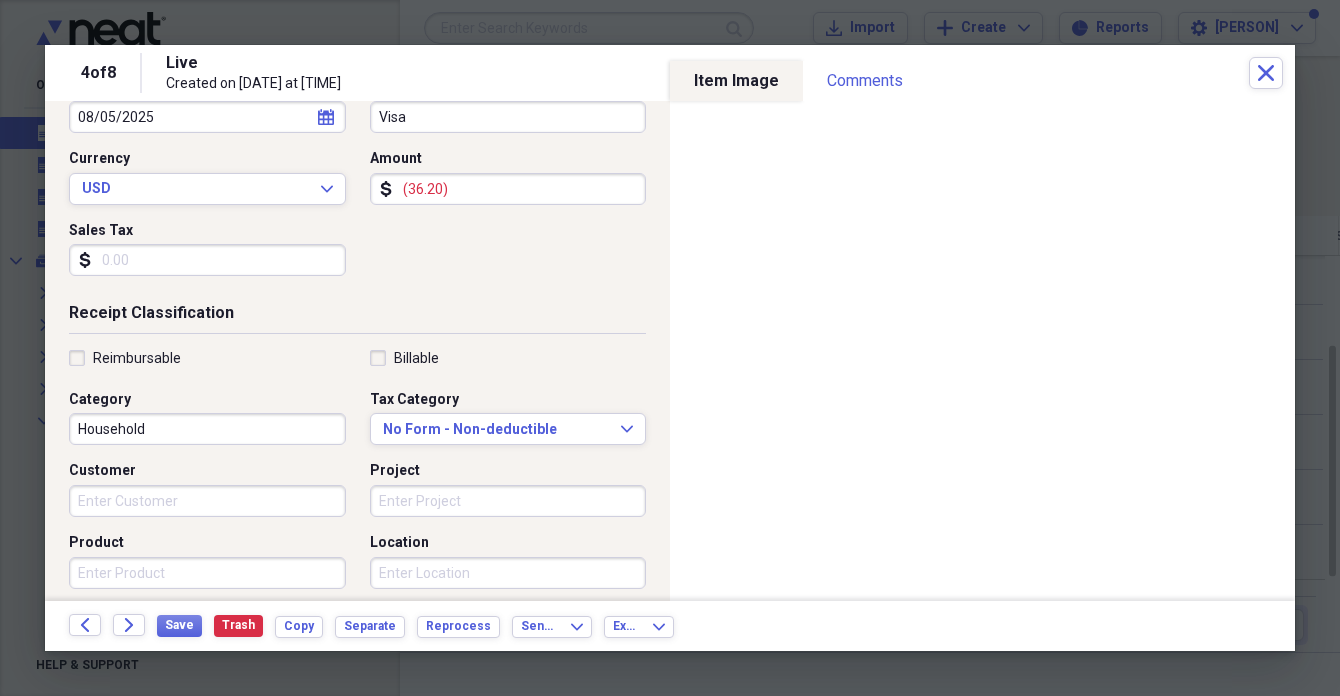 click on "Project" at bounding box center [508, 501] 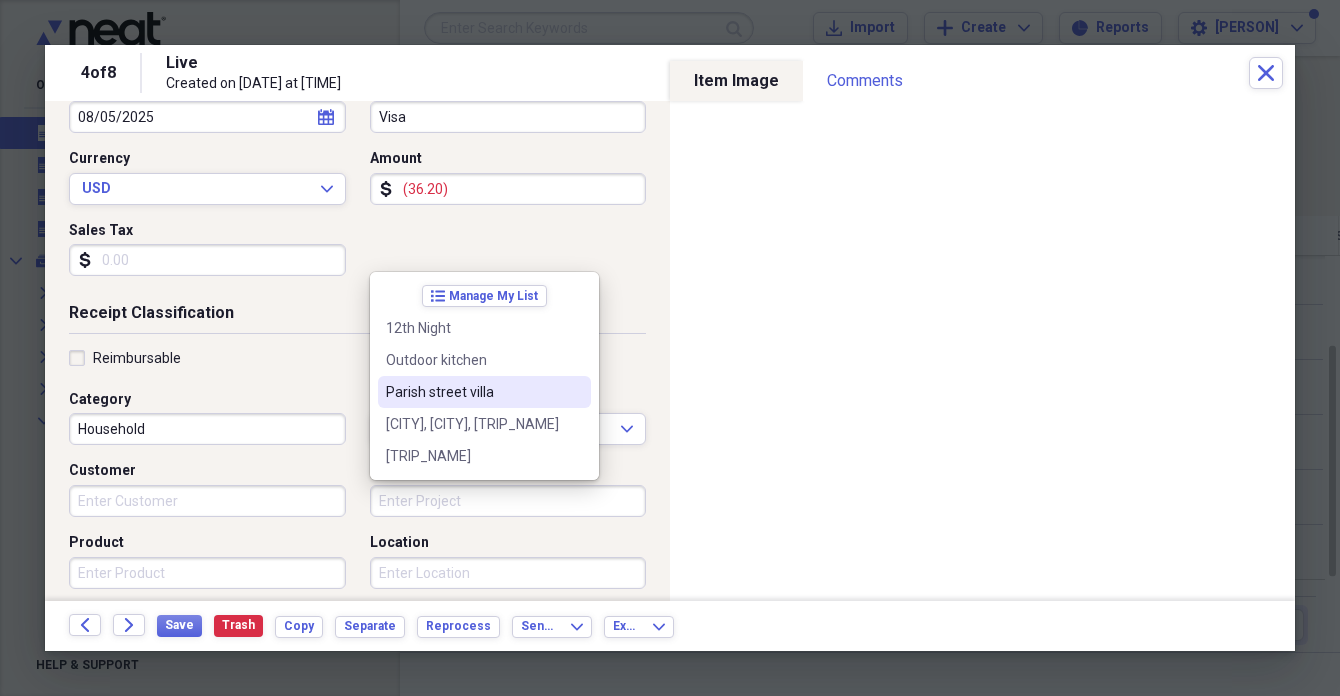 click on "Parish street villa" at bounding box center [472, 392] 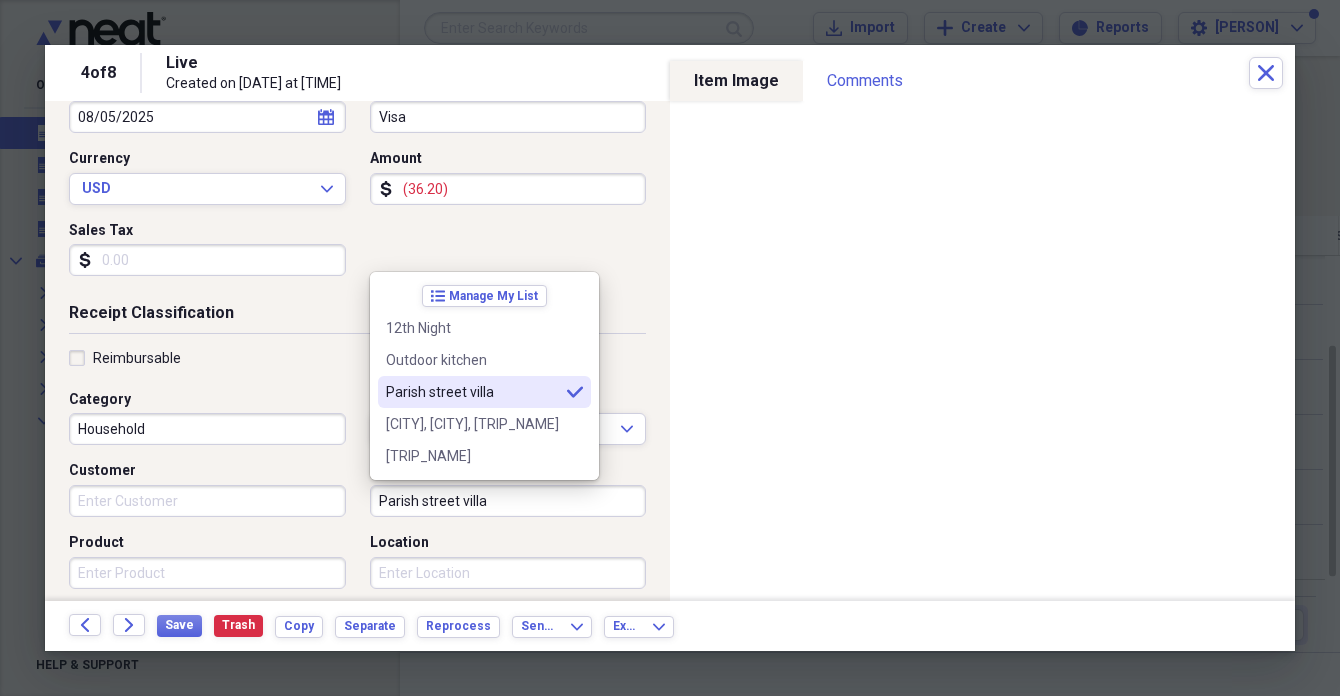 type on "Parish street villa" 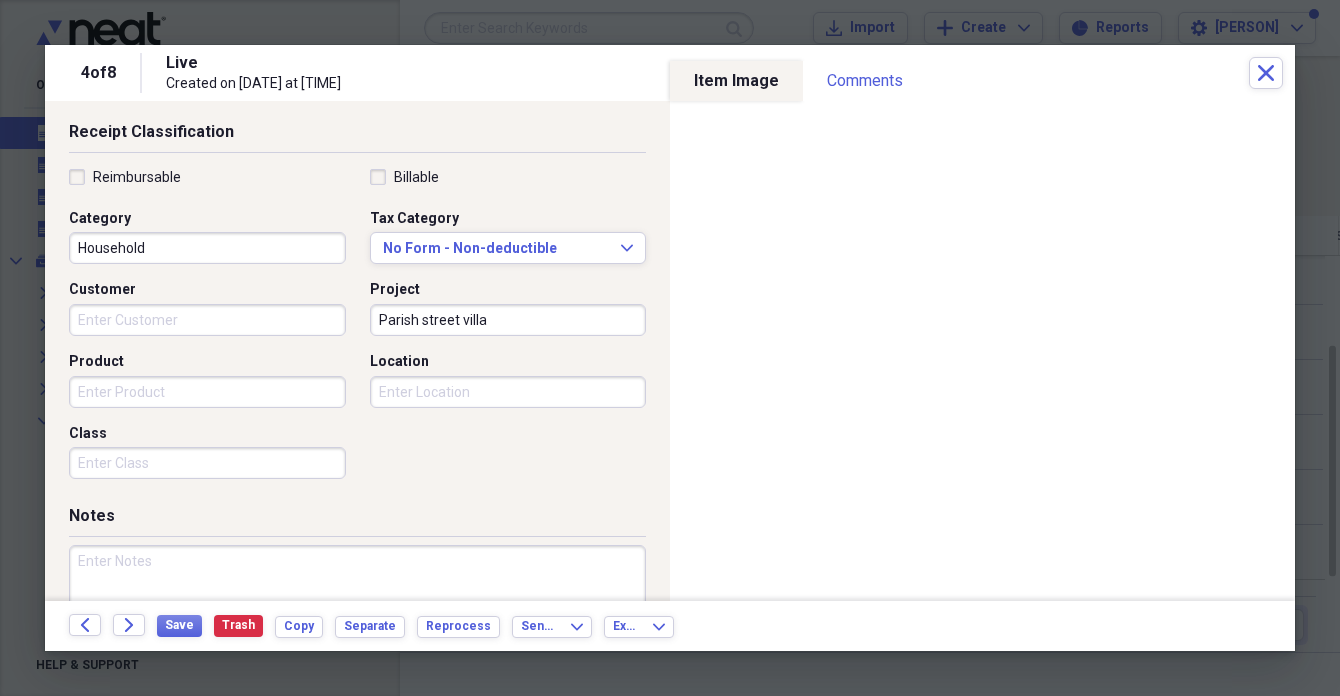 scroll, scrollTop: 433, scrollLeft: 0, axis: vertical 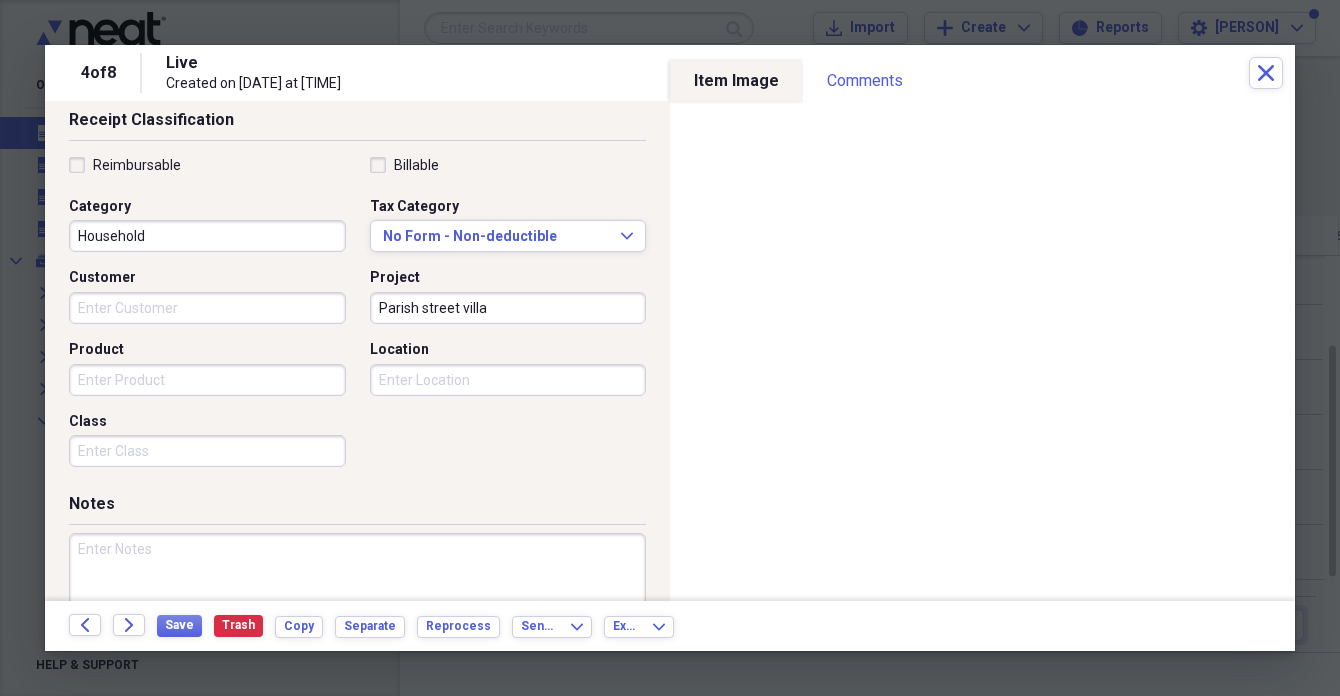 click at bounding box center [357, 598] 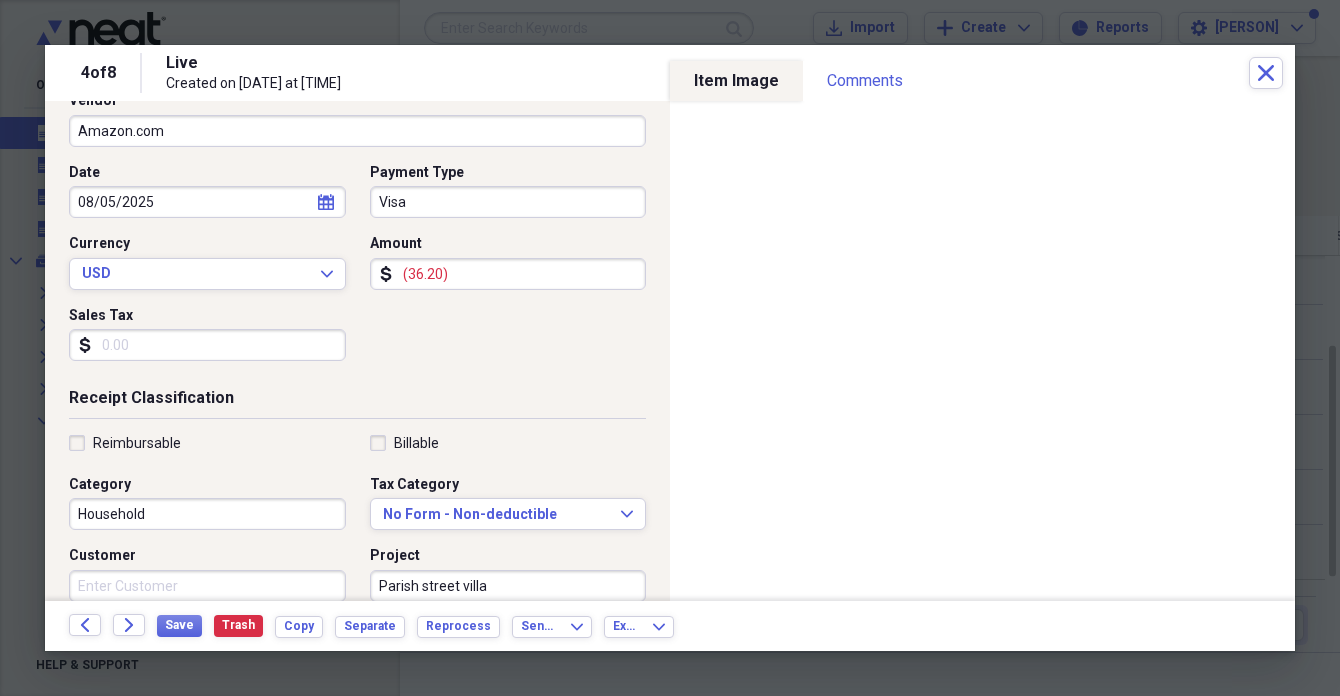 scroll, scrollTop: 141, scrollLeft: 0, axis: vertical 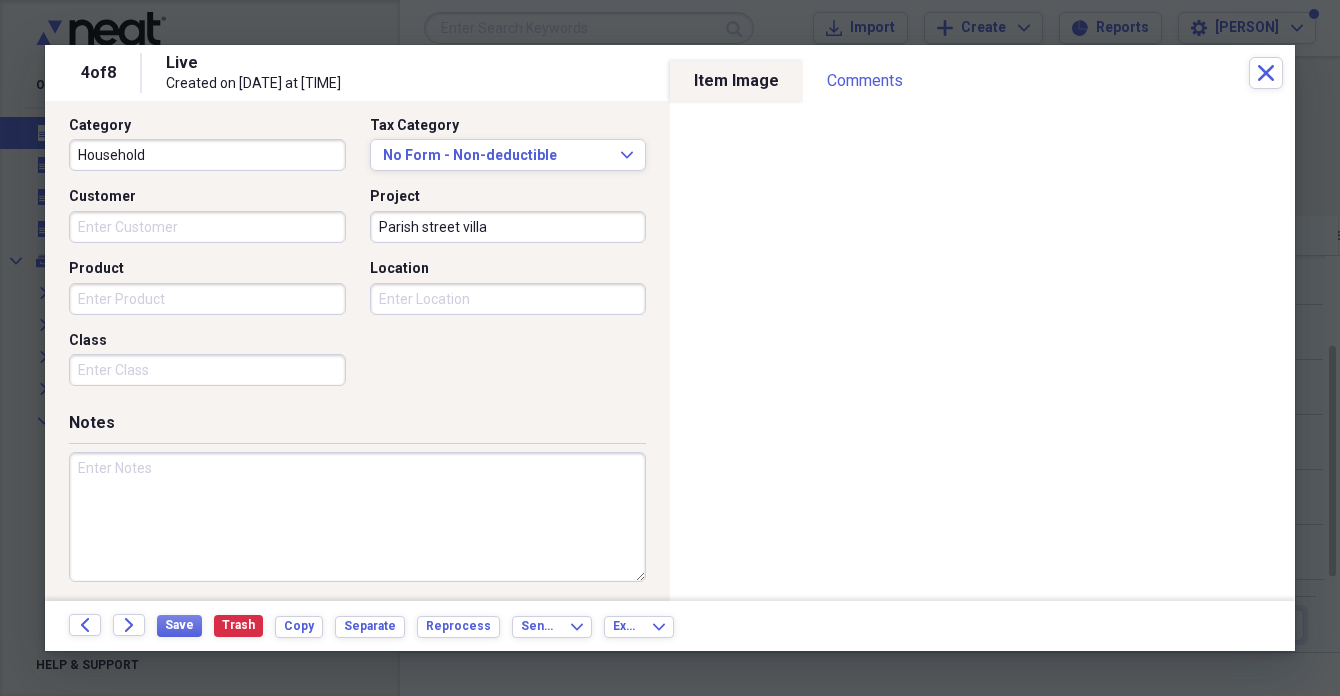 paste on "Return - Voolan Rain Shower Head Stainless Steel 12" - [STREET] villa" 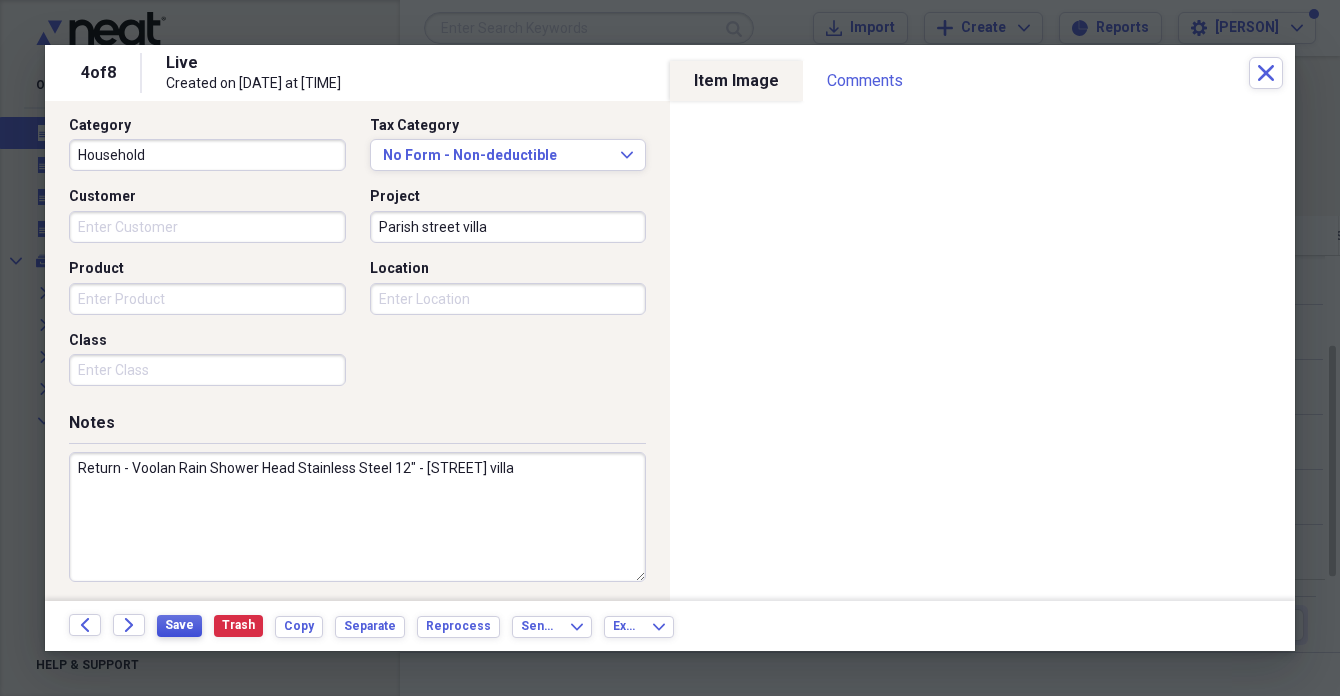 type on "Return - Voolan Rain Shower Head Stainless Steel 12" - [STREET] villa" 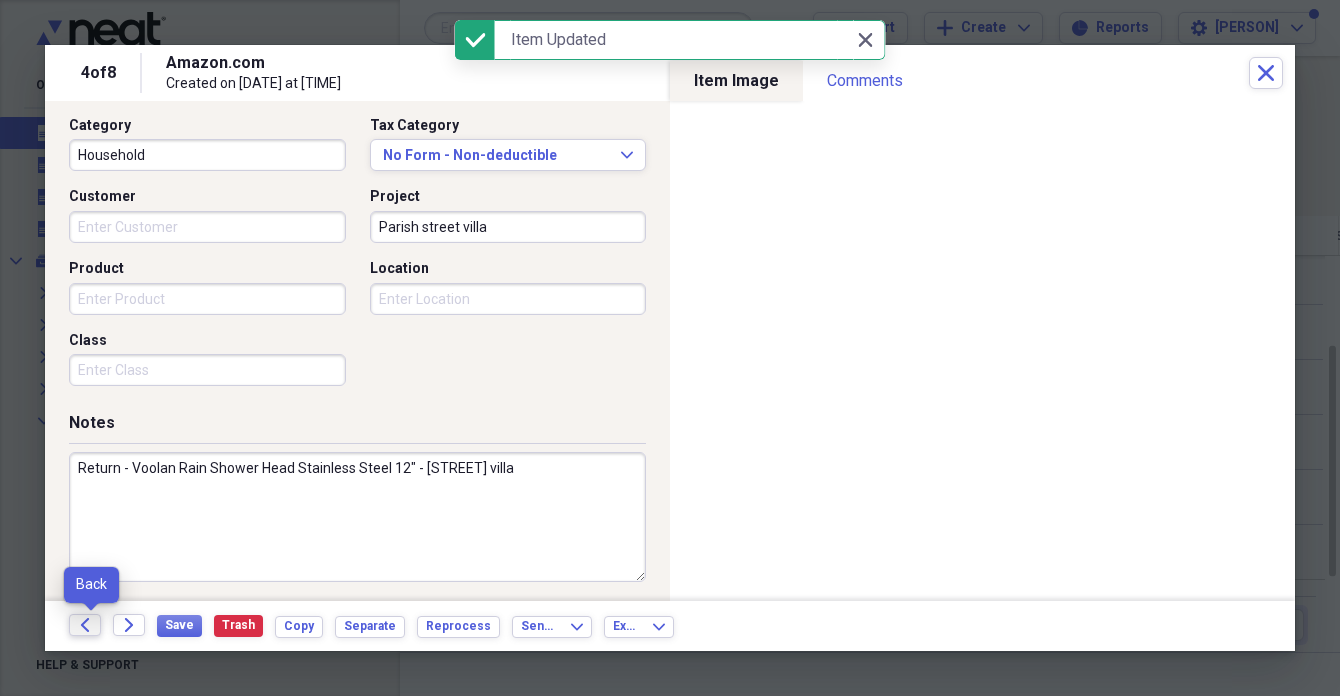 click on "Back" 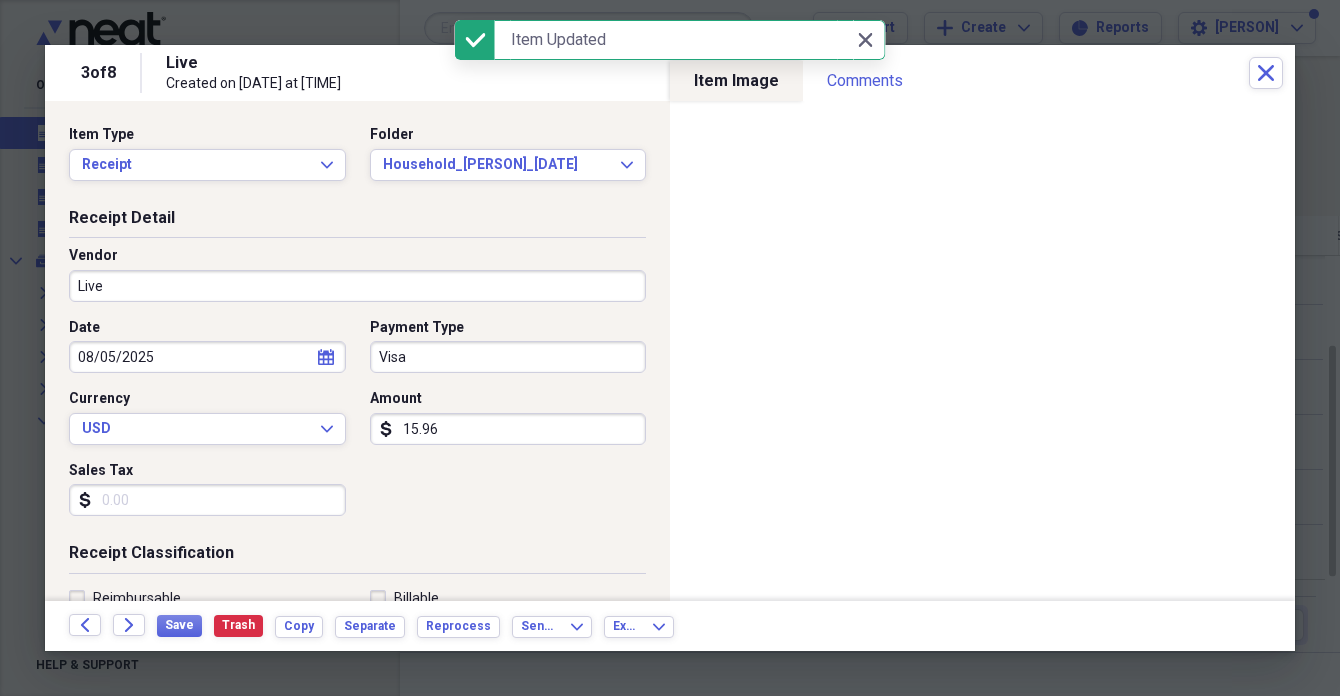 click on "Live" at bounding box center [357, 286] 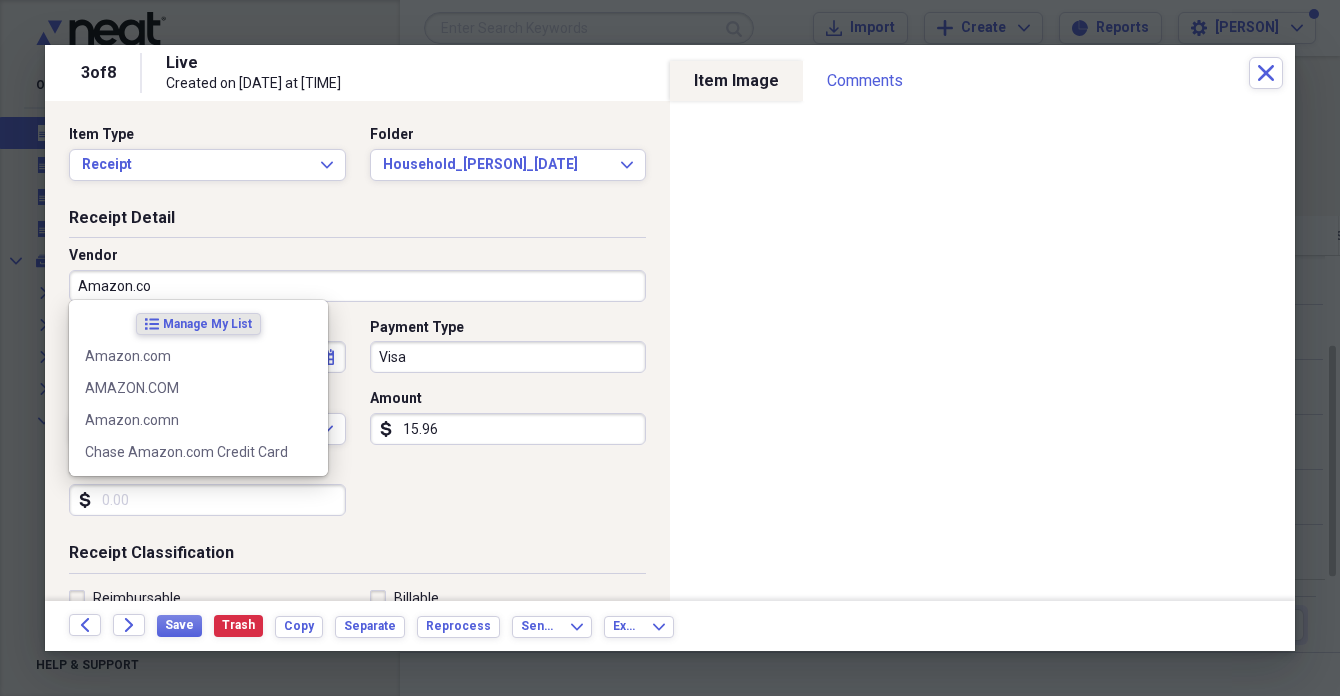 type on "Amazon.com" 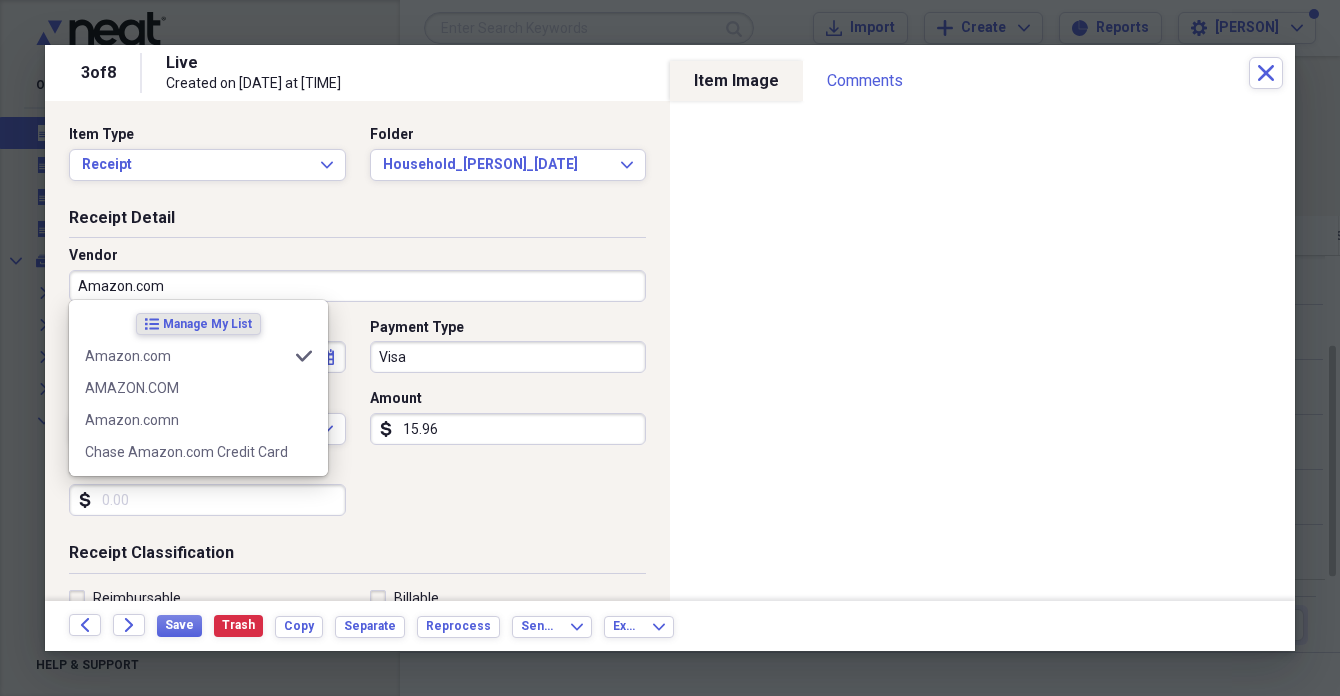 type on "Household" 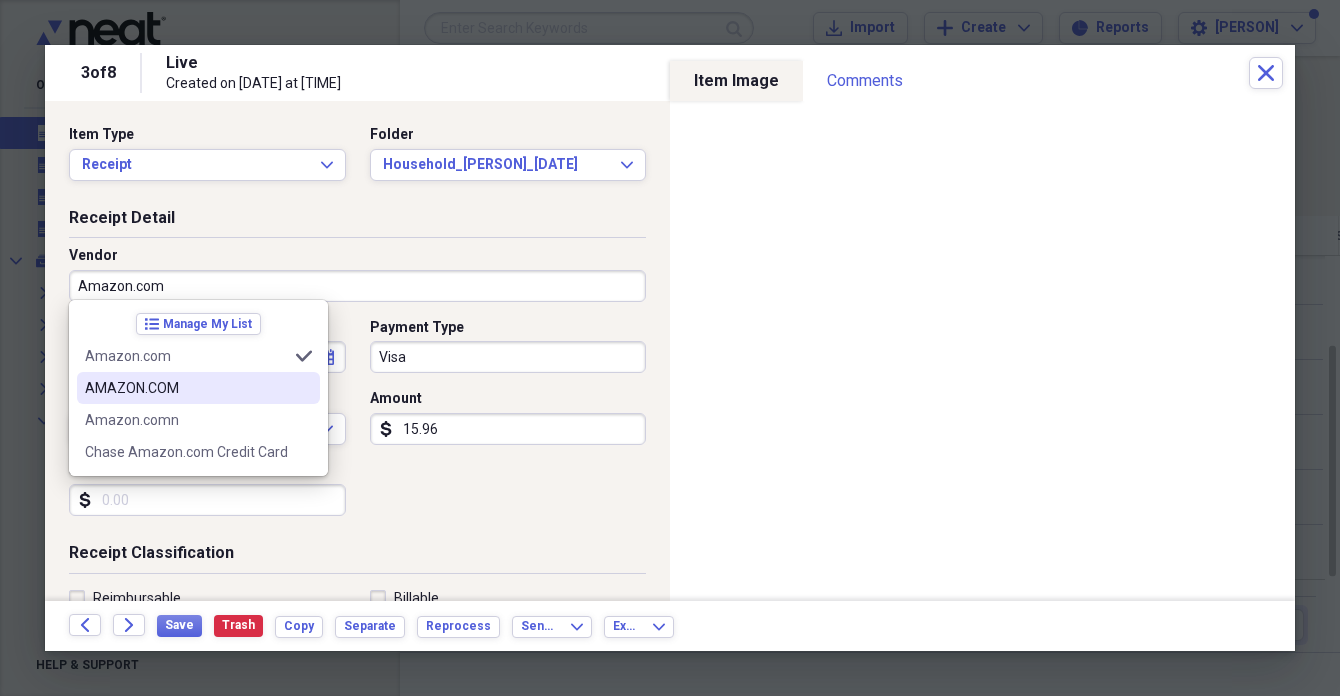type on "Amazon.com" 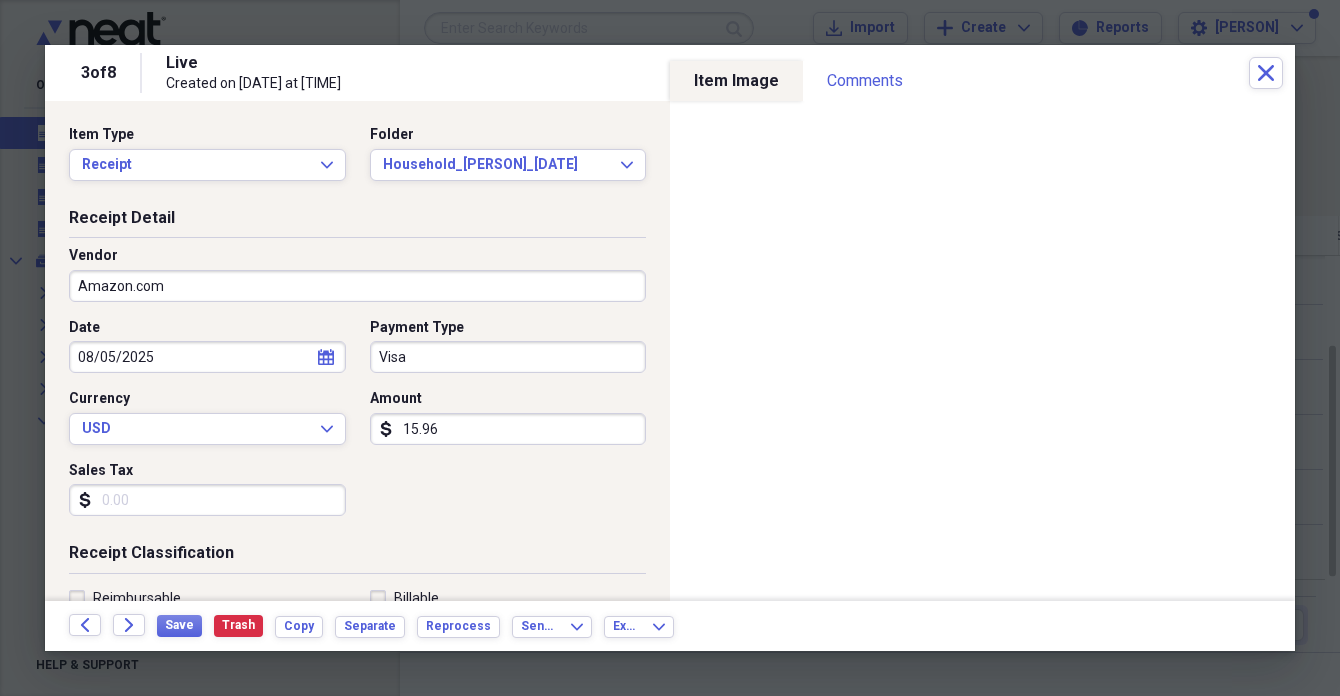 type on "(15.96)" 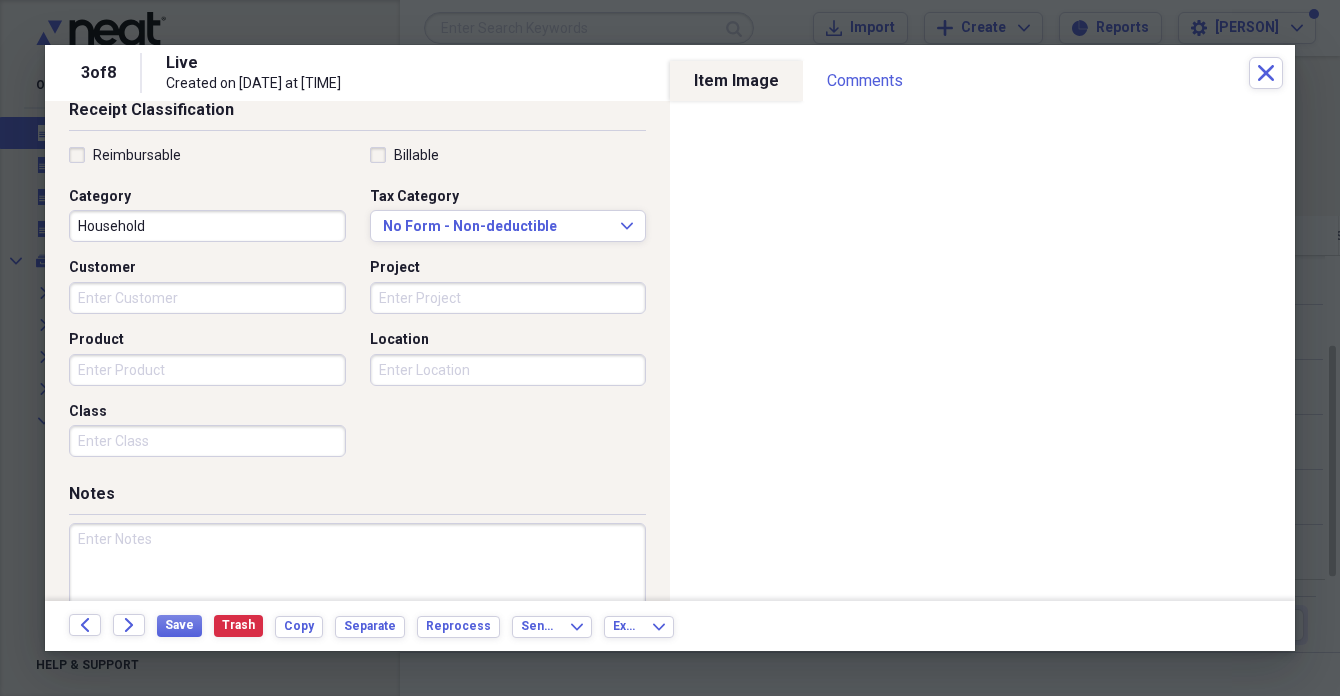 scroll, scrollTop: 445, scrollLeft: 0, axis: vertical 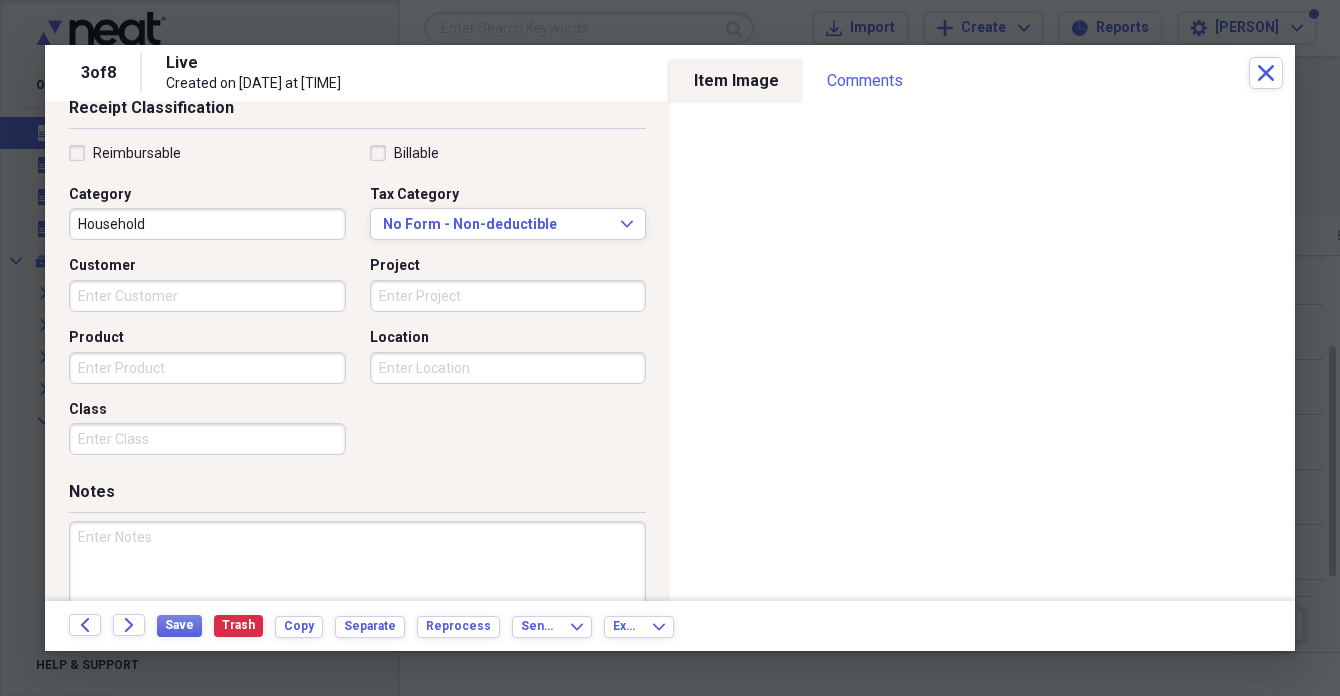 click at bounding box center [357, 586] 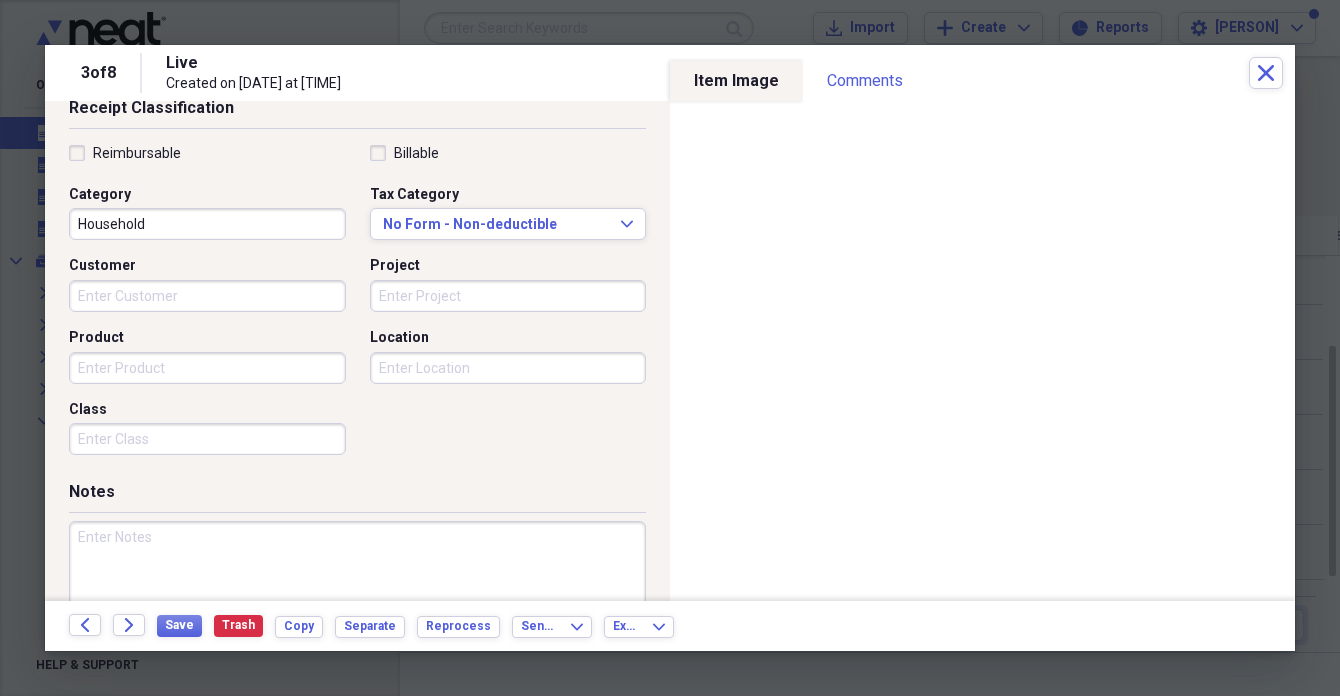 paste on "return - [PERSON] [NUMBER] [ITEM] - [STREET] [LOCATION]" 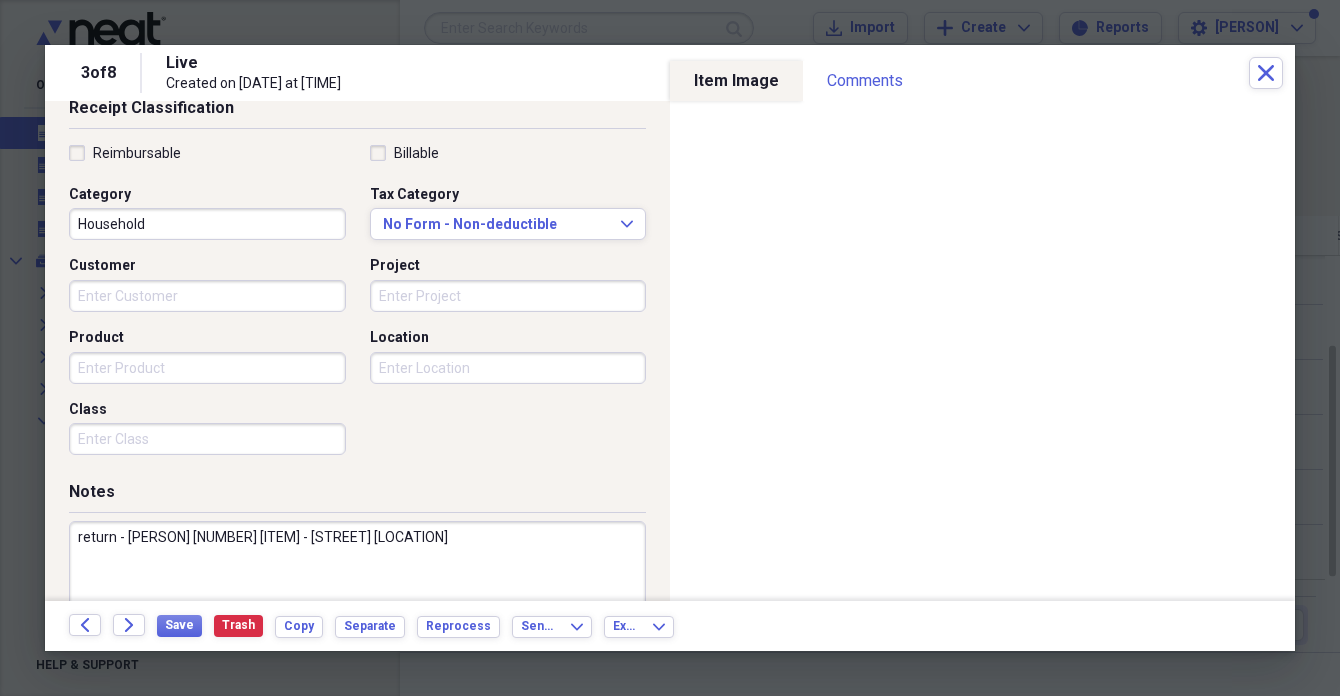 type on "return - [PERSON] [NUMBER] [ITEM] - [STREET] [LOCATION]" 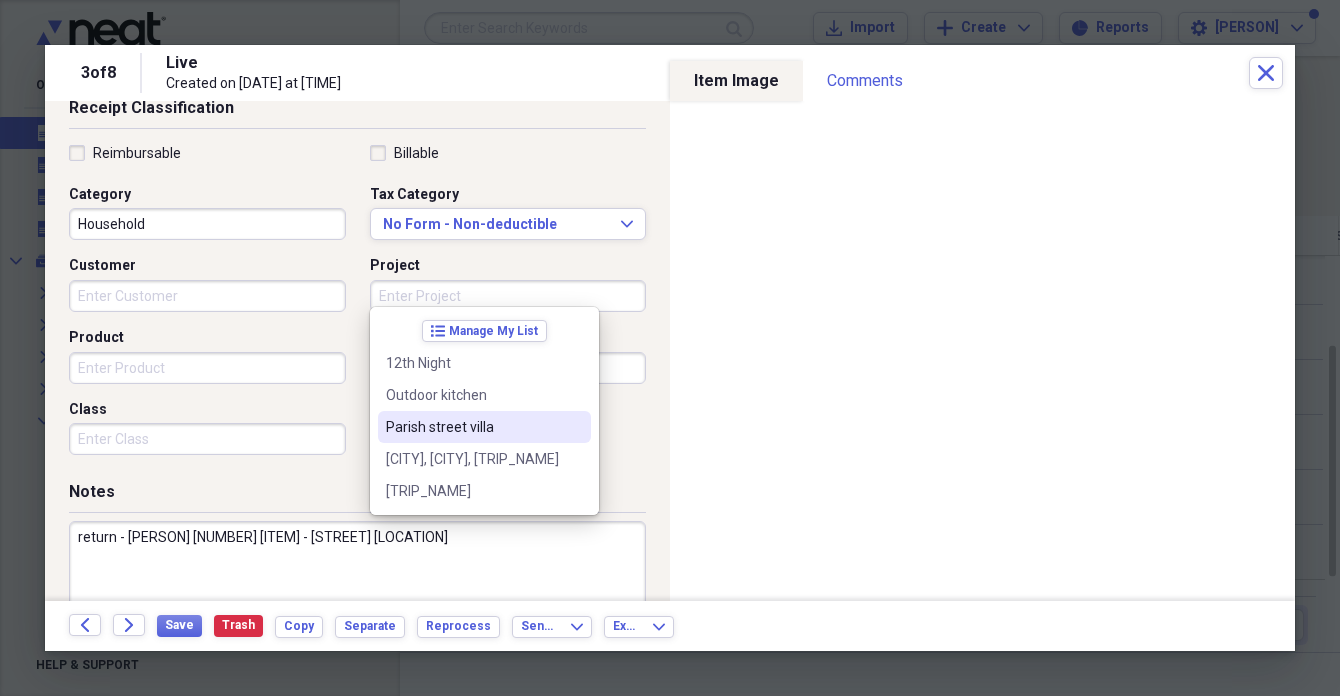 click on "Parish street villa" at bounding box center [472, 427] 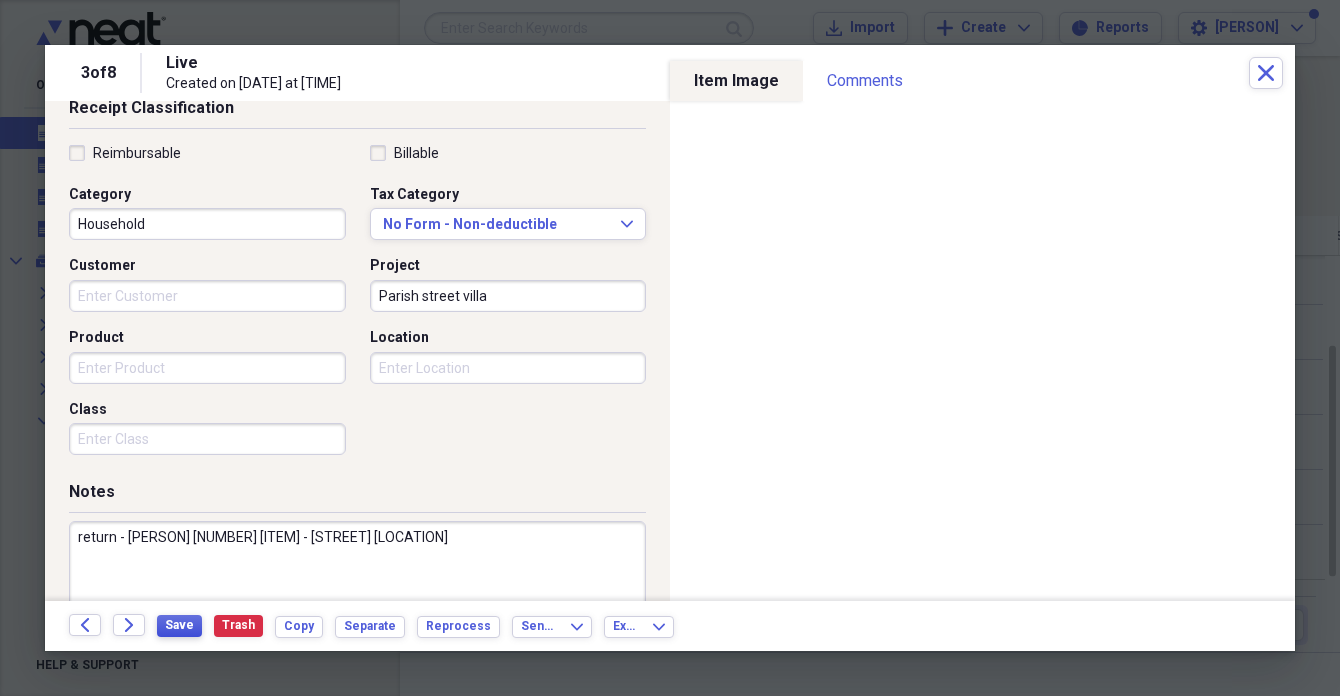 click on "Save" at bounding box center [179, 626] 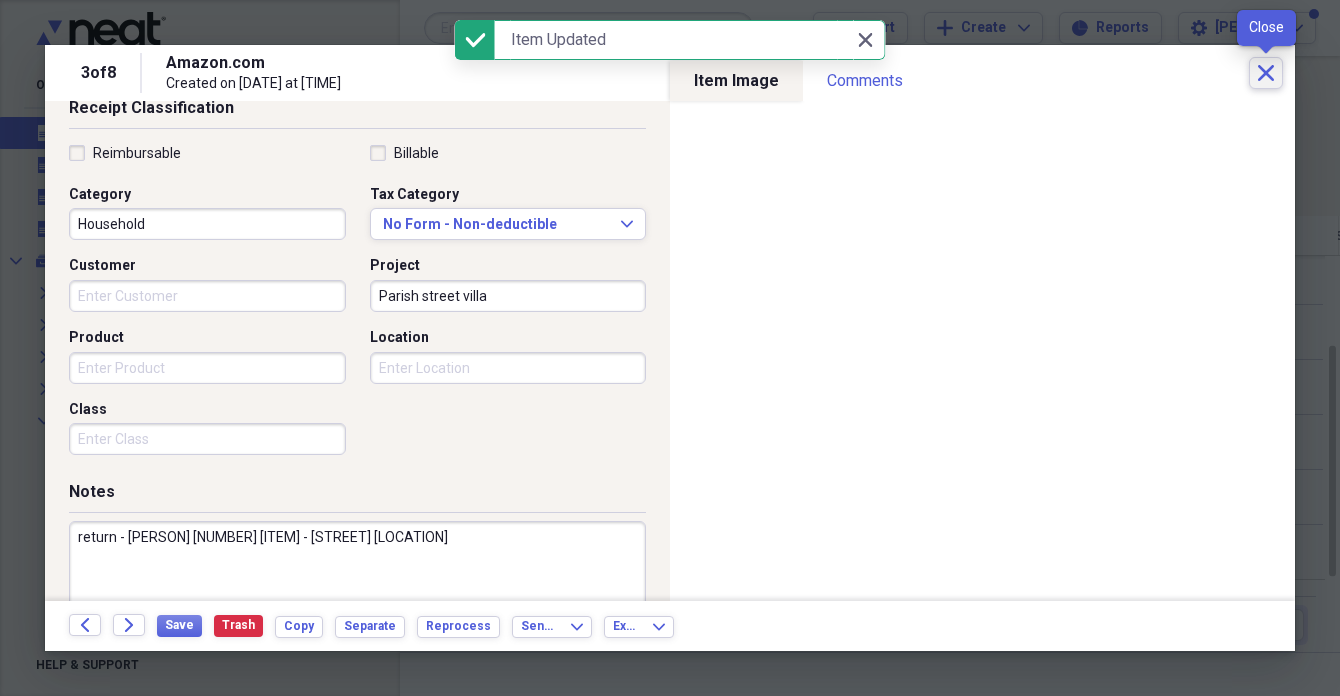 click on "Close" 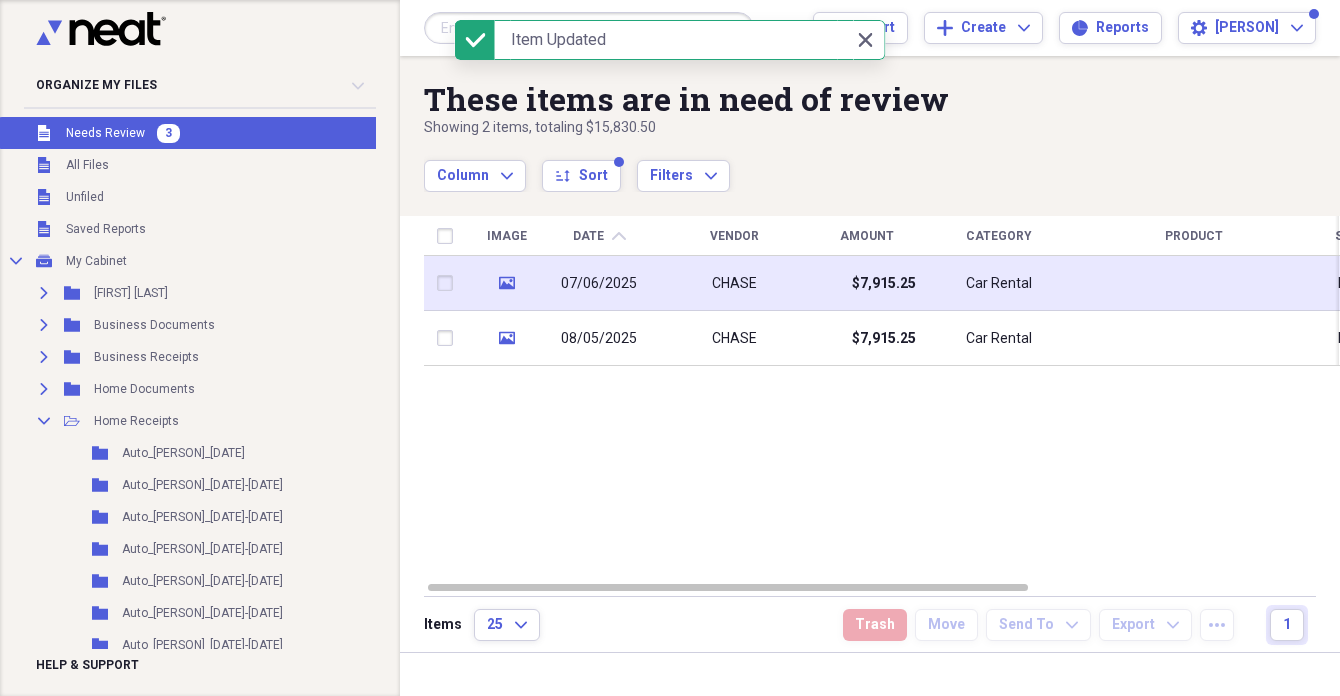 click at bounding box center [449, 283] 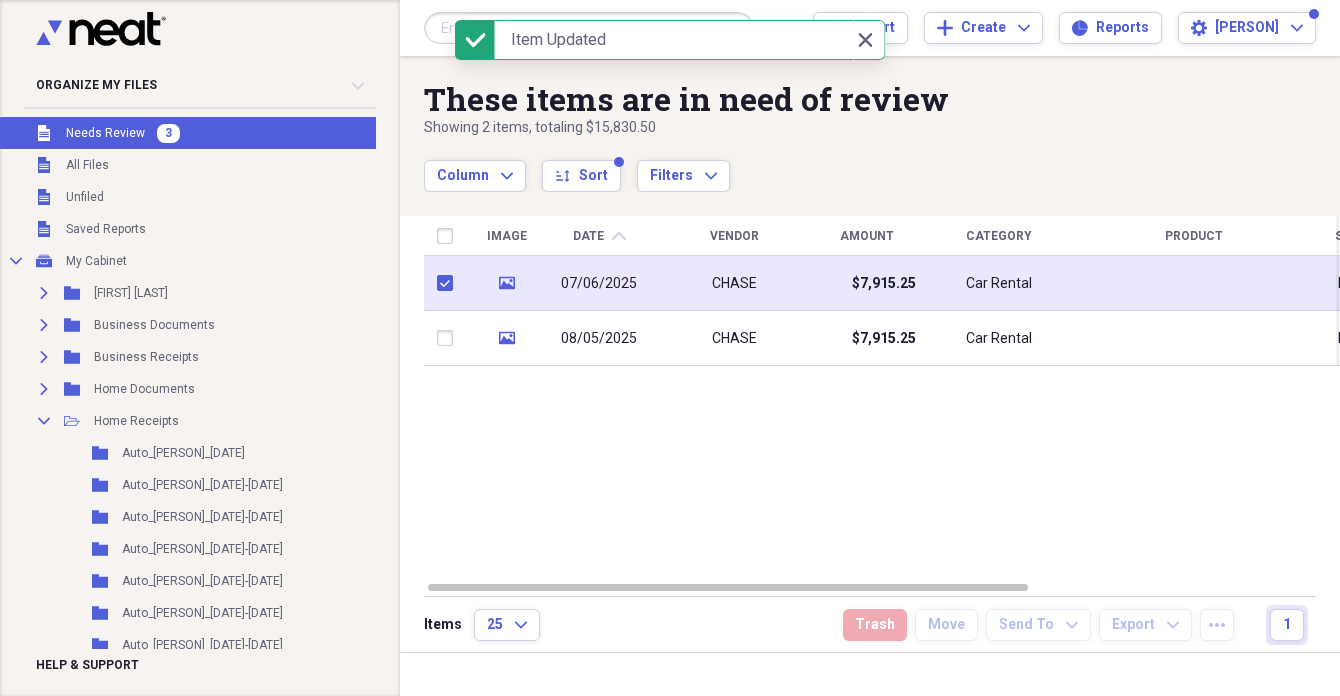 checkbox on "true" 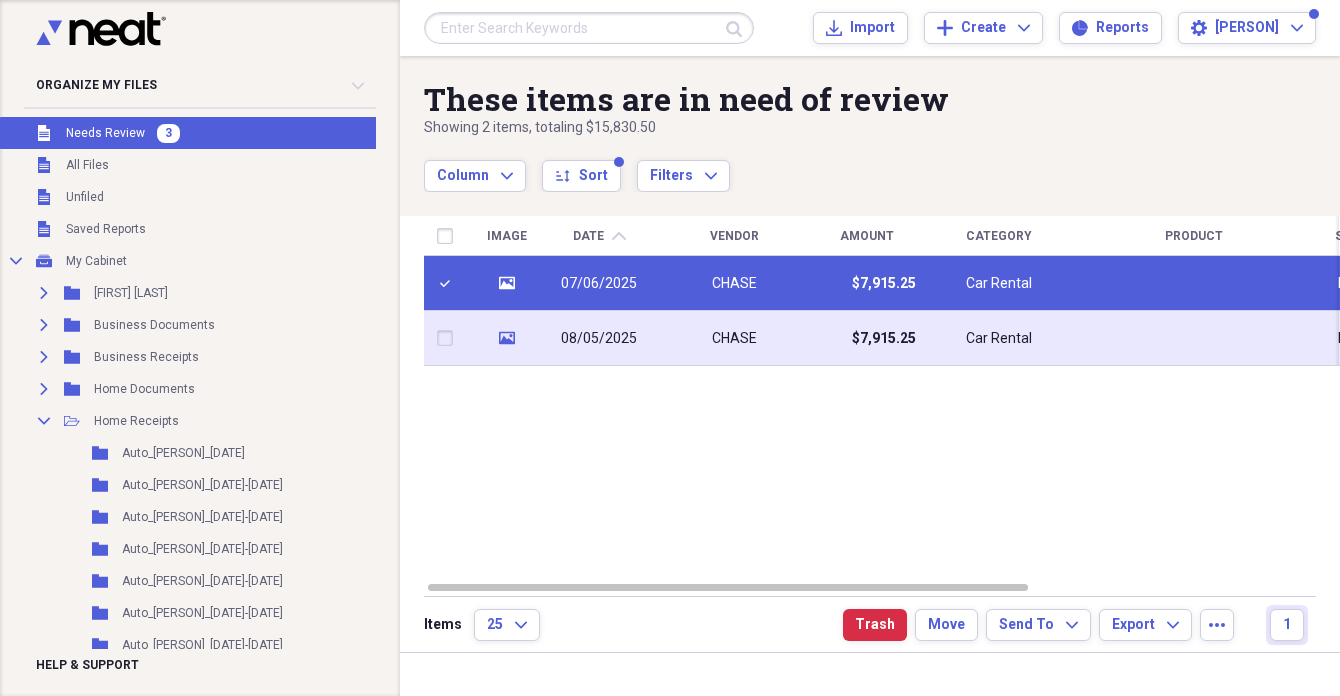 click at bounding box center [449, 338] 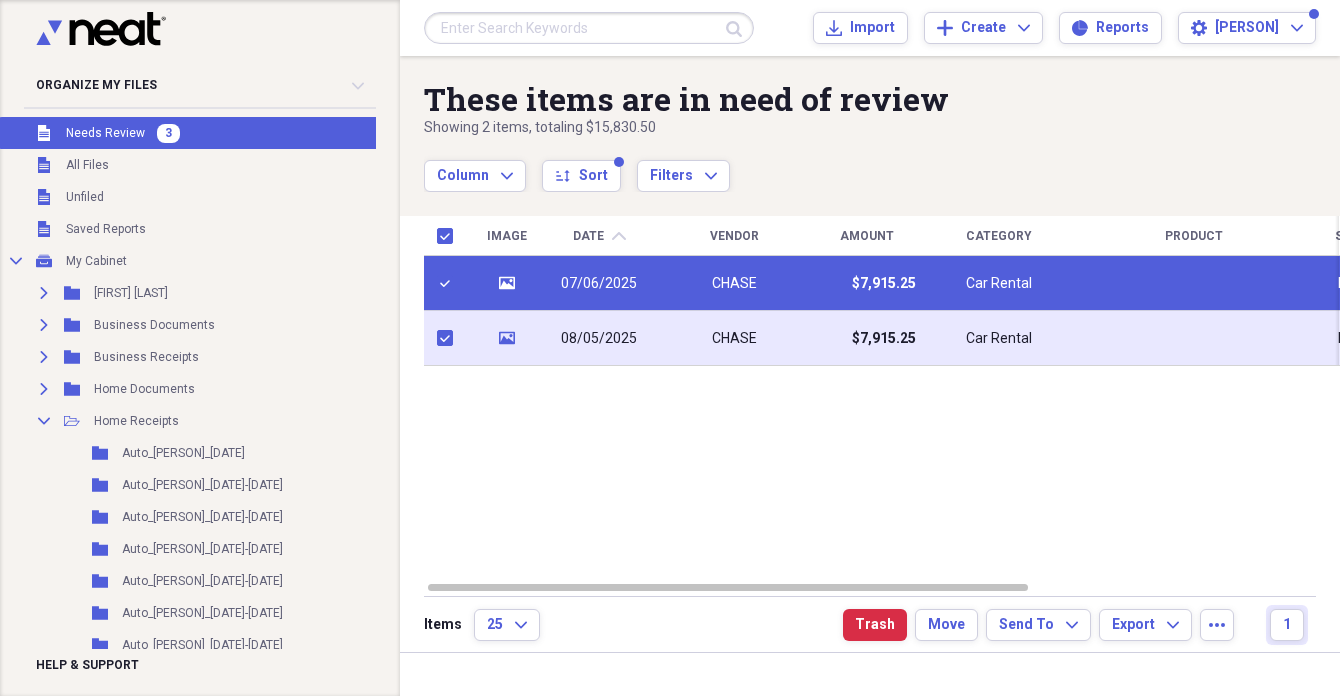 checkbox on "true" 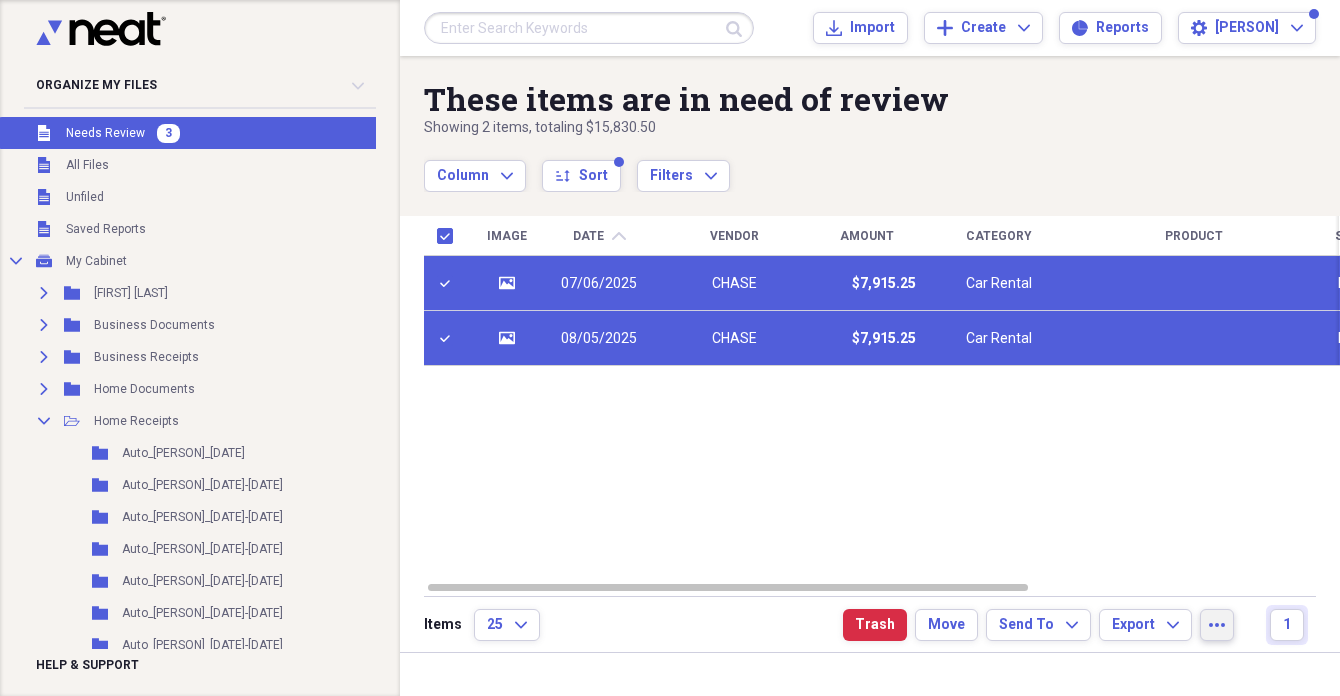 click 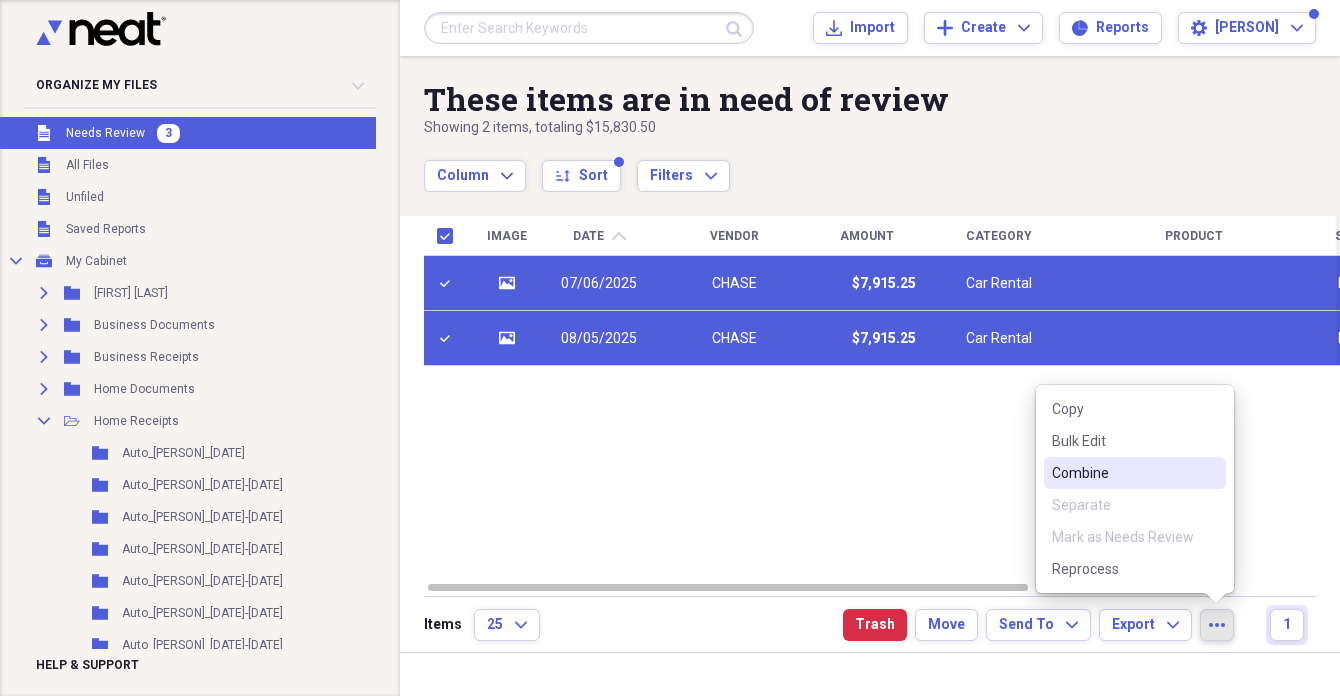 click on "Combine" at bounding box center (1123, 473) 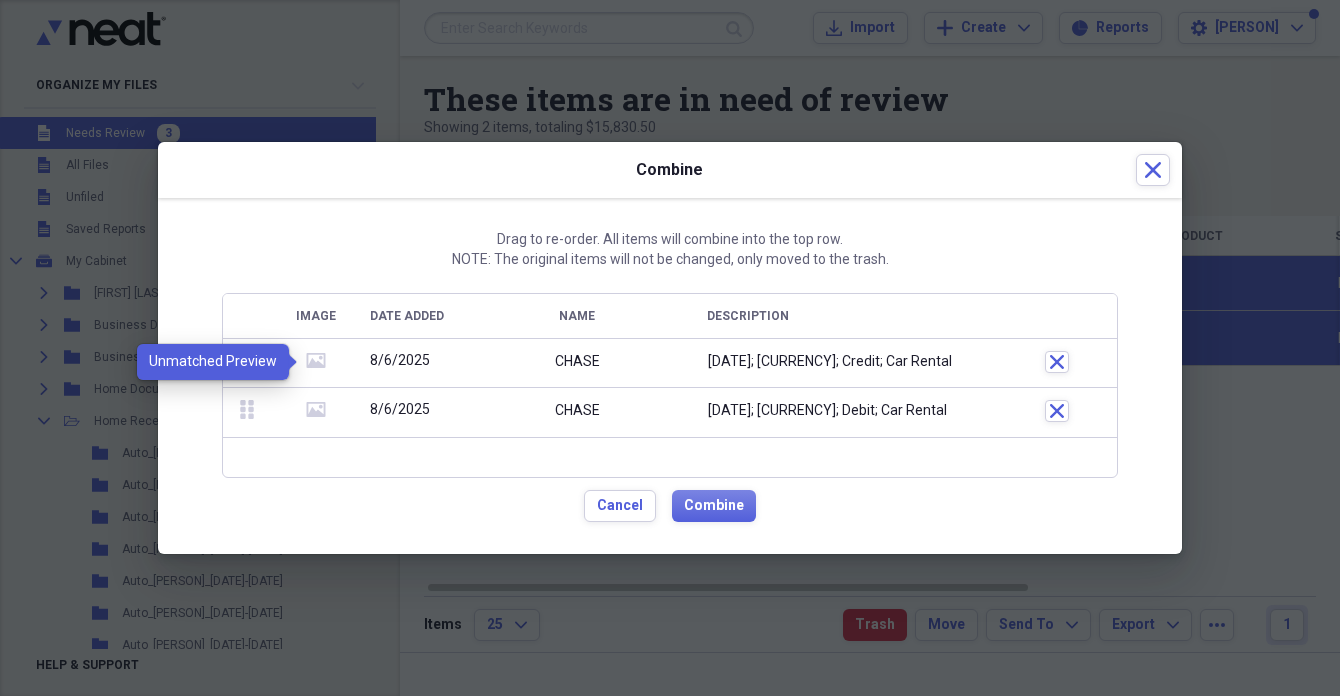 click 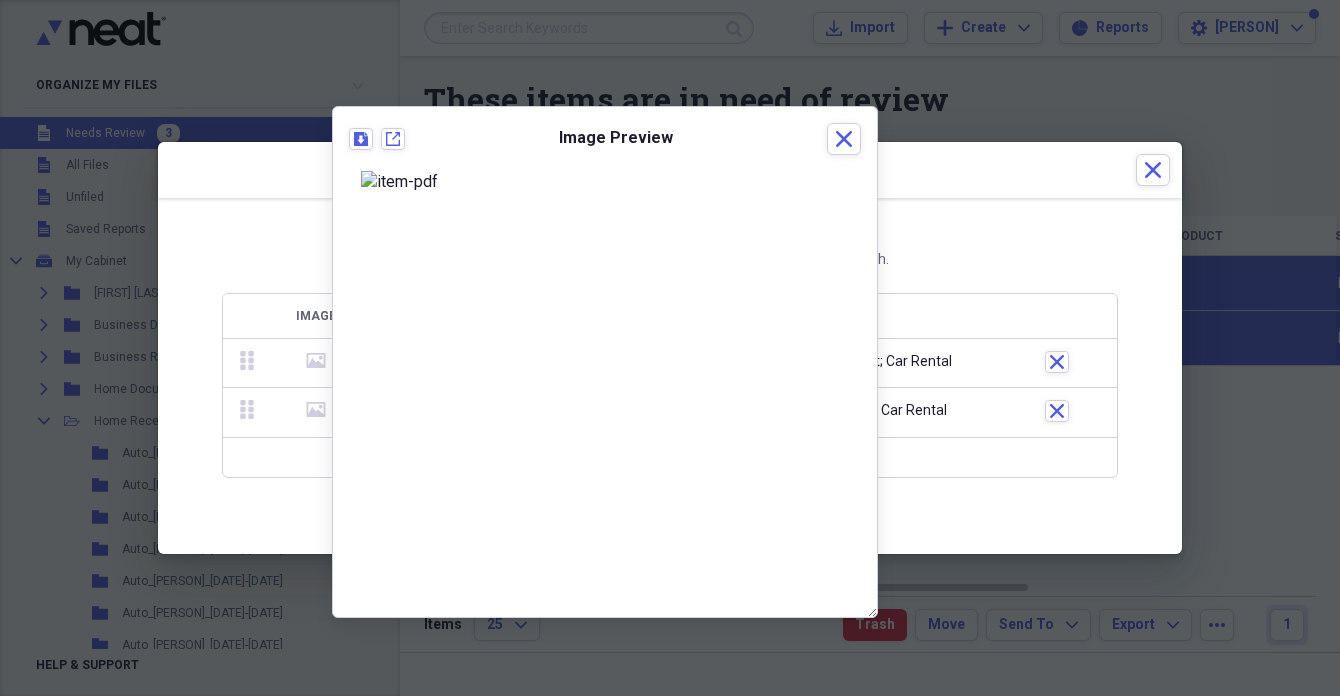 click 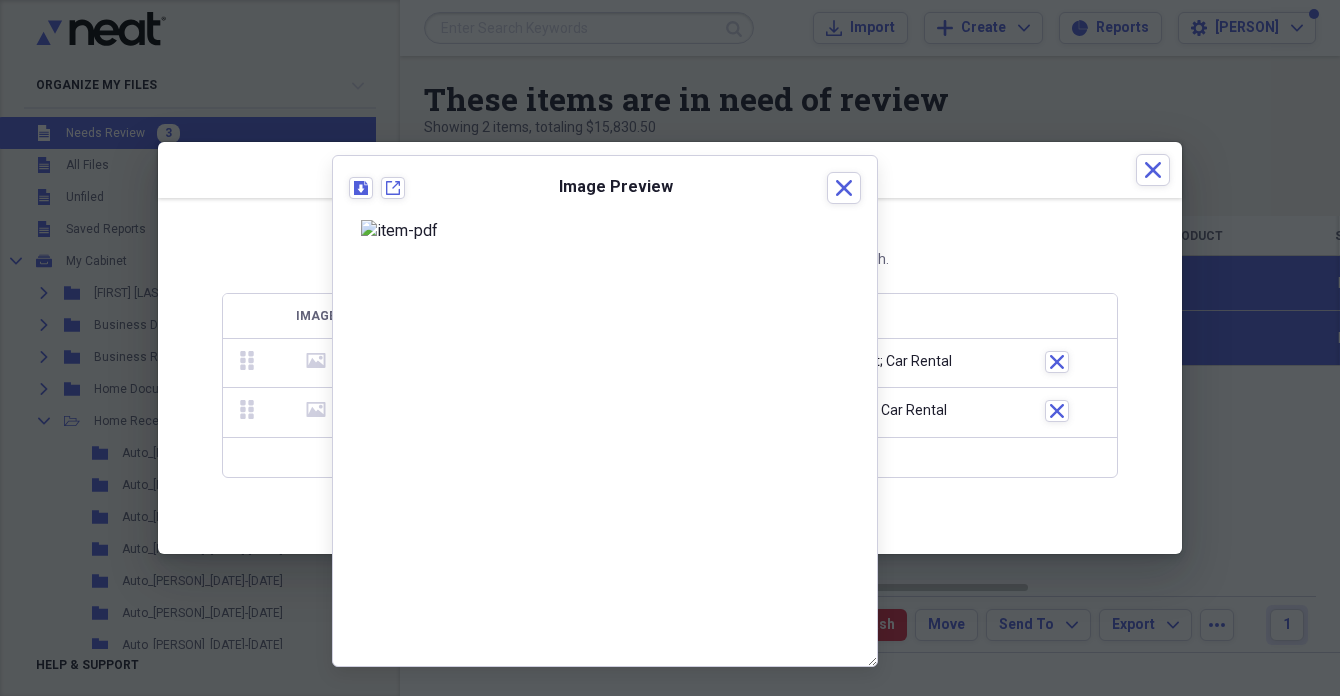 click on "NOTE: The original items will not be changed, only moved to the trash." at bounding box center [670, 260] 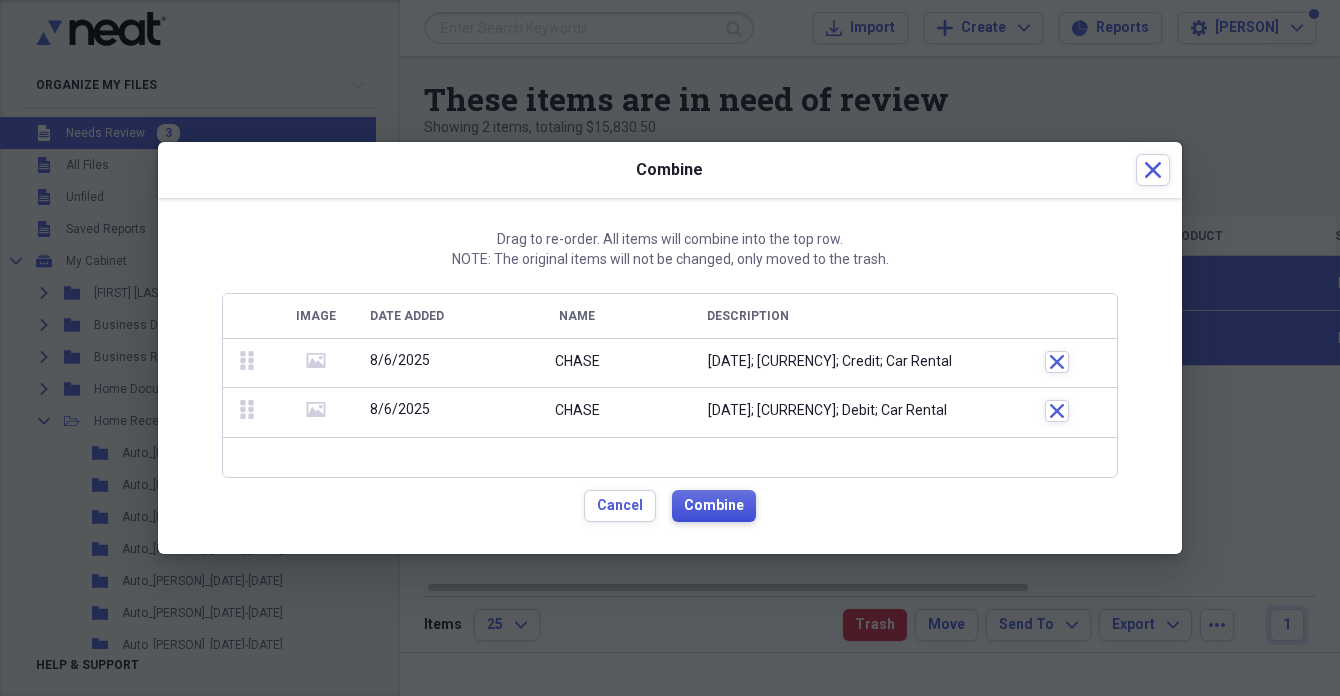 click on "Combine" at bounding box center [714, 506] 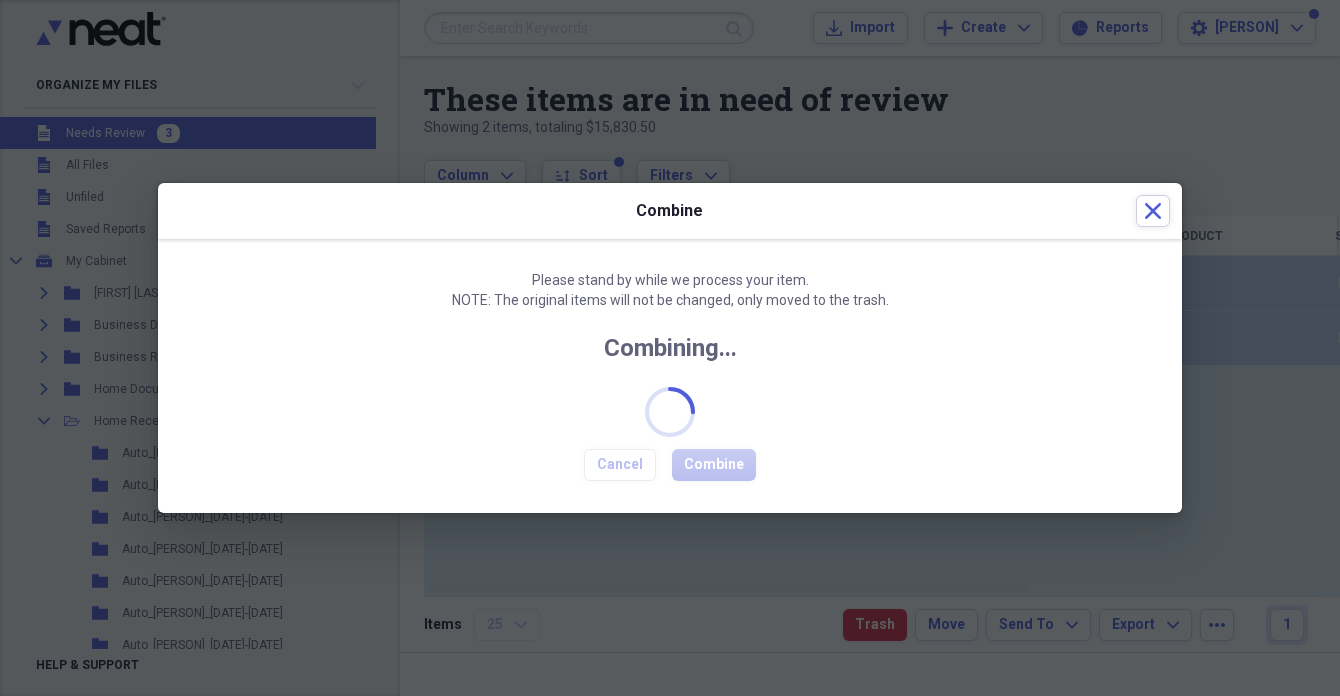 checkbox on "false" 